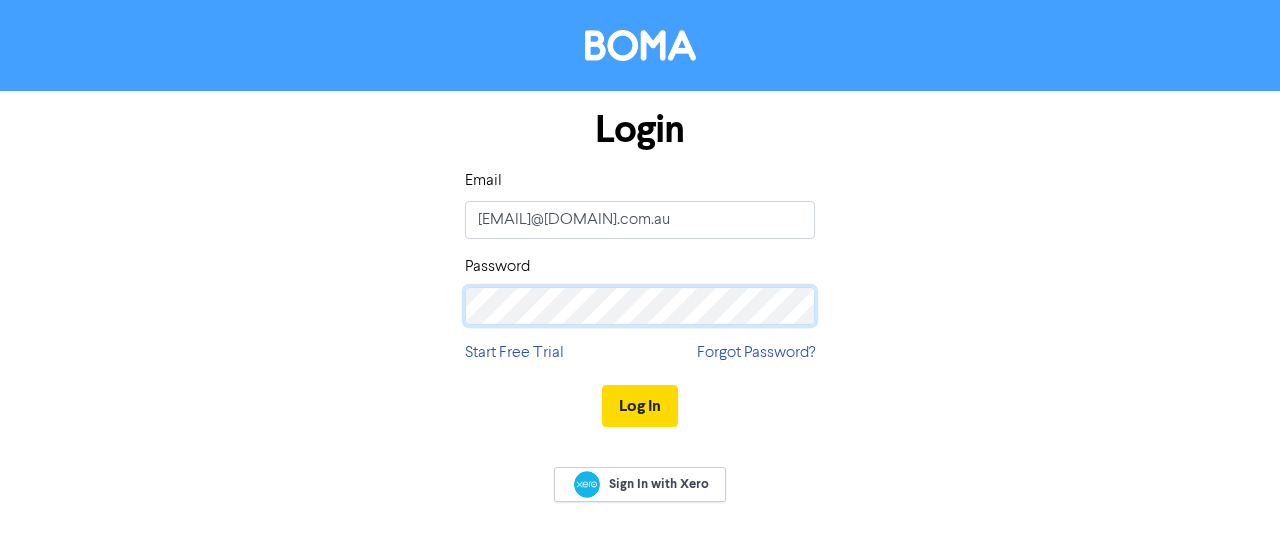 scroll, scrollTop: 0, scrollLeft: 0, axis: both 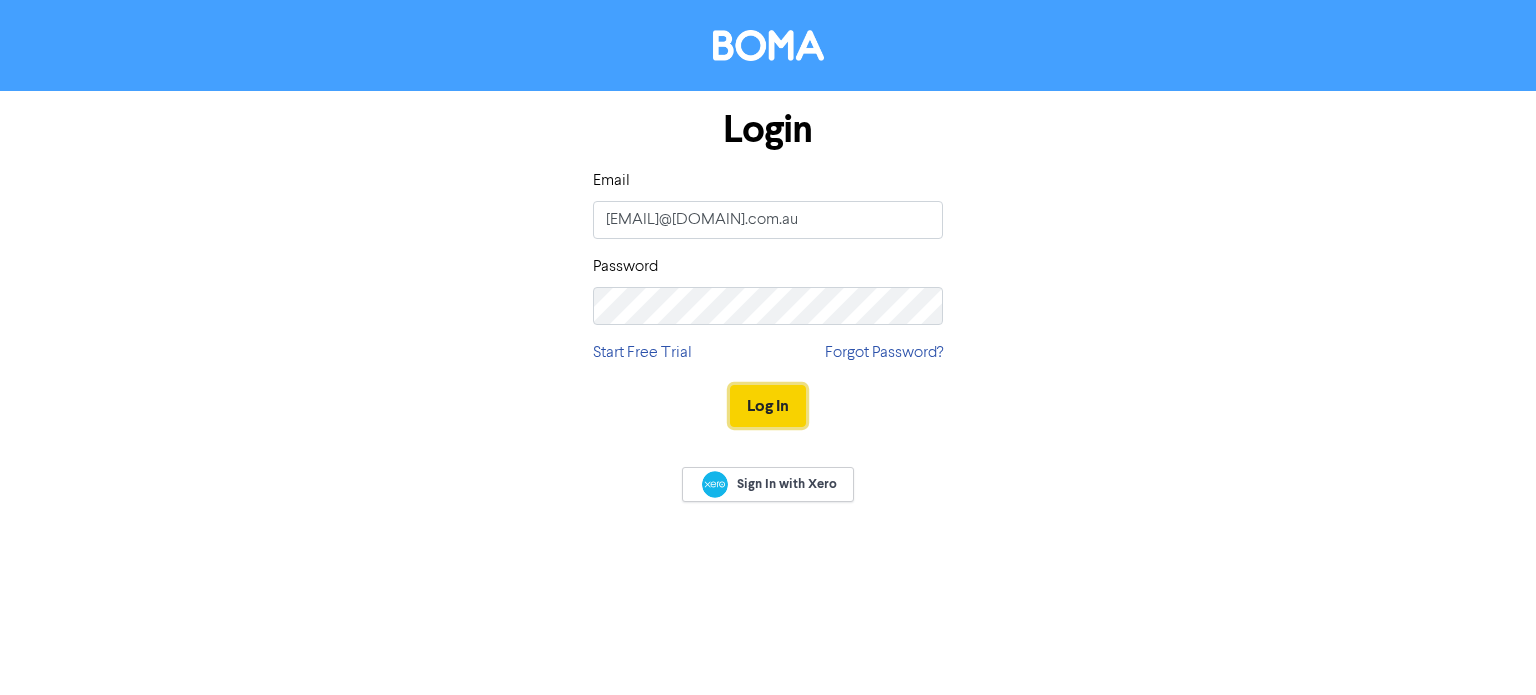 click on "Log In" at bounding box center (768, 406) 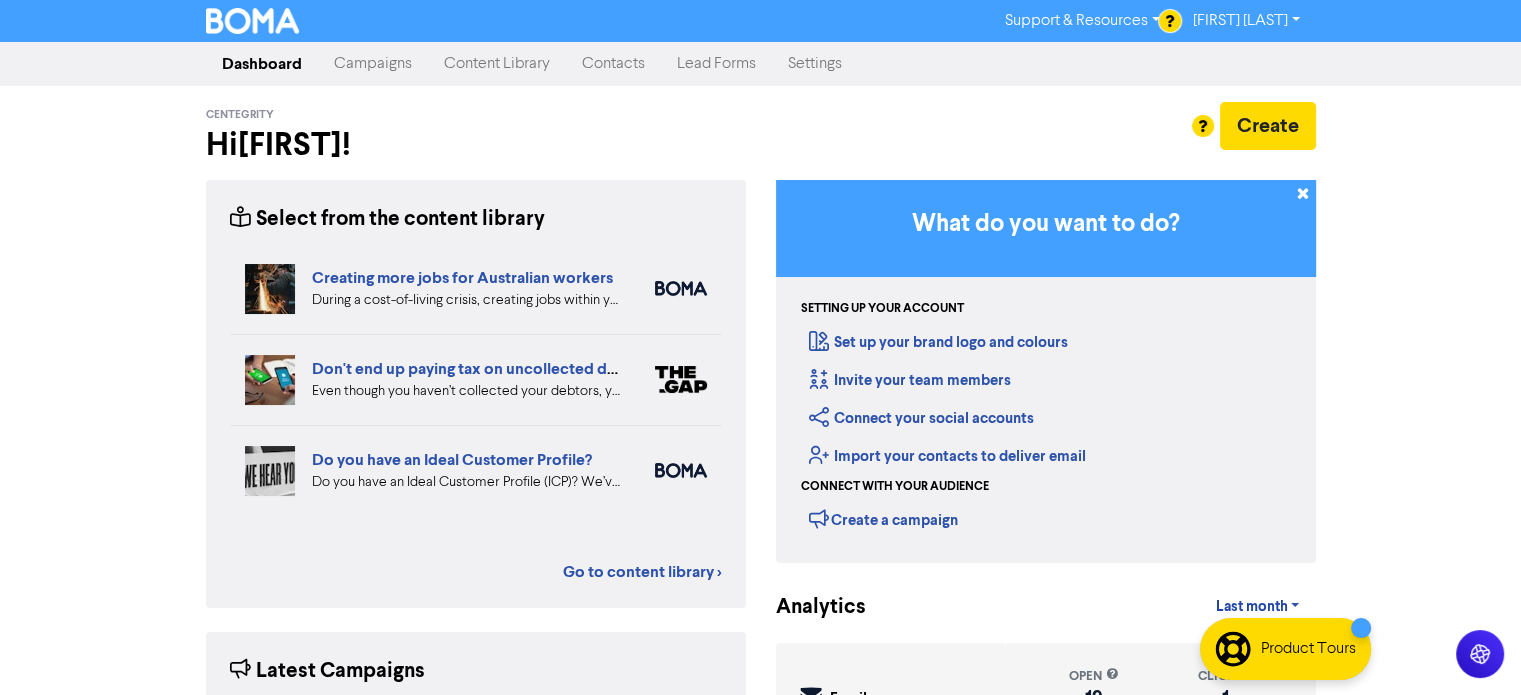 click on "Dashboard" at bounding box center [262, 64] 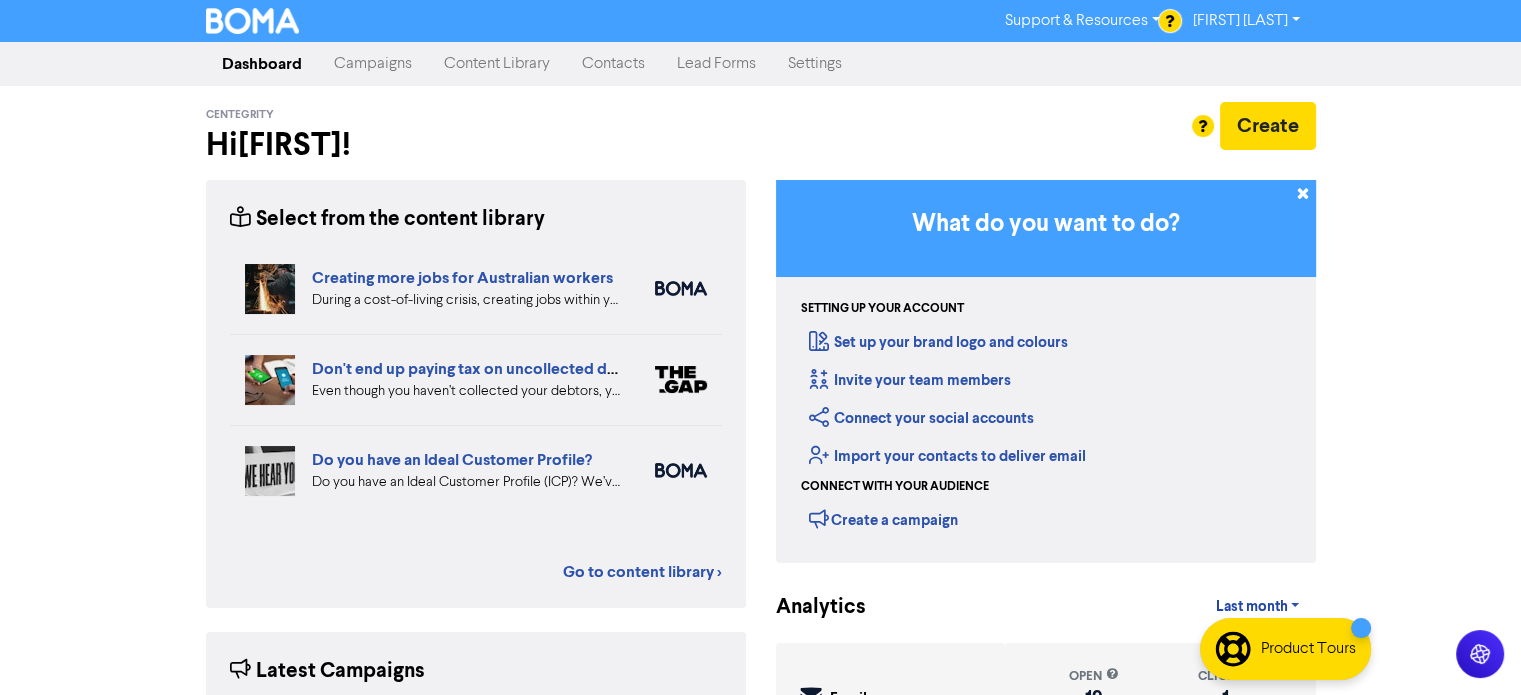 click on "Campaigns" at bounding box center (373, 64) 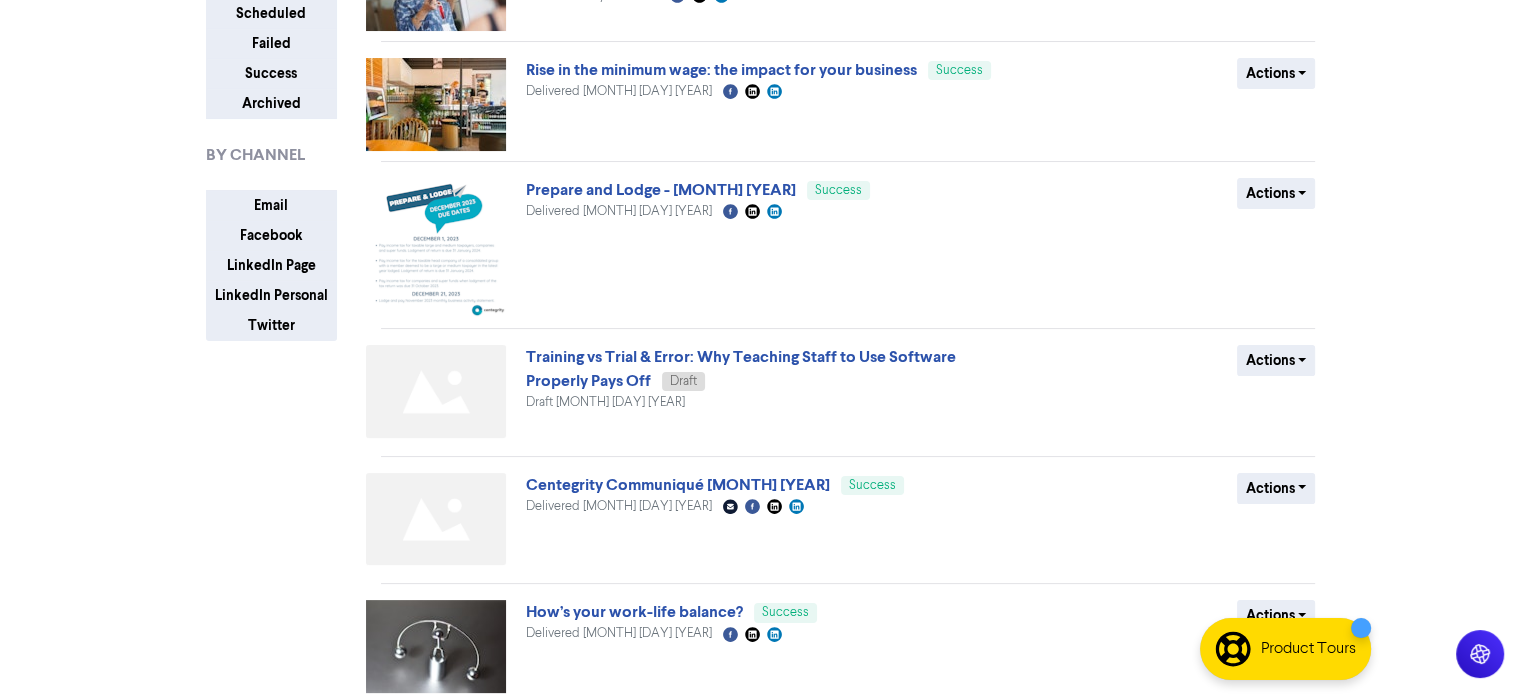 scroll, scrollTop: 300, scrollLeft: 0, axis: vertical 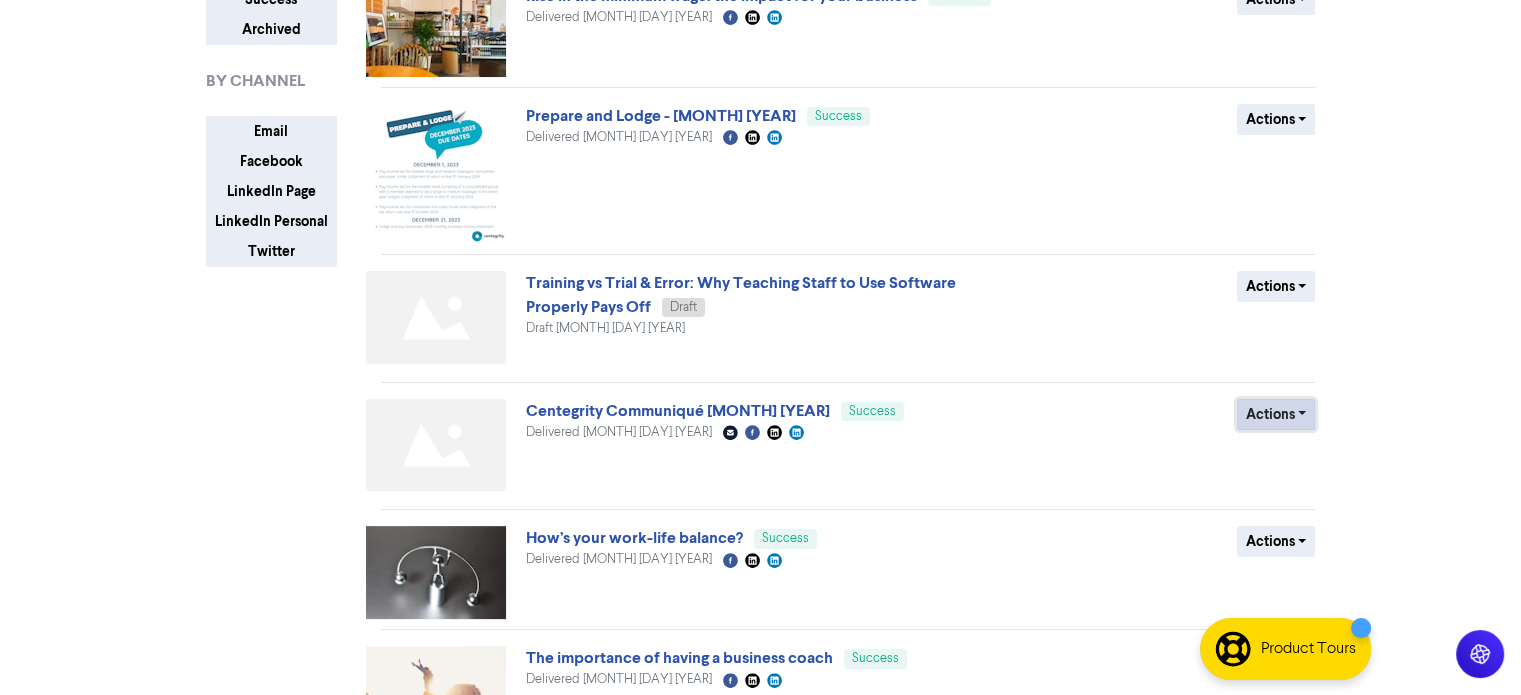click on "Actions" at bounding box center [1276, 414] 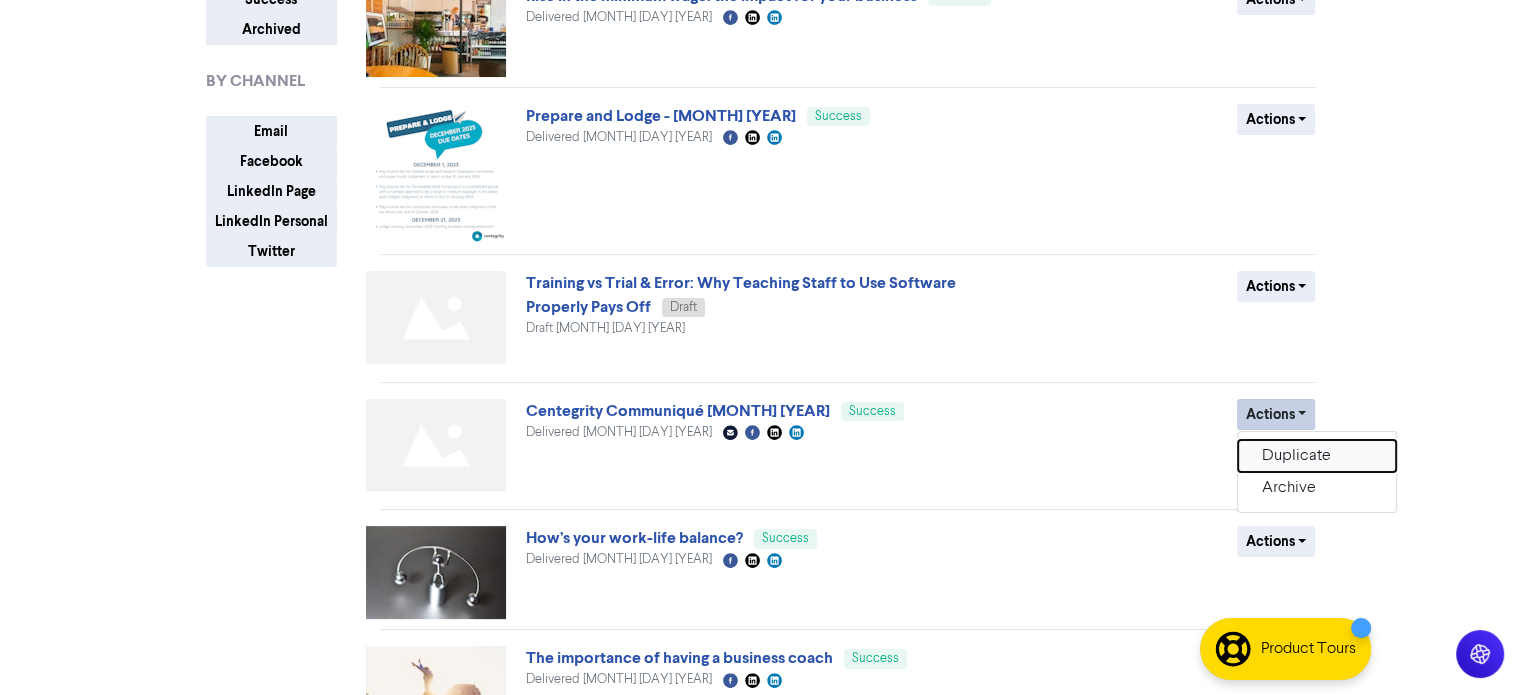 click on "Duplicate" at bounding box center (1317, 456) 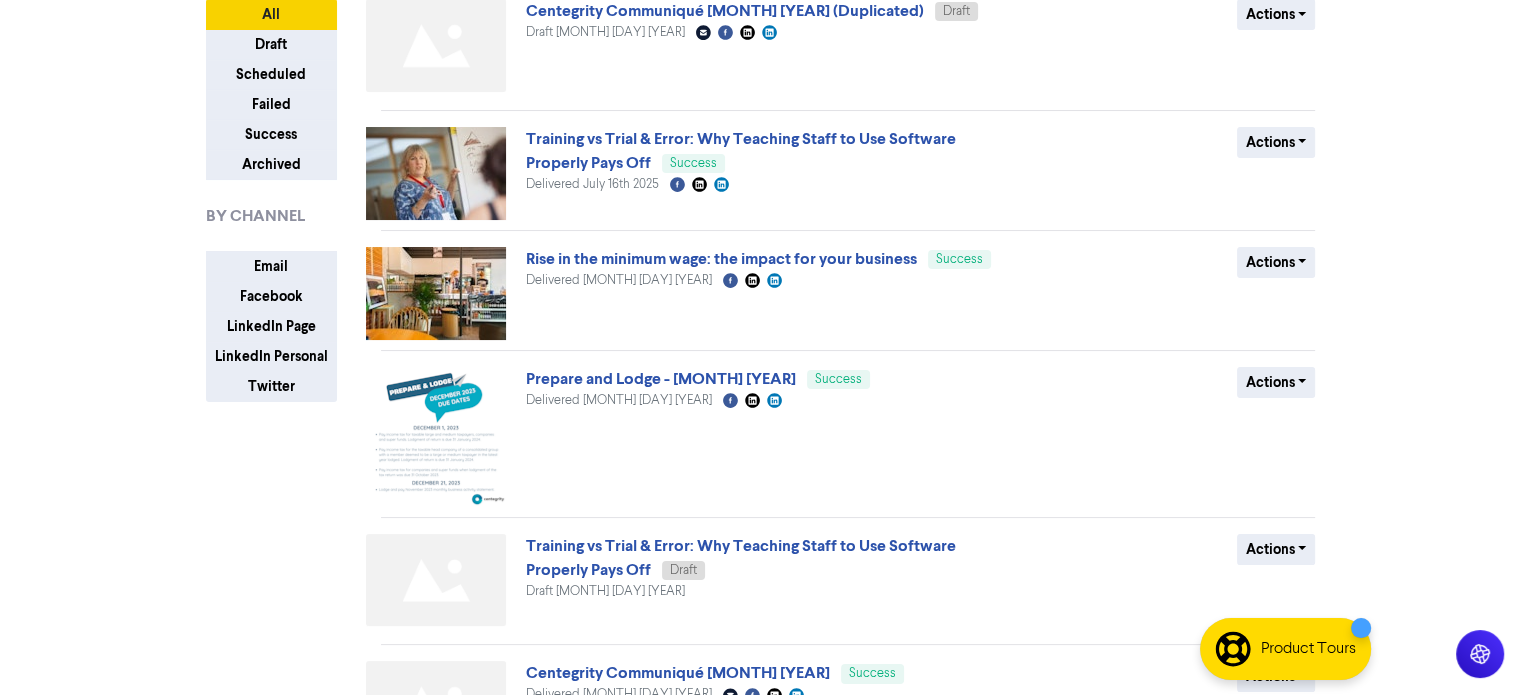 scroll, scrollTop: 0, scrollLeft: 0, axis: both 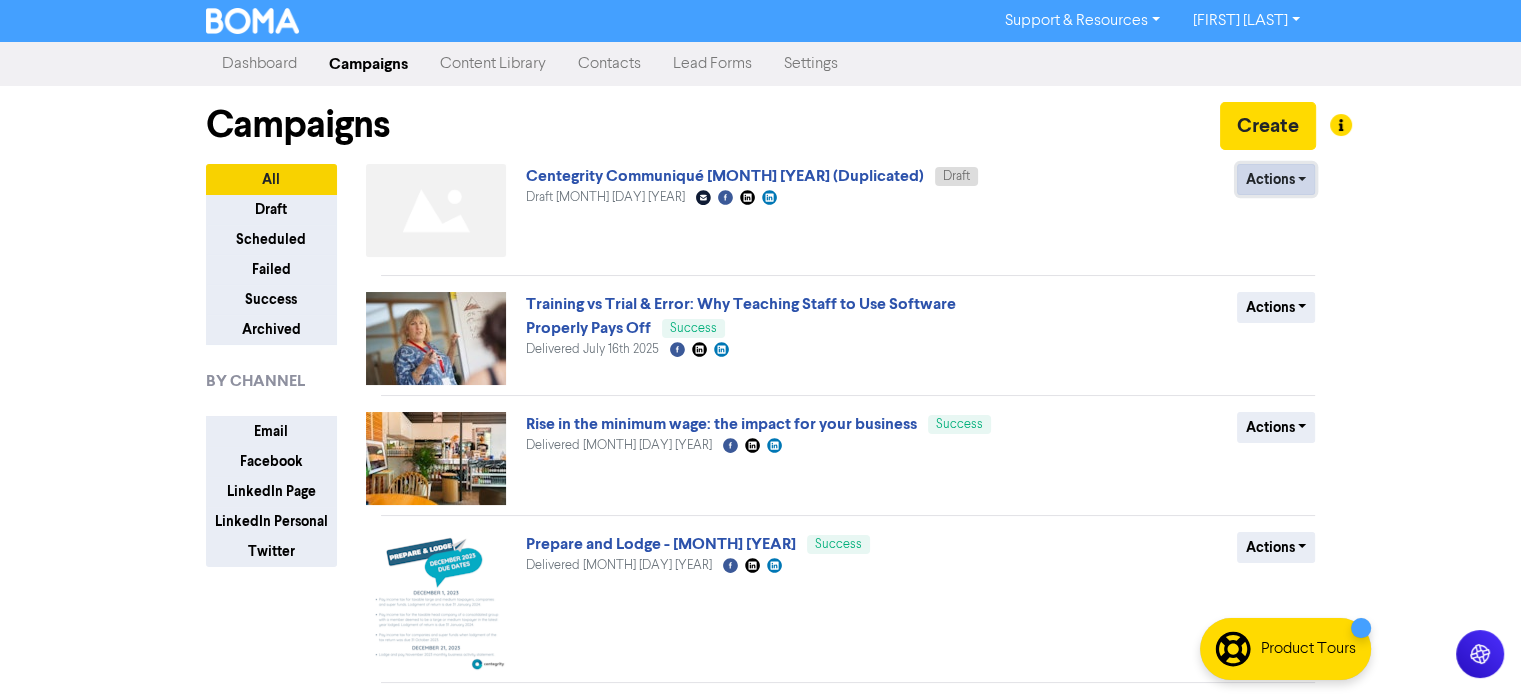 click on "Actions" at bounding box center (1276, 179) 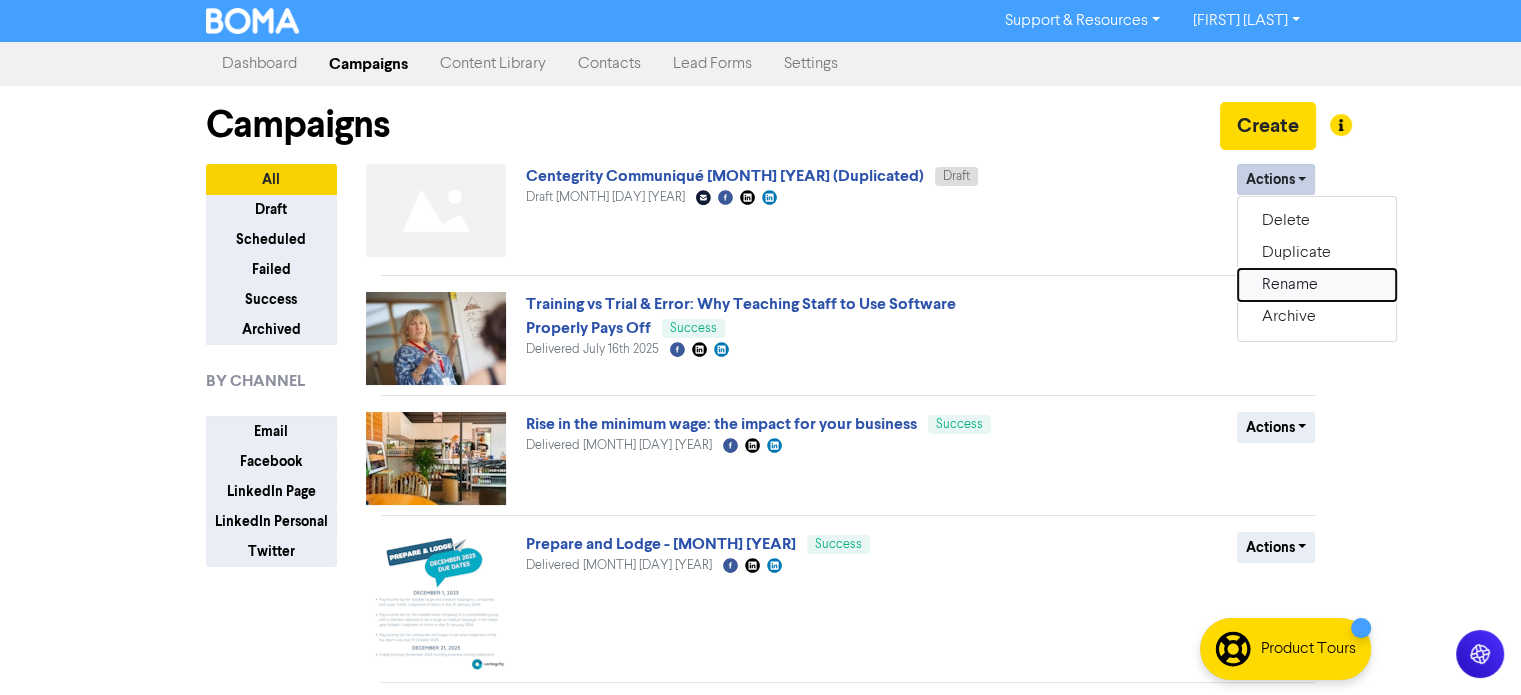click on "Rename" at bounding box center (1317, 285) 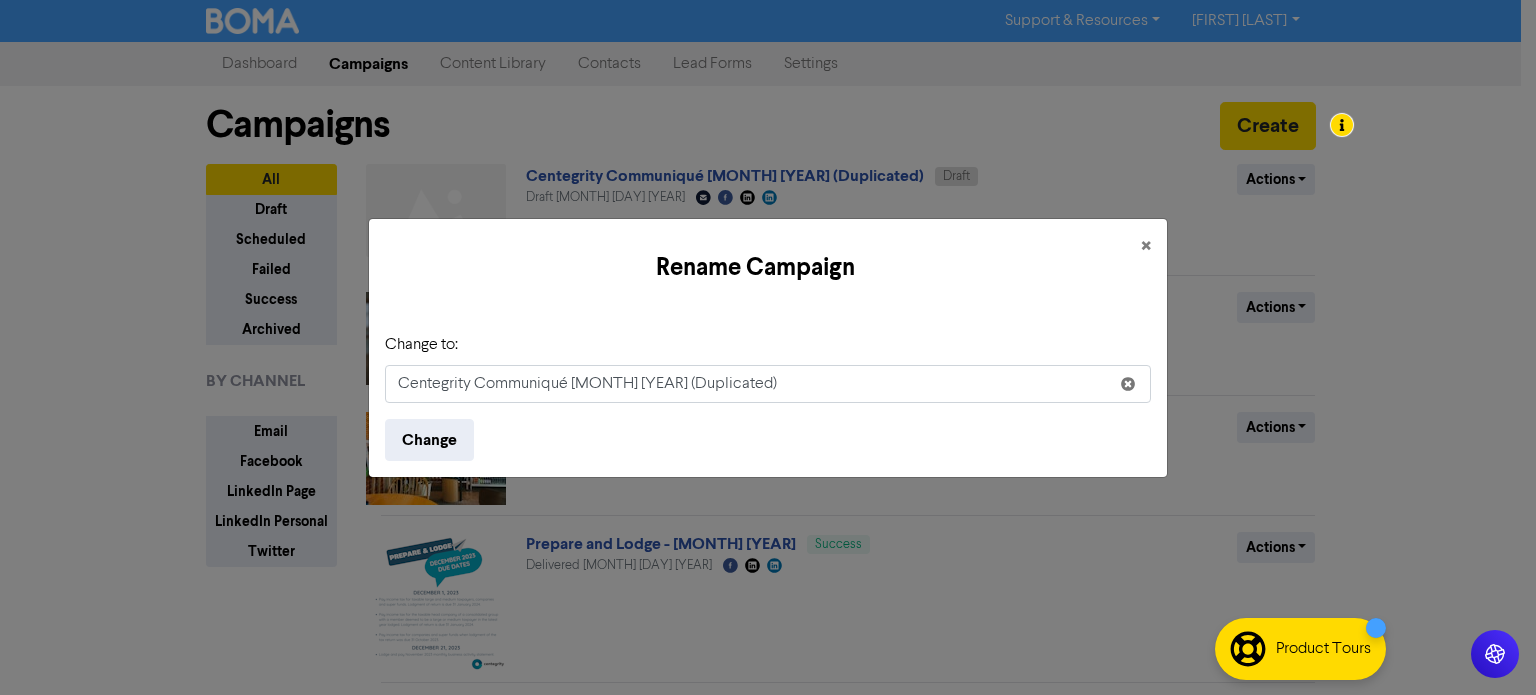 click on "Centegrity Communiqué [MONTH] [YEAR] (Duplicated)" at bounding box center (768, 384) 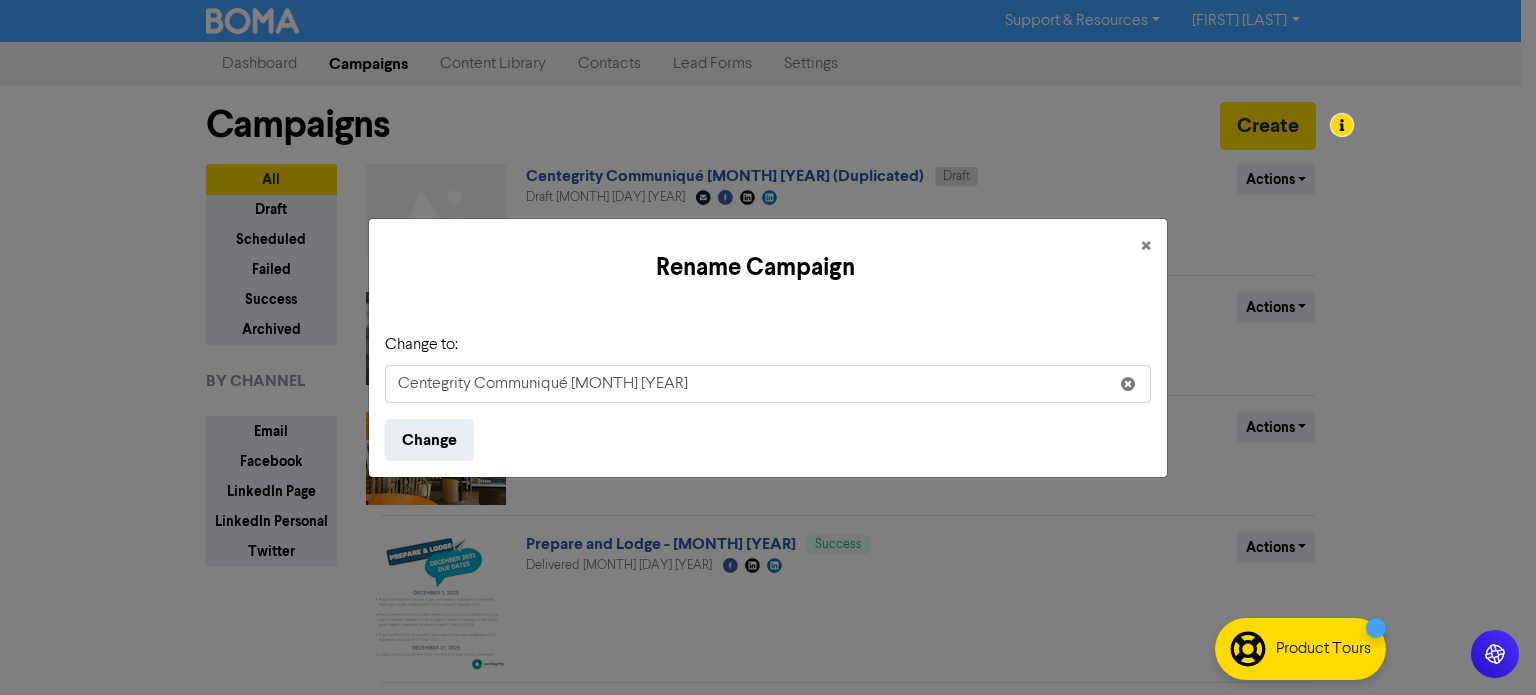 type on "Centegrity Communiqué [MONTH] [YEAR]" 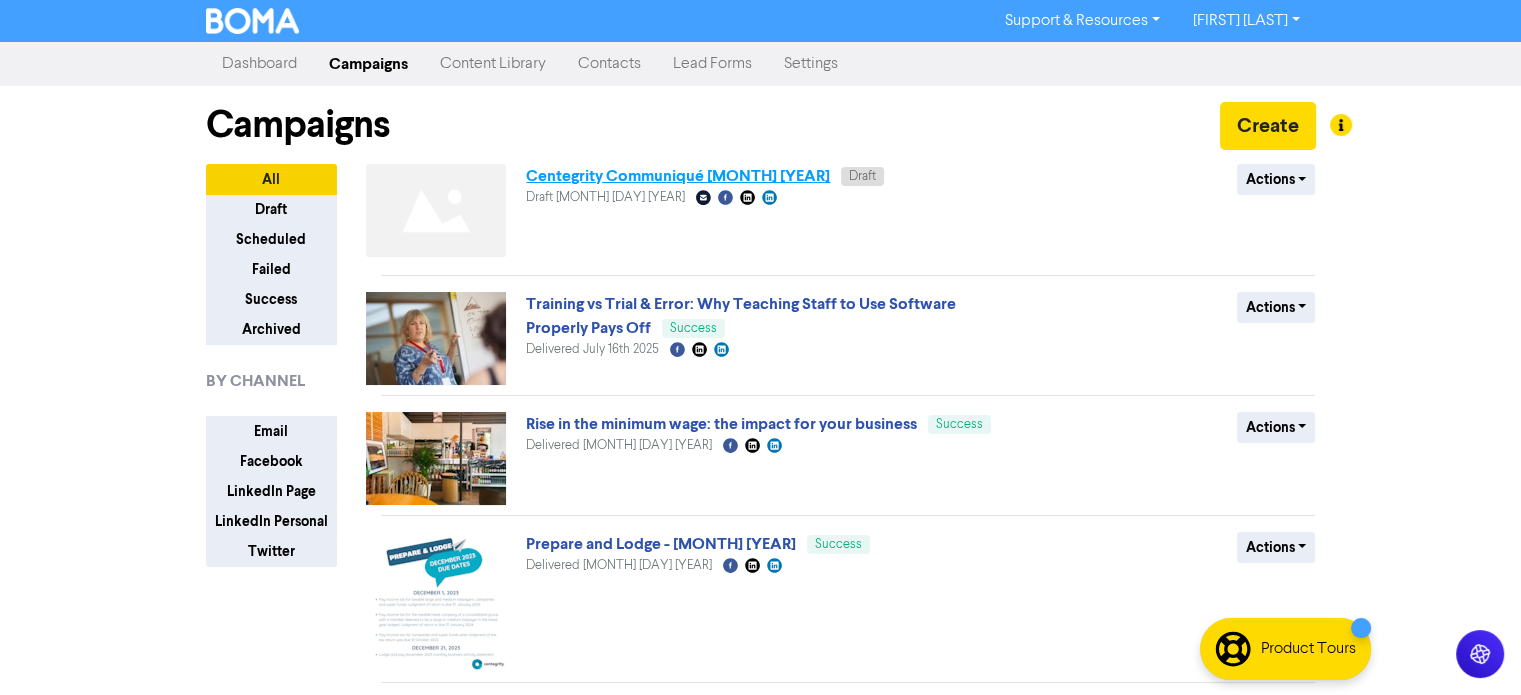 click on "Centegrity Communiqué [MONTH] [YEAR]" at bounding box center [678, 176] 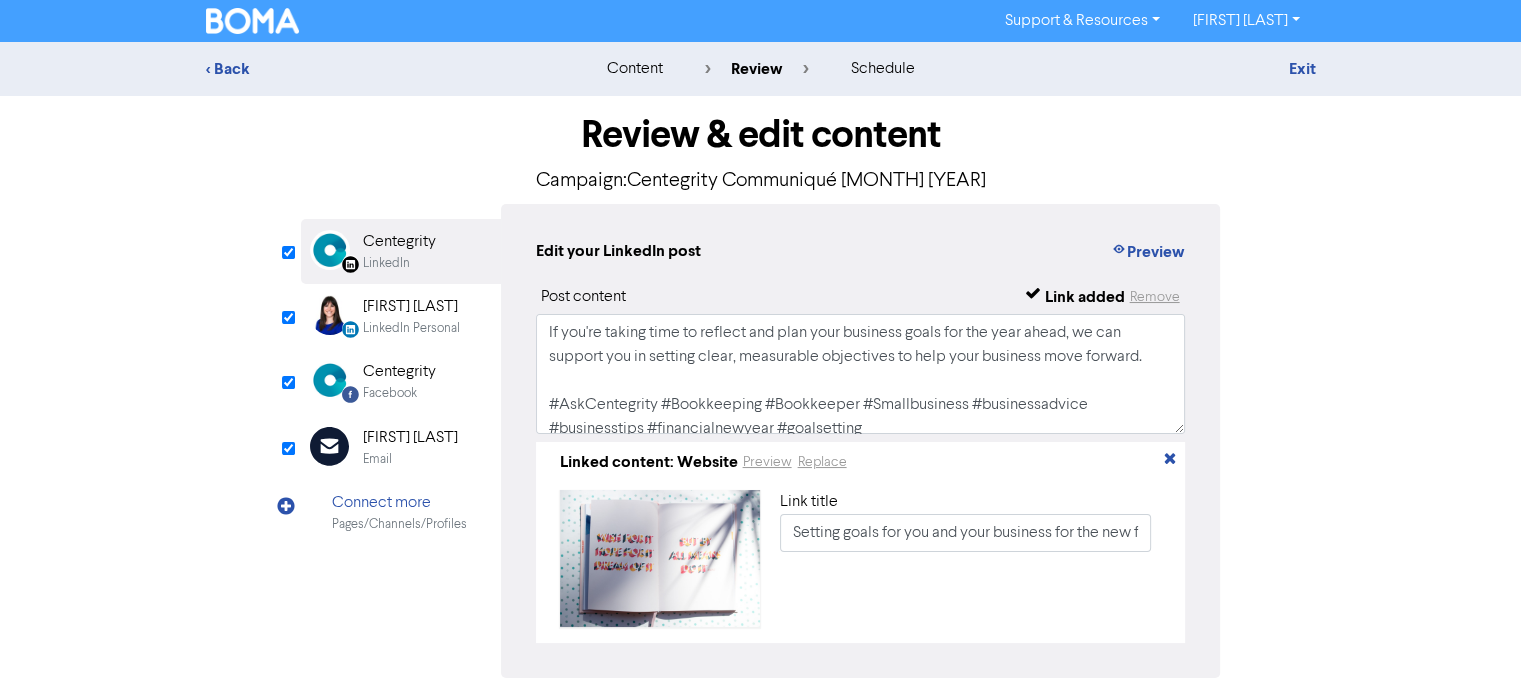 click on "[FIRST] [LAST]" at bounding box center (410, 438) 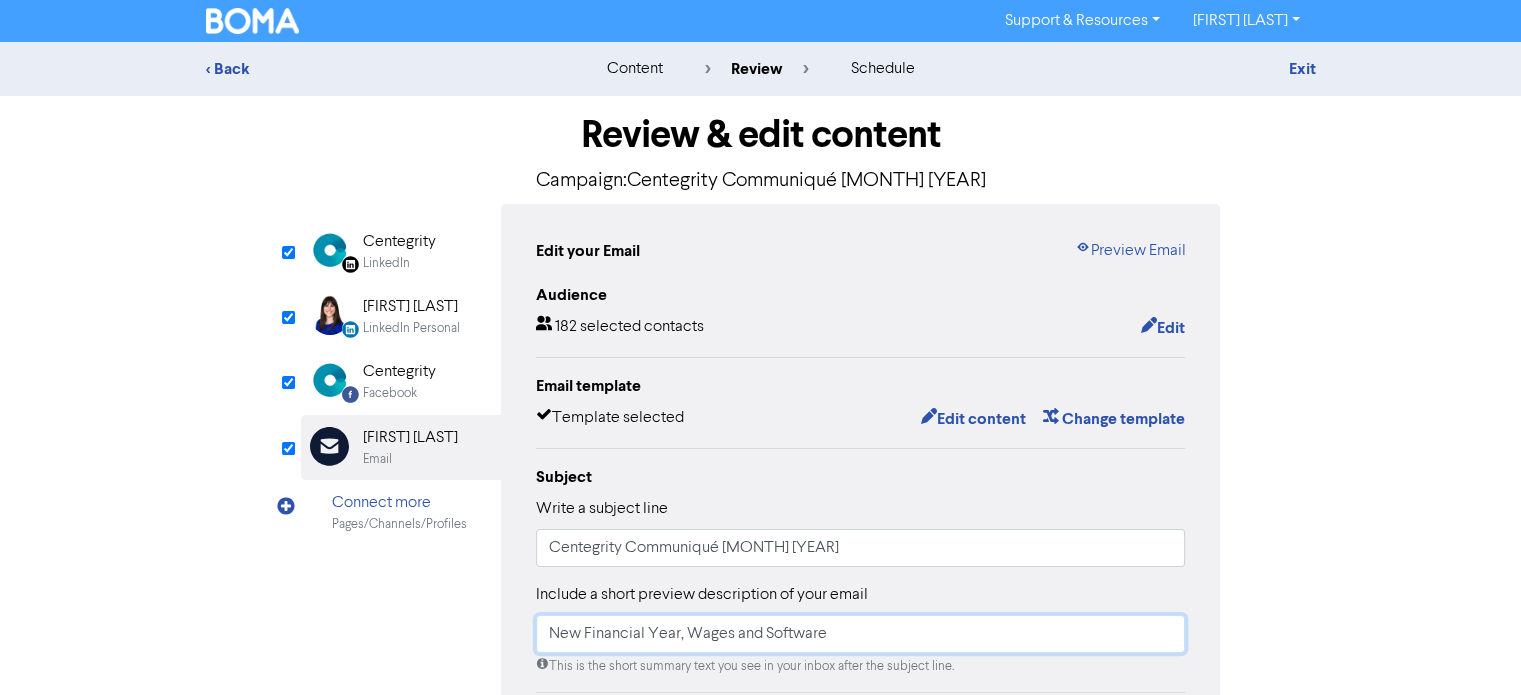 type on "[EMAIL]@[DOMAIN].com.au" 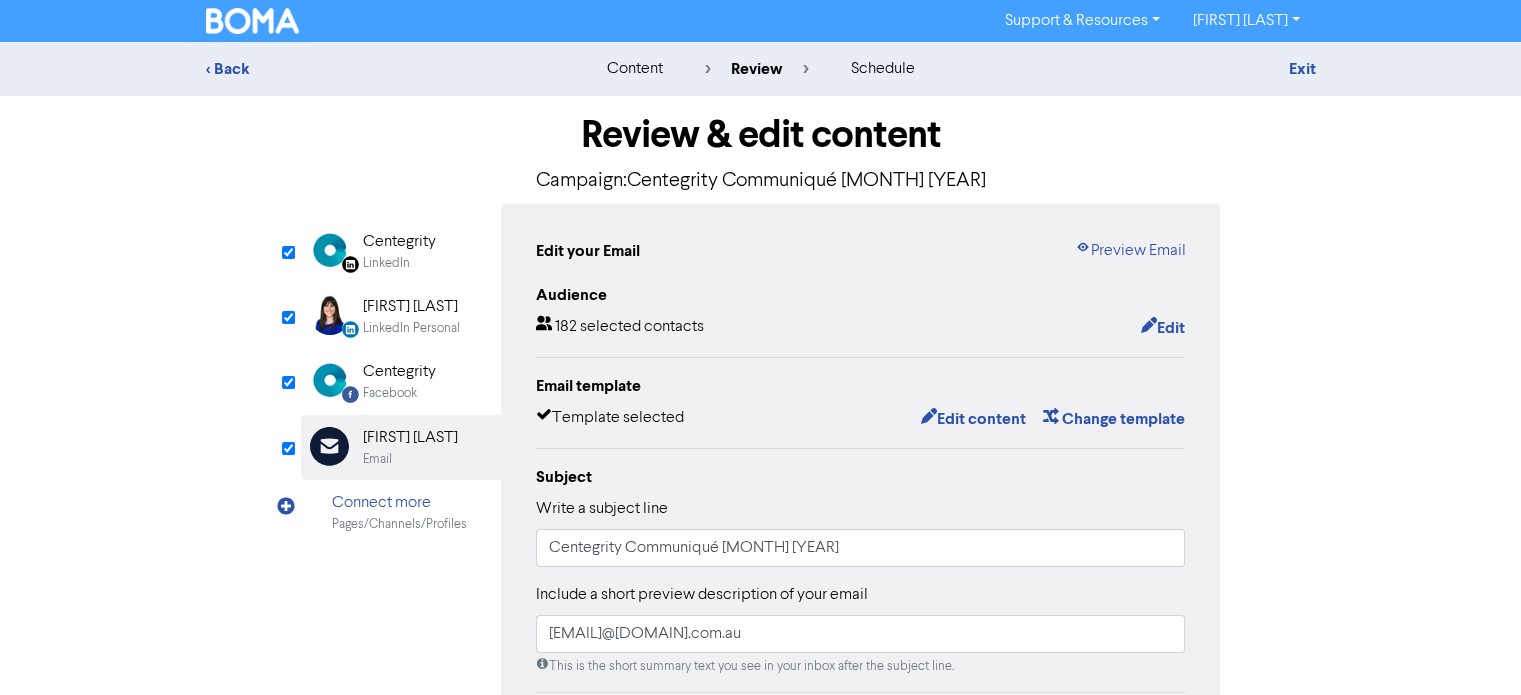 scroll, scrollTop: 432, scrollLeft: 0, axis: vertical 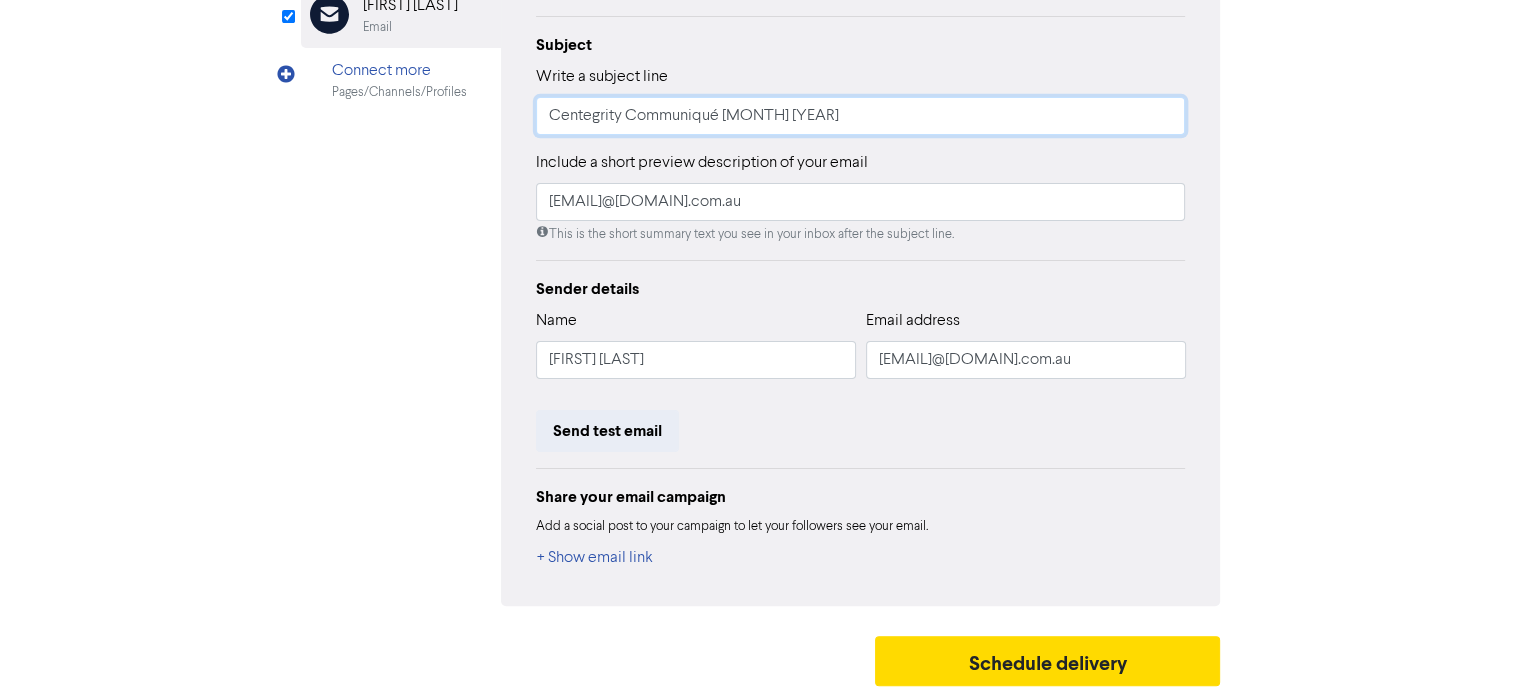 click on "Centegrity Communiqué [MONTH] [YEAR]" at bounding box center (861, 116) 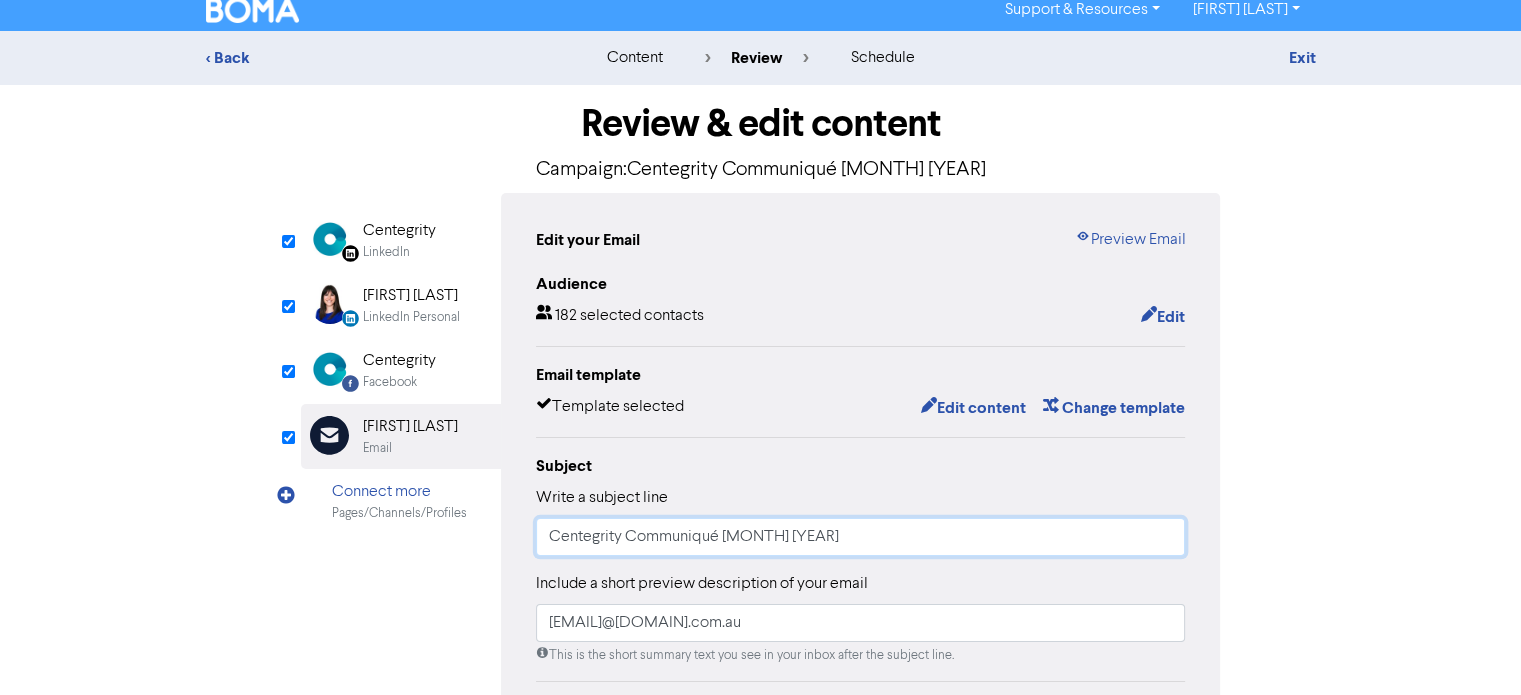 scroll, scrollTop: 0, scrollLeft: 0, axis: both 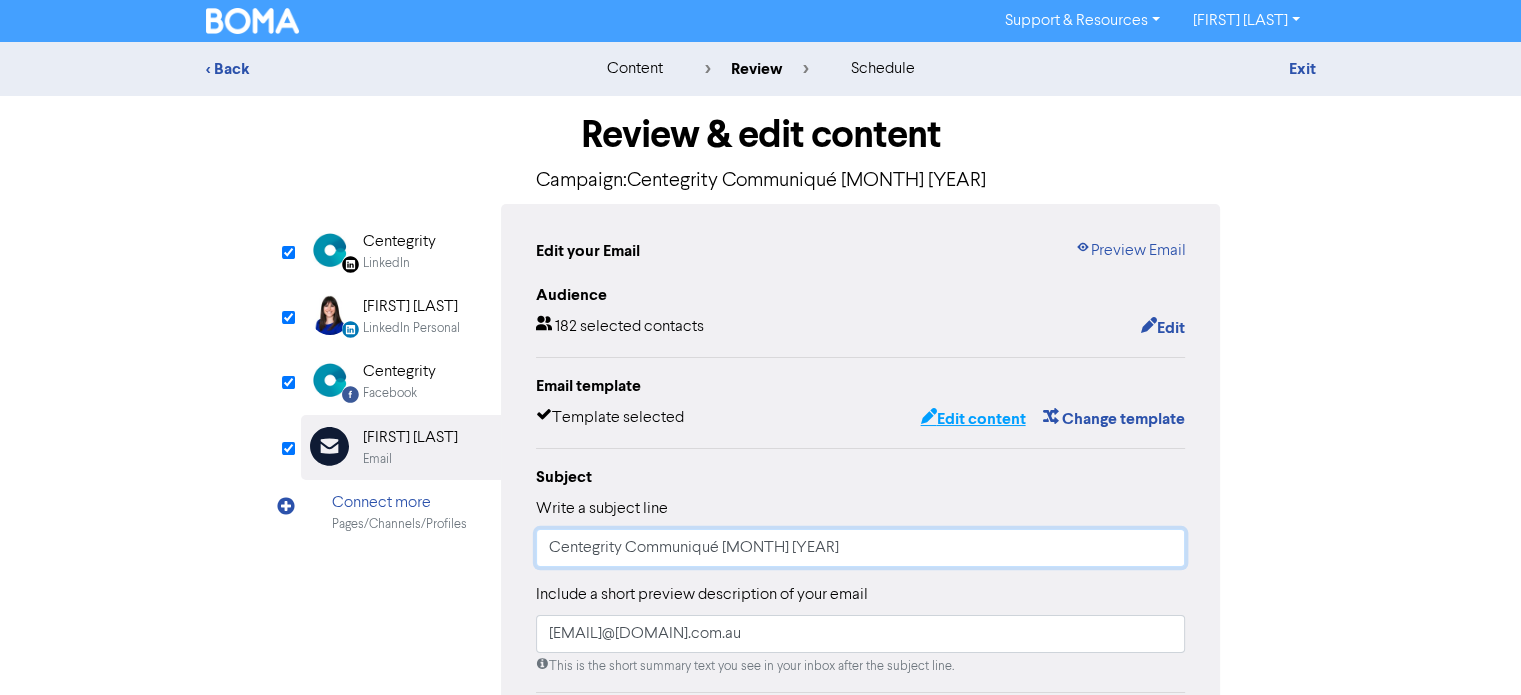 type on "Centegrity Communiqué [MONTH] [YEAR]" 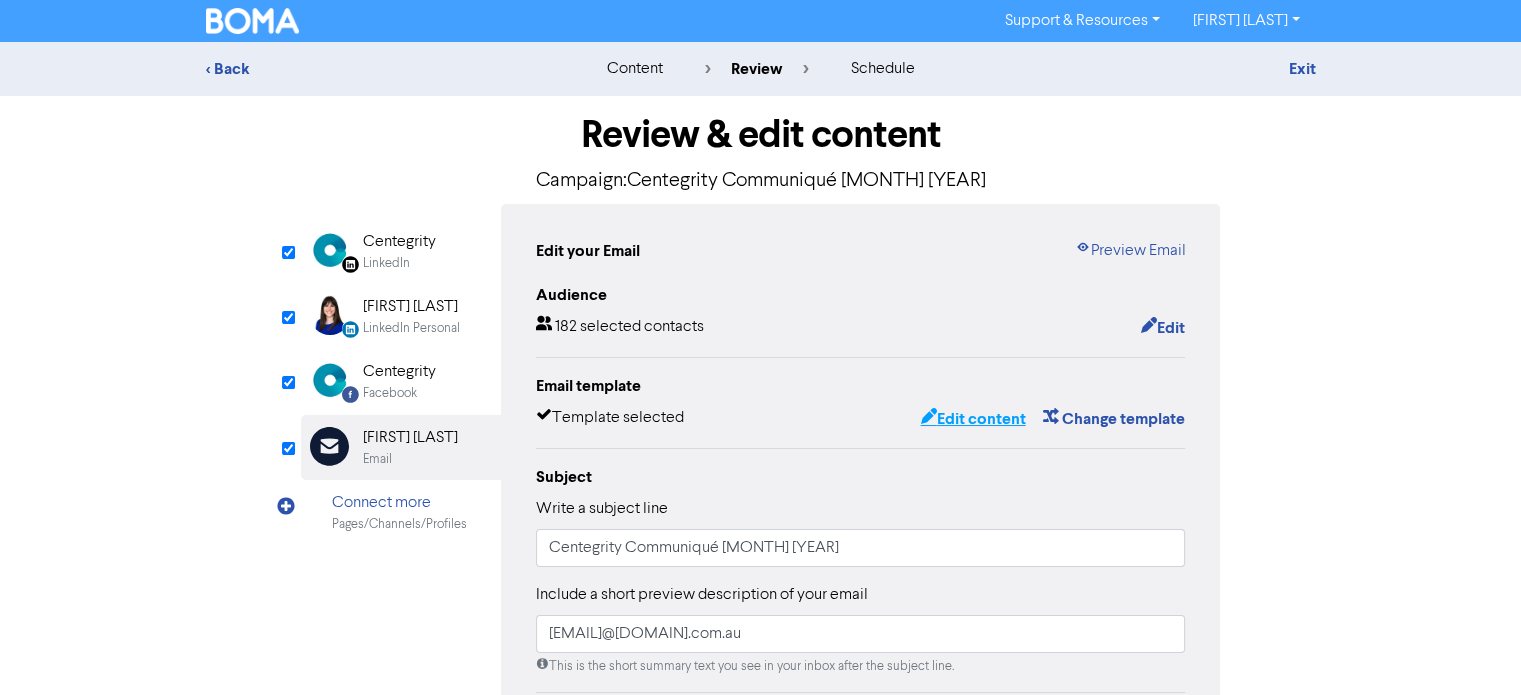 click on "Edit content" at bounding box center (972, 419) 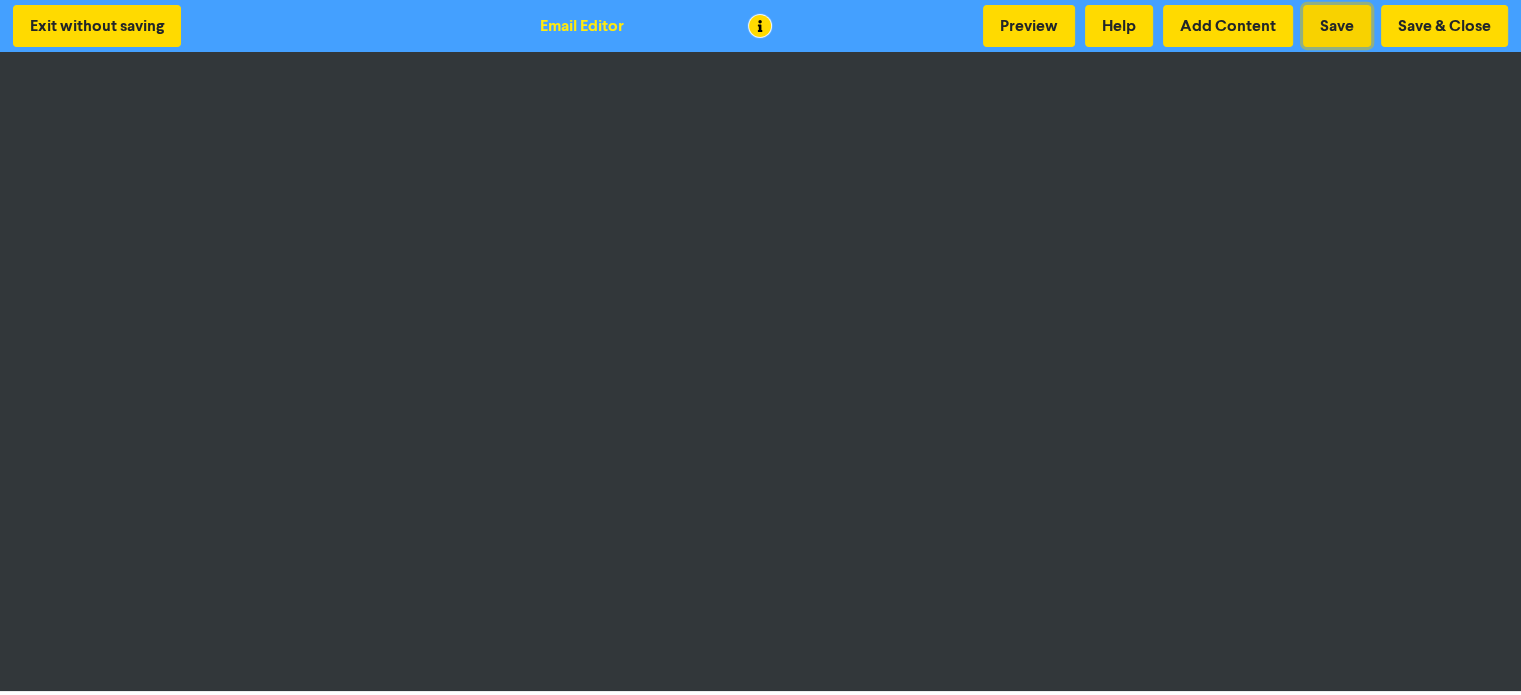click on "Save" at bounding box center (1337, 26) 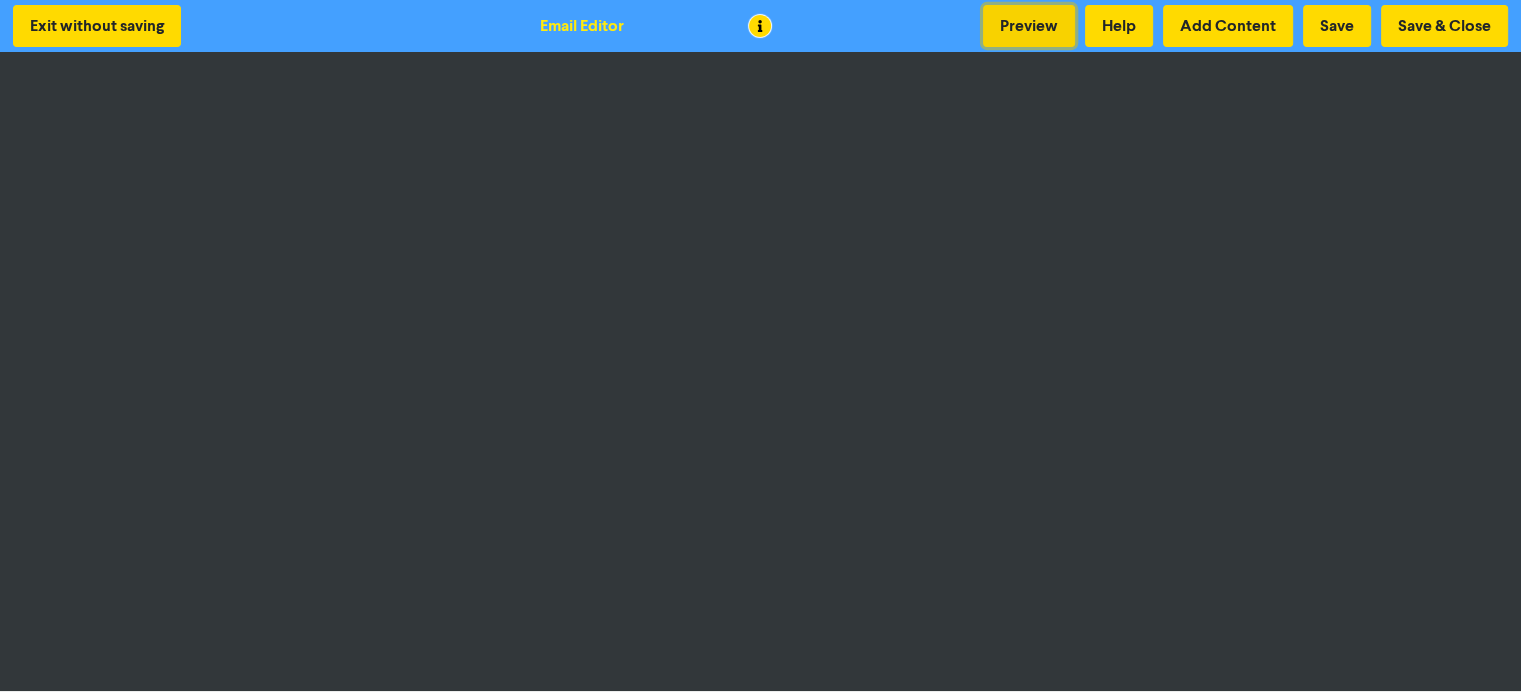 click on "Preview" at bounding box center (1029, 26) 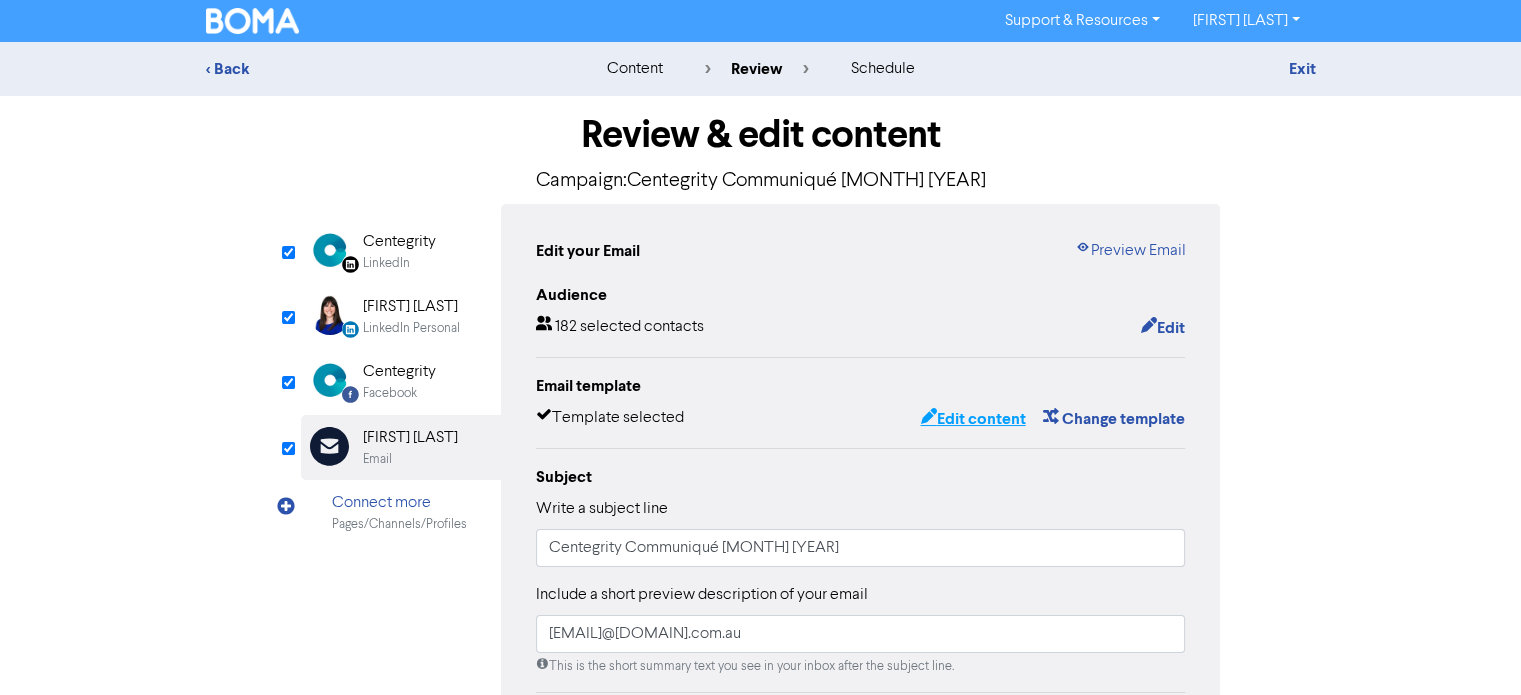 click on "Edit content" at bounding box center (972, 419) 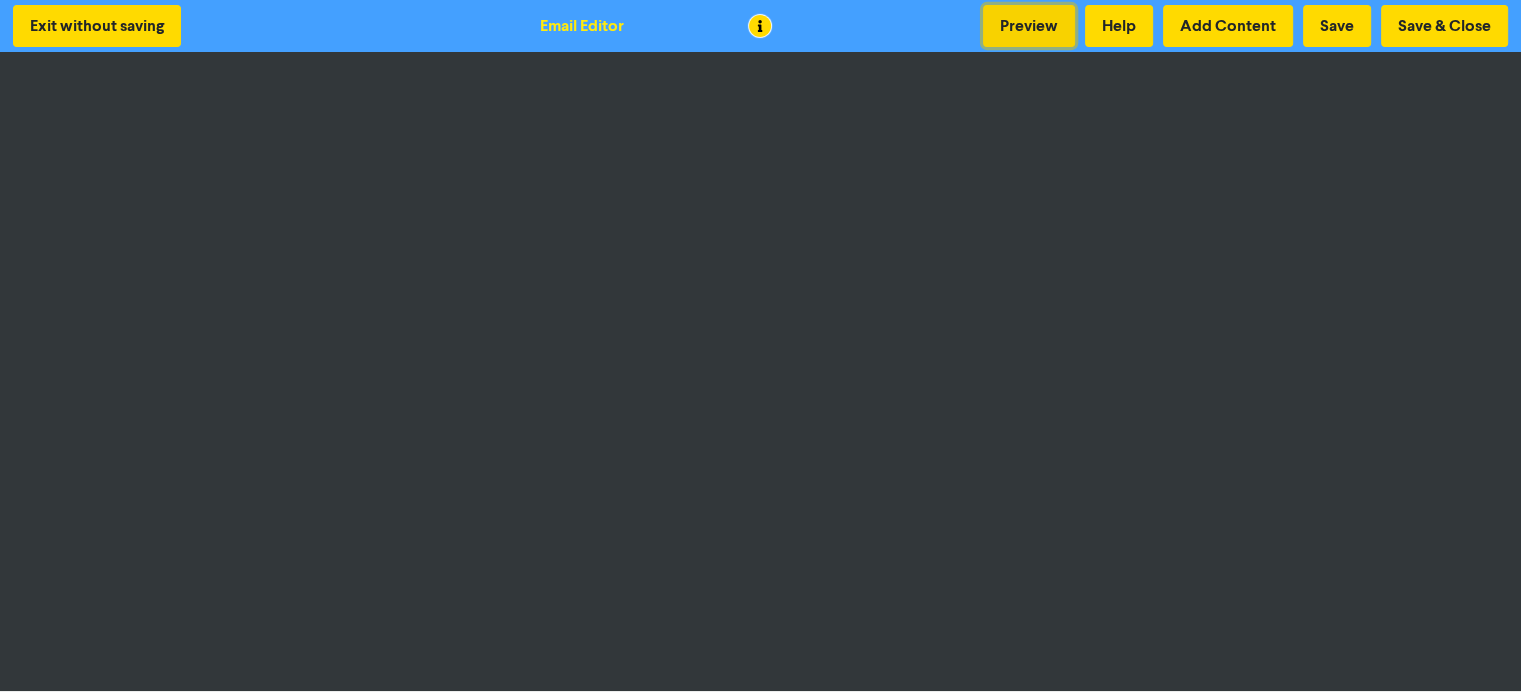 click on "Preview" at bounding box center [1029, 26] 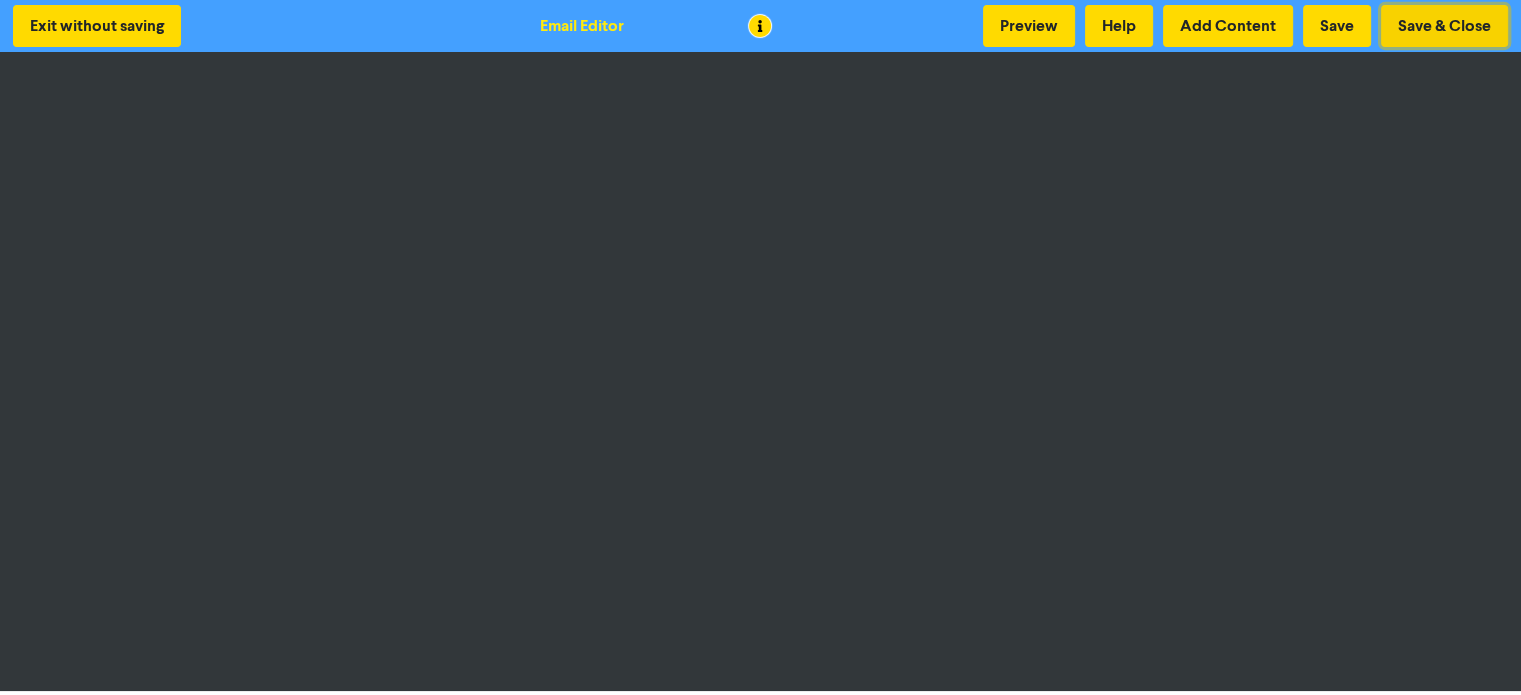 click on "Save & Close" at bounding box center (1444, 26) 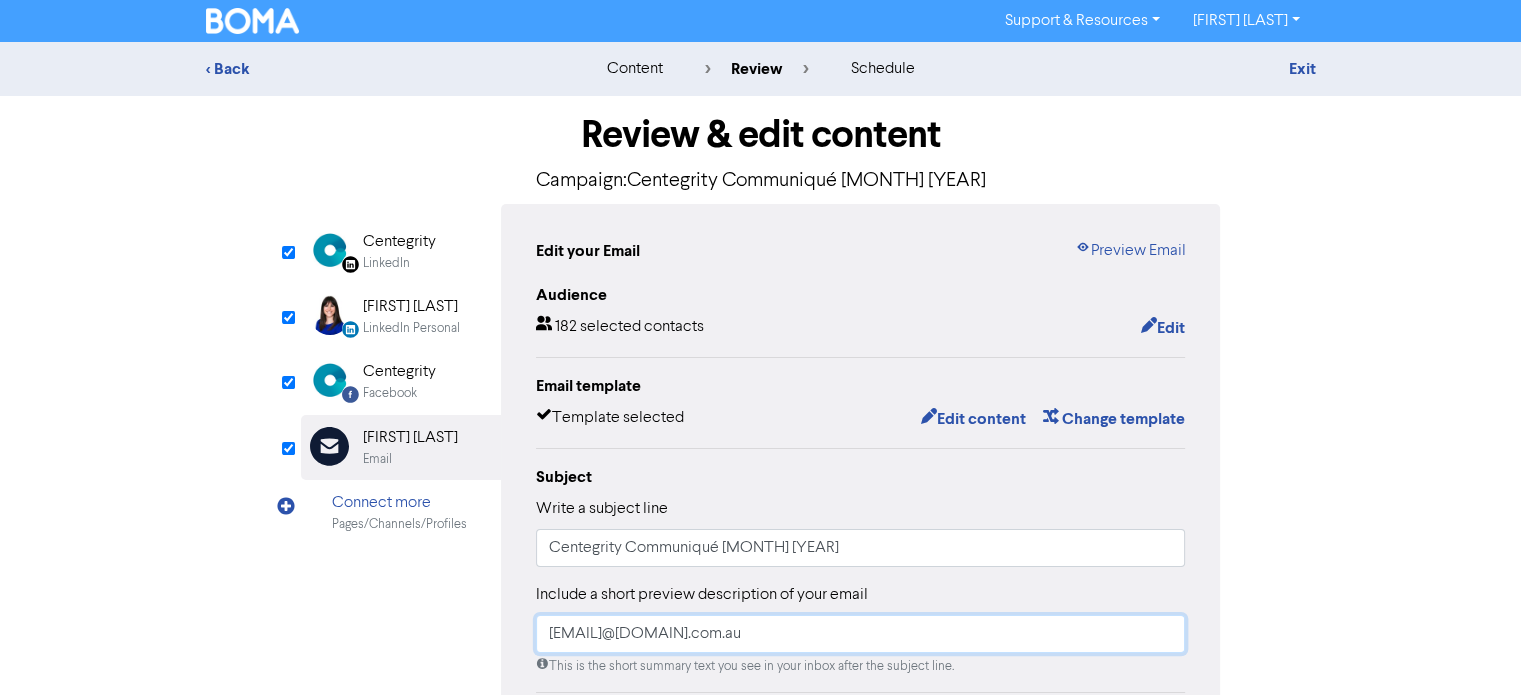 click on "[EMAIL]@[DOMAIN].com.au" at bounding box center [861, 634] 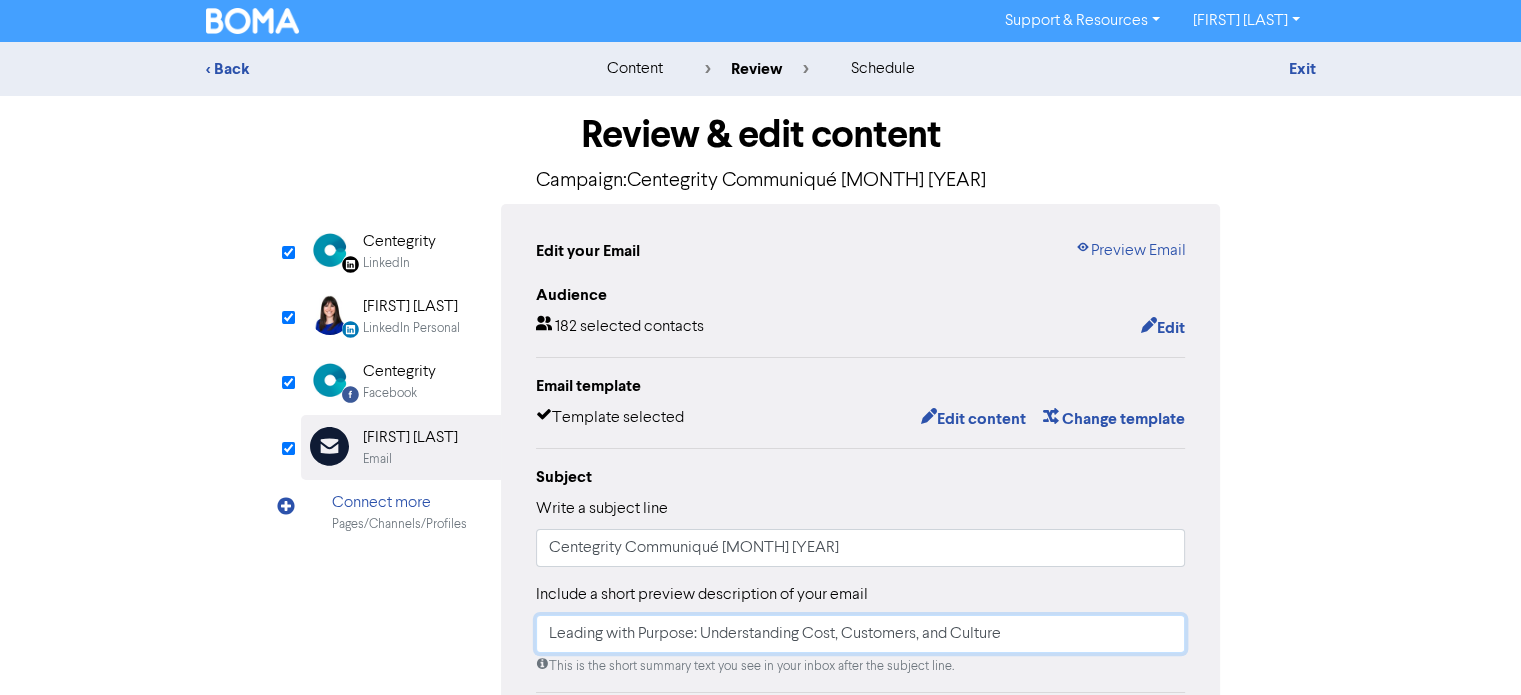 type on "[EMAIL]@[DOMAIN].com.au" 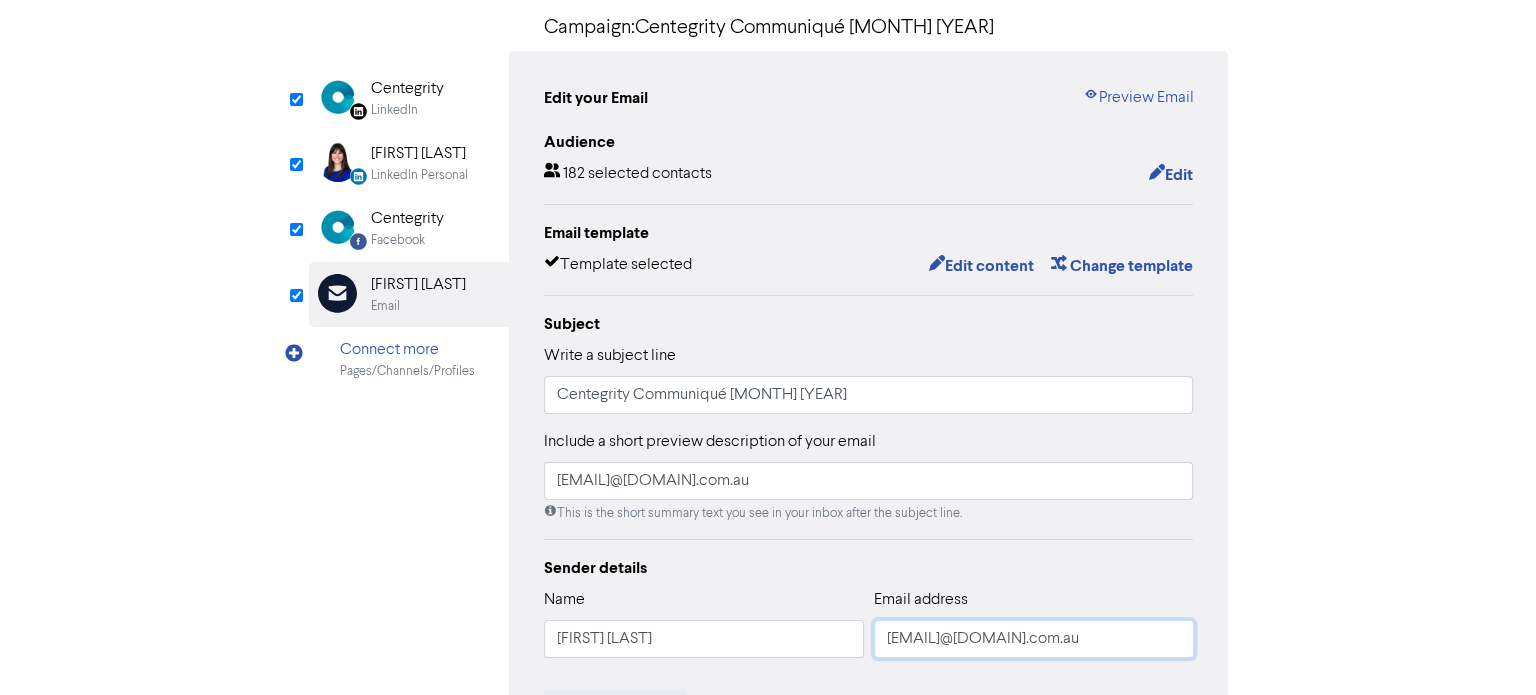 scroll, scrollTop: 32, scrollLeft: 0, axis: vertical 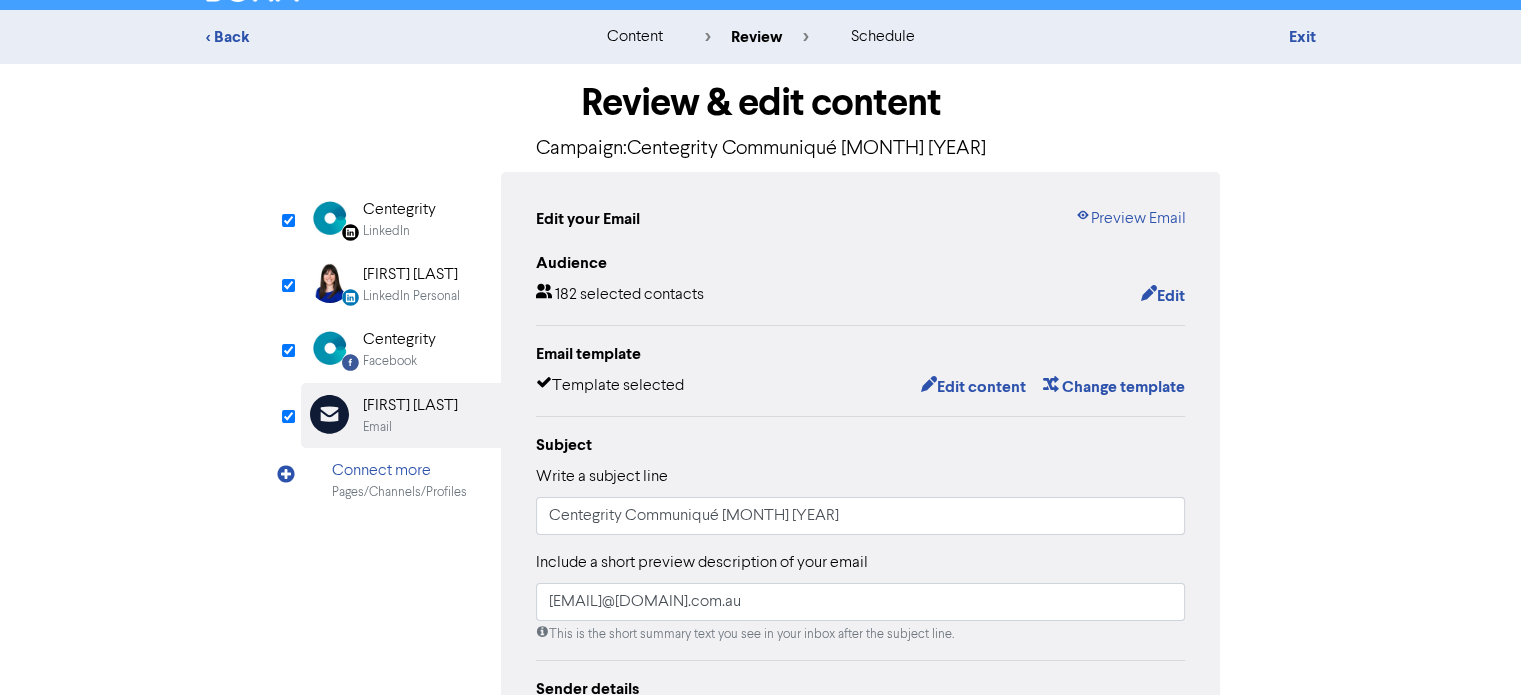click on "LinkedIn" at bounding box center [386, 231] 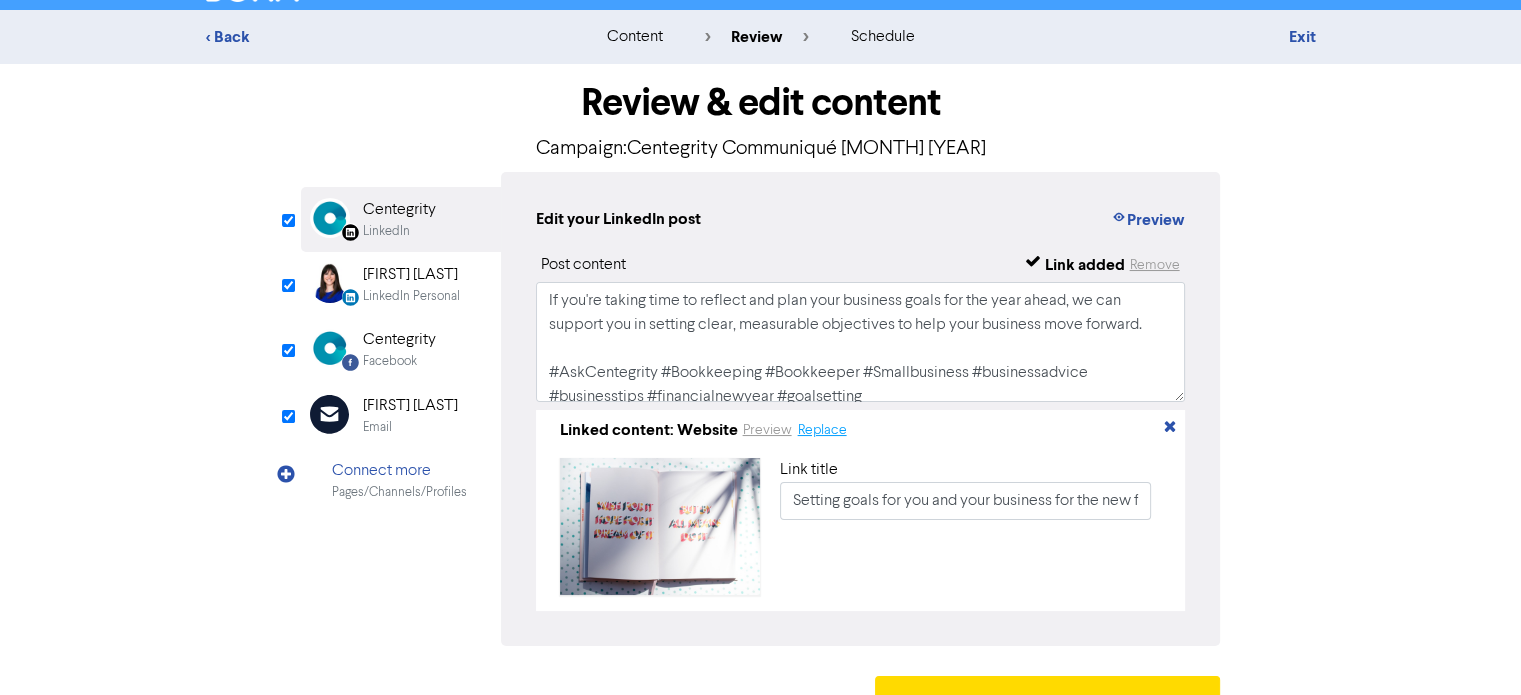 click on "Replace" at bounding box center [822, 430] 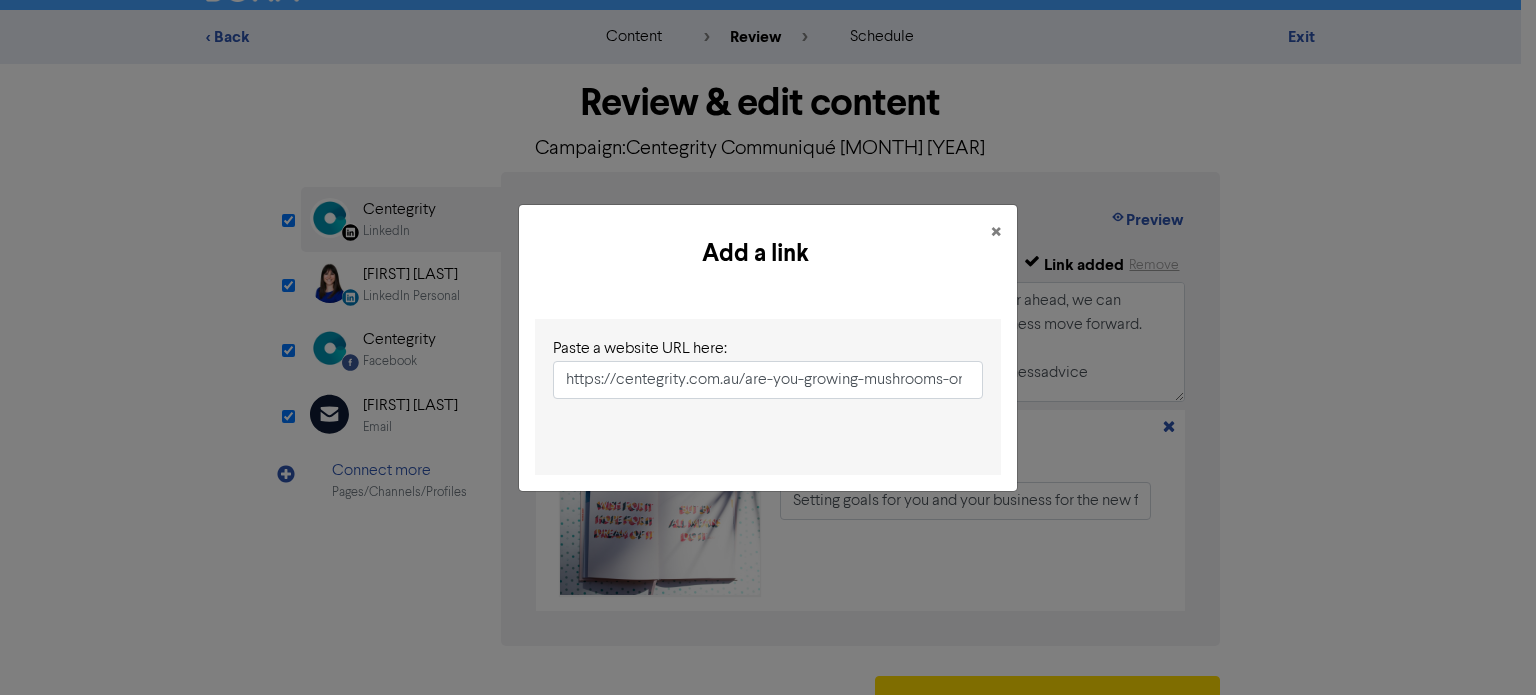 scroll, scrollTop: 0, scrollLeft: 411, axis: horizontal 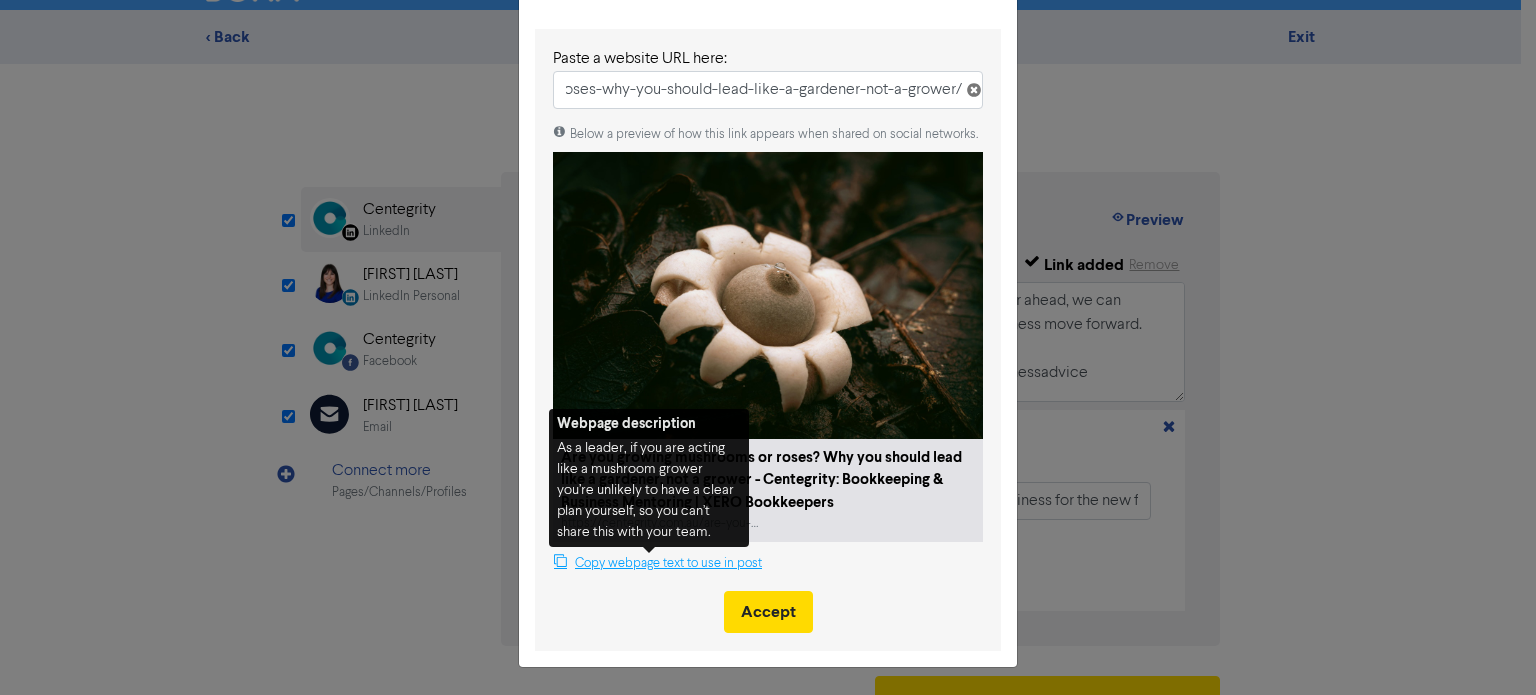 type on "https://centegrity.com.au/are-you-growing-mushrooms-or-roses-why-you-should-lead-like-a-gardener-not-a-grower/" 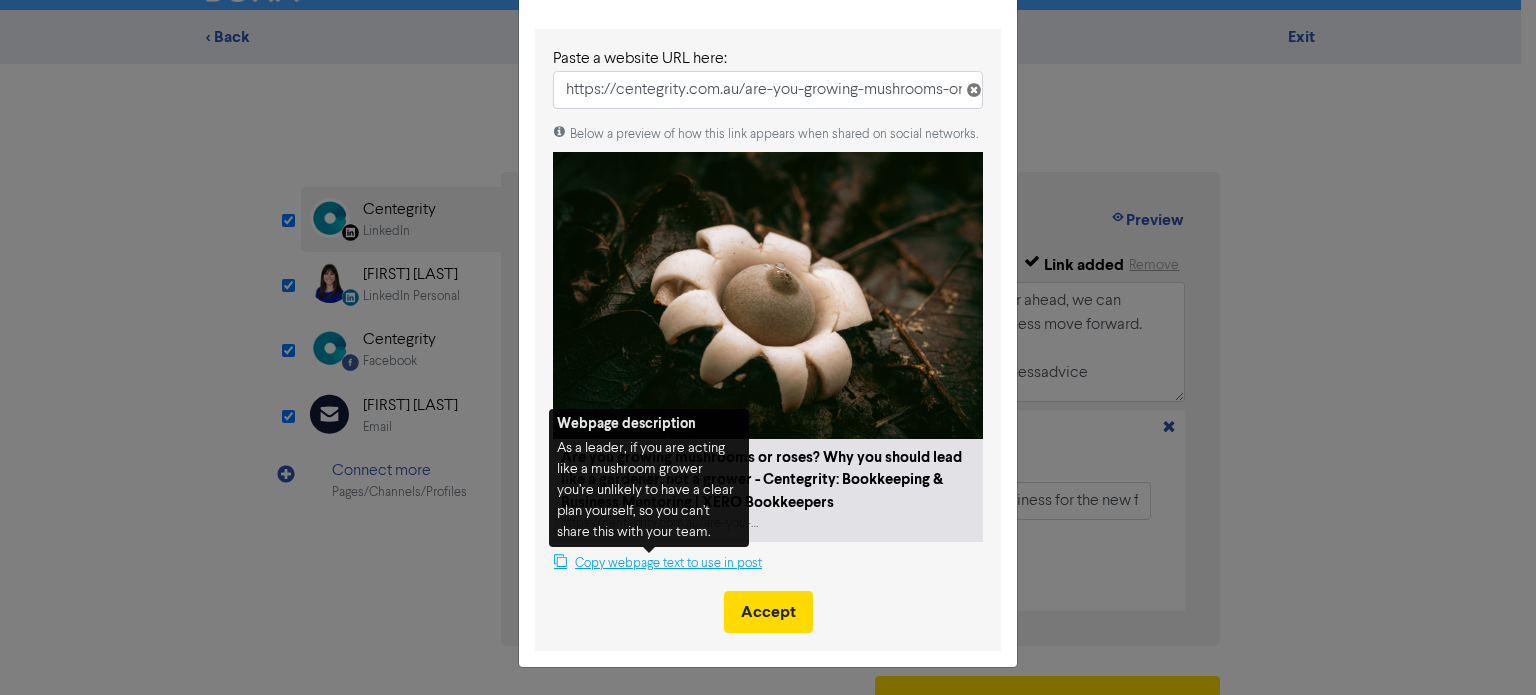 click on "Copy webpage text to use in post" at bounding box center (658, 563) 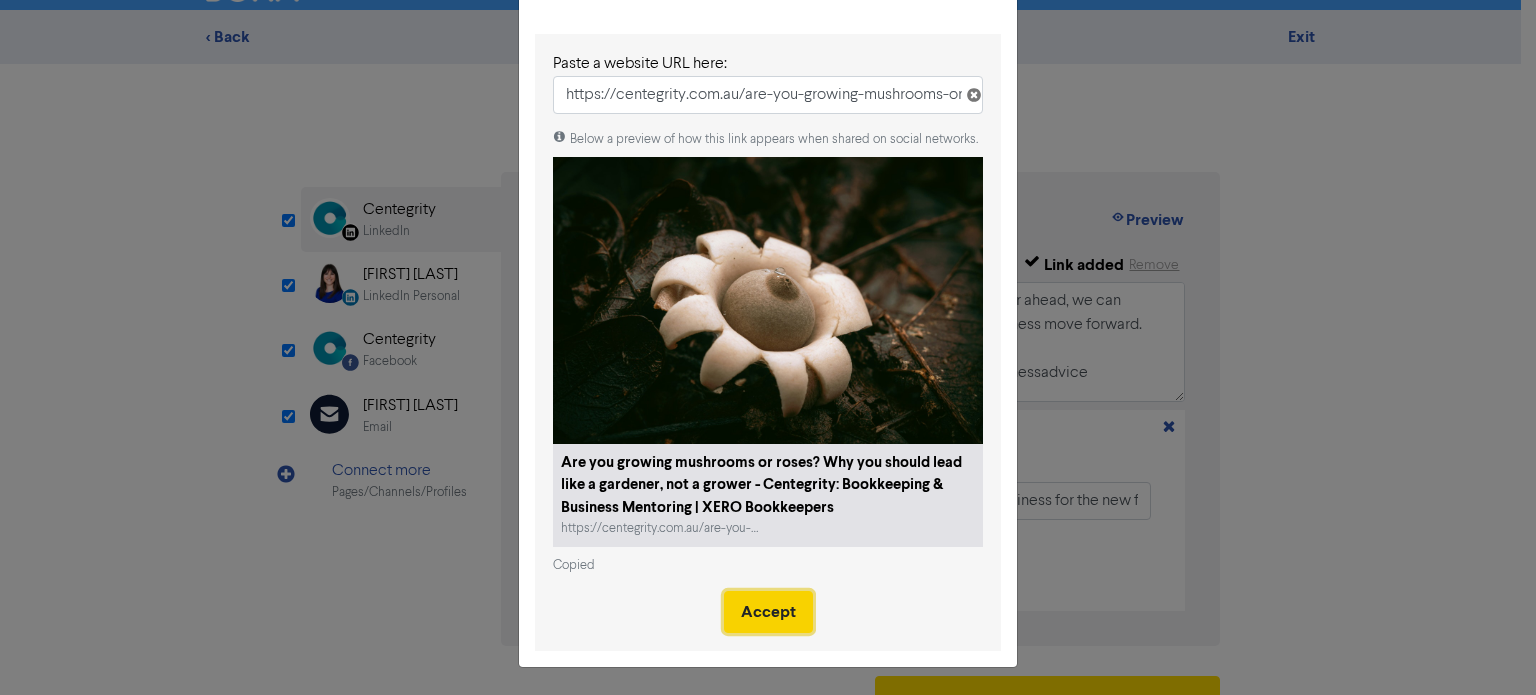 click on "Accept" at bounding box center [768, 612] 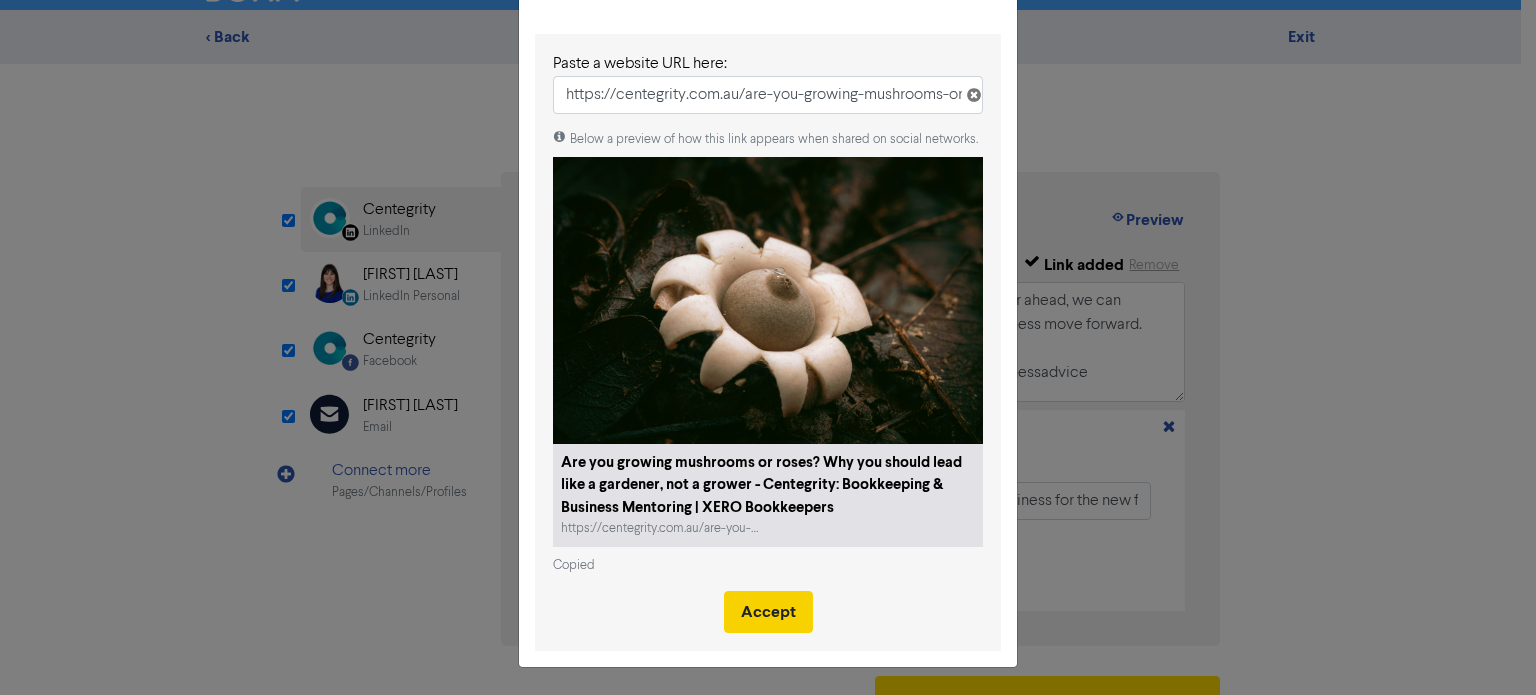 type 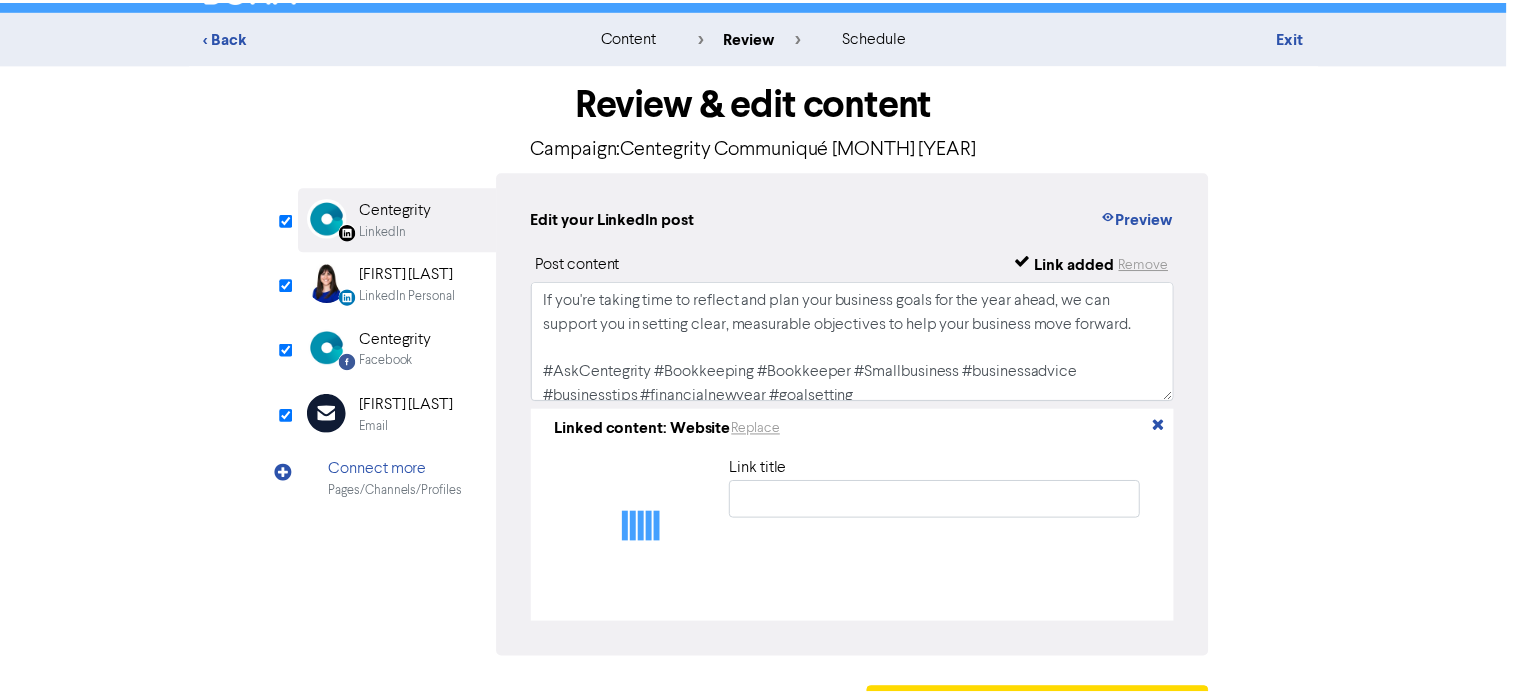 scroll, scrollTop: 0, scrollLeft: 0, axis: both 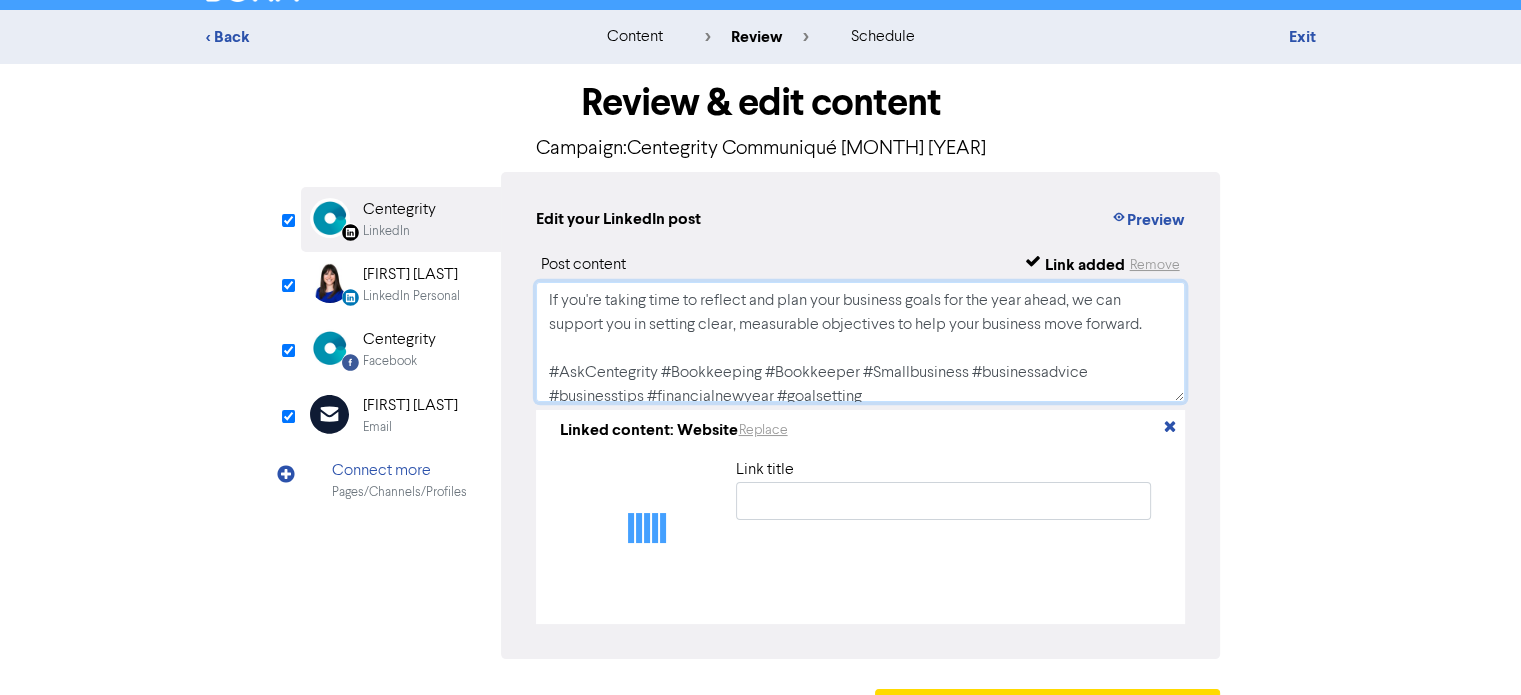 drag, startPoint x: 1148, startPoint y: 323, endPoint x: 516, endPoint y: 299, distance: 632.4555 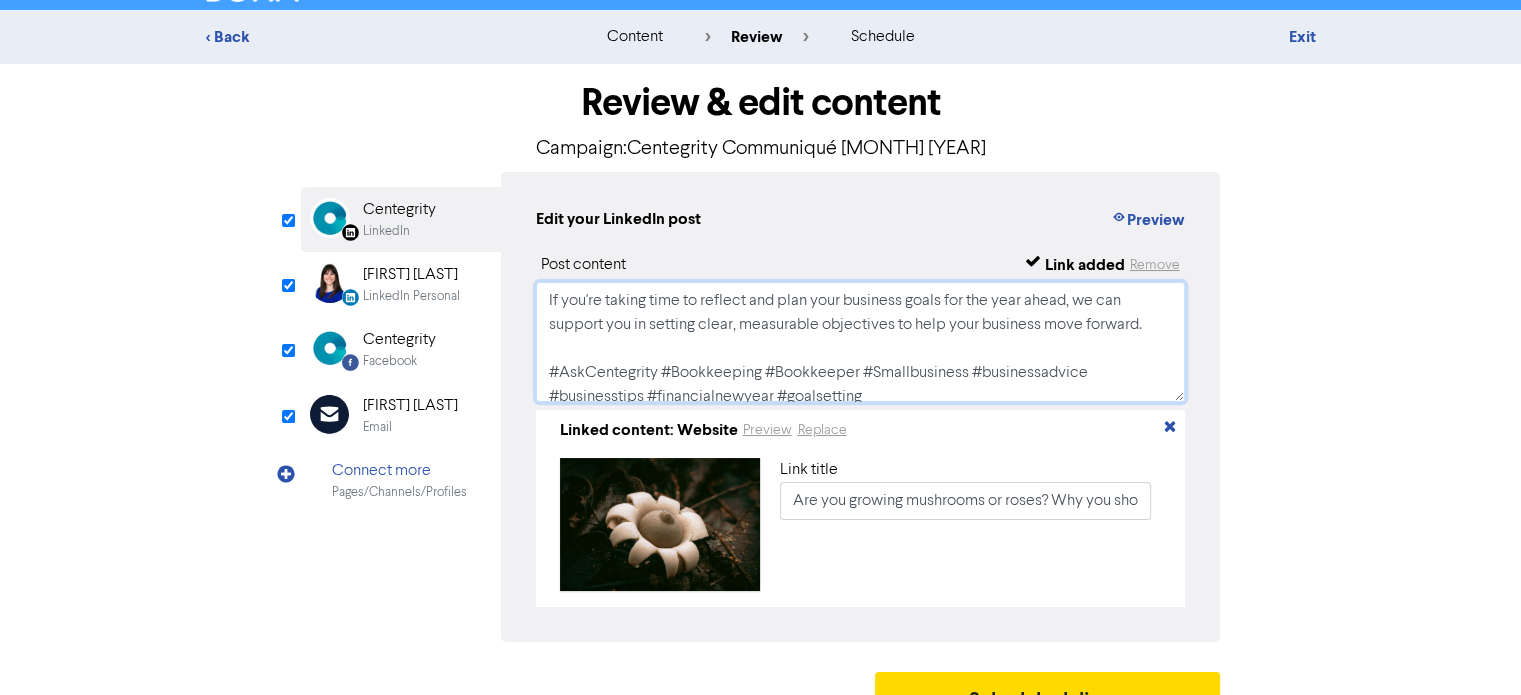paste on "As a leader, if you are acting like a mushroom grower you’re unlikely to have a clear plan yourself, so you can’t share this with your team" 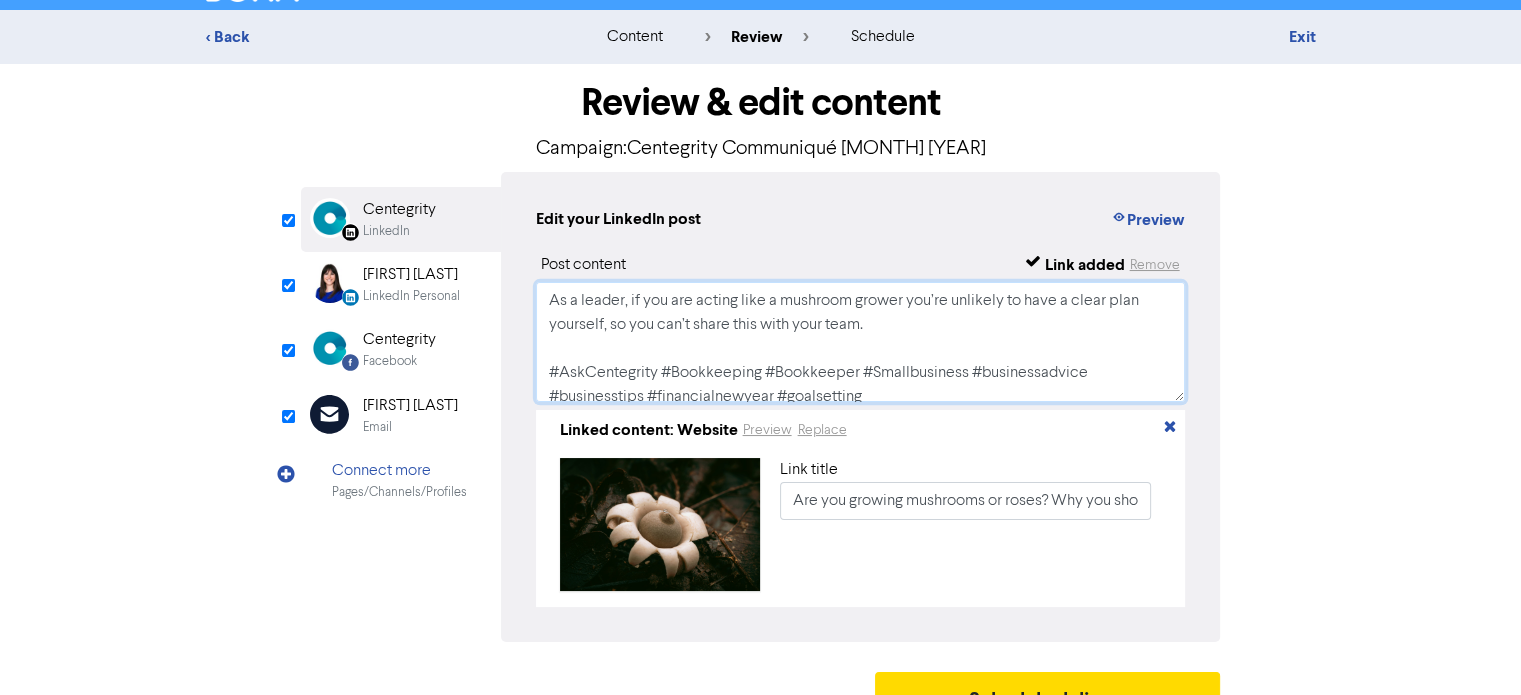 drag, startPoint x: 882, startPoint y: 329, endPoint x: 516, endPoint y: 290, distance: 368.072 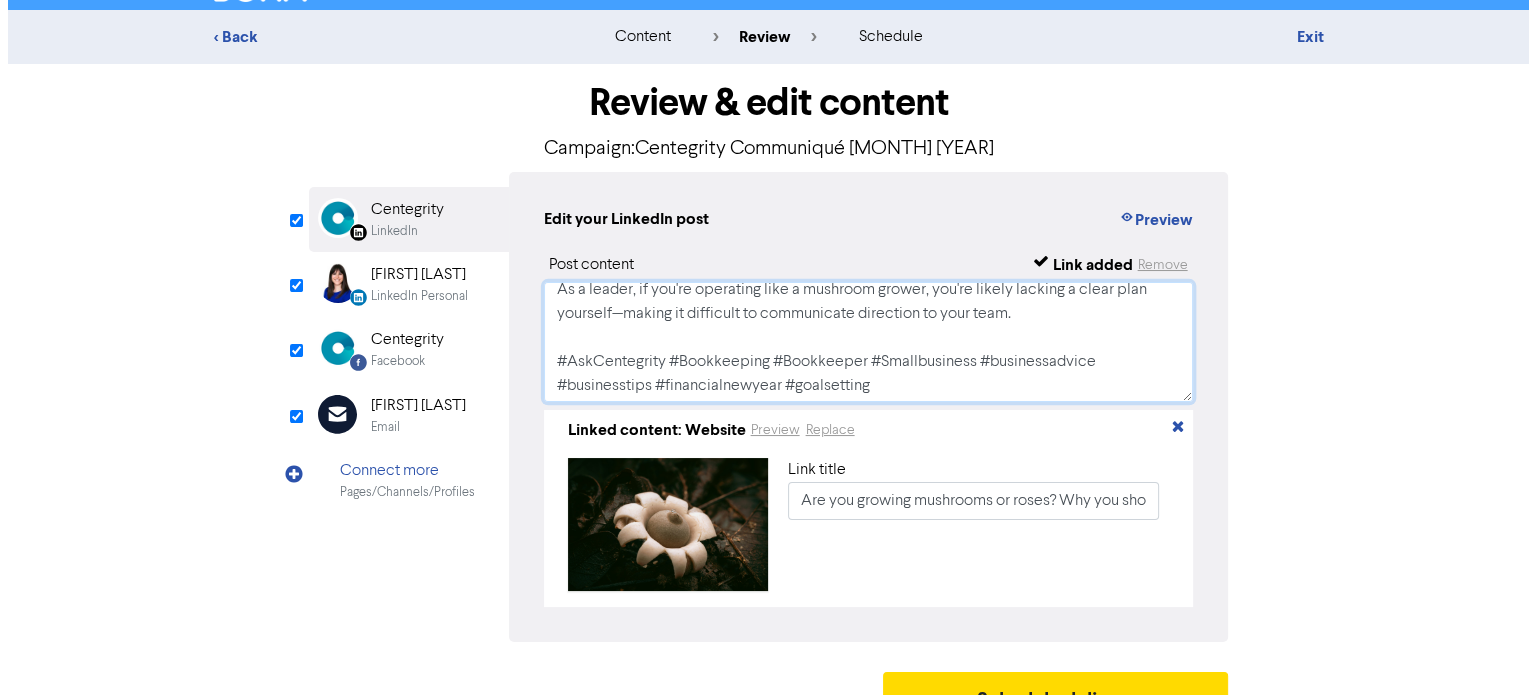 scroll, scrollTop: 13, scrollLeft: 0, axis: vertical 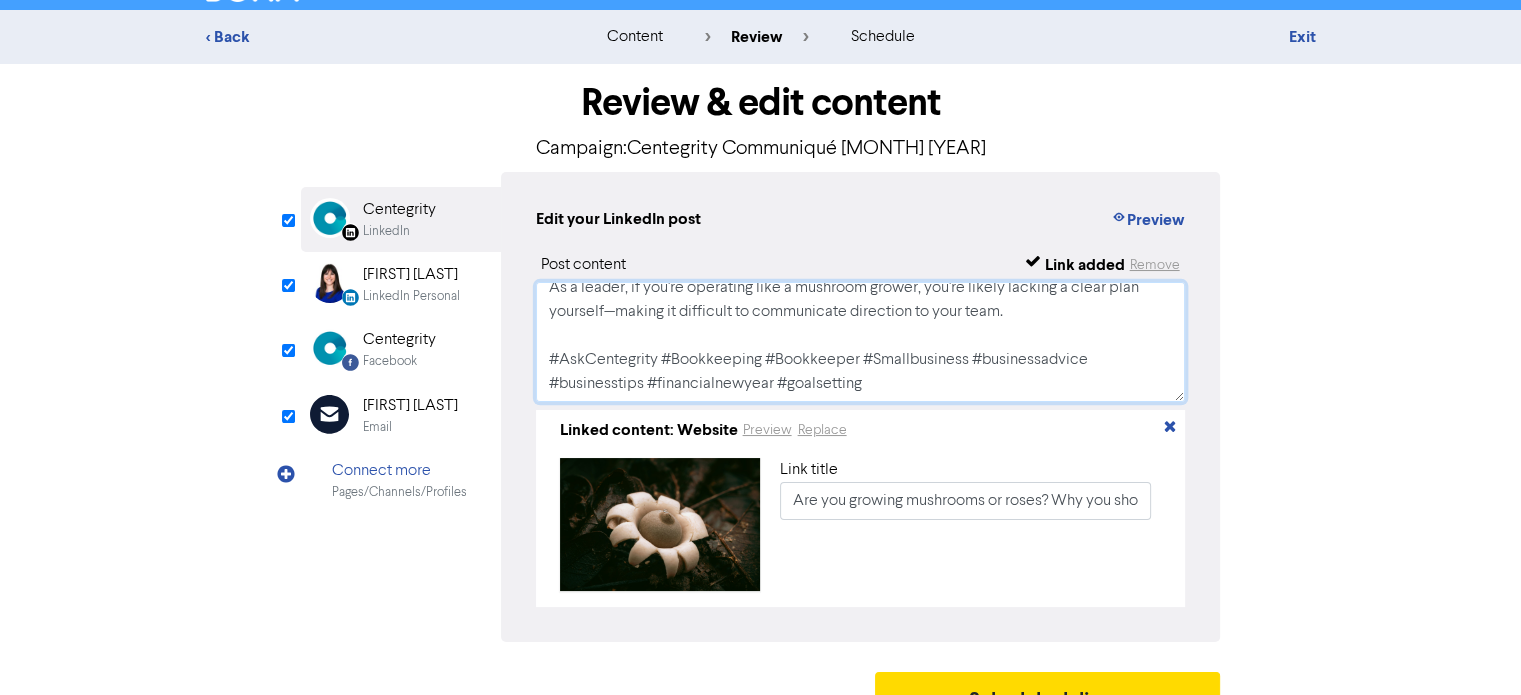 drag, startPoint x: 656, startPoint y: 381, endPoint x: 925, endPoint y: 381, distance: 269 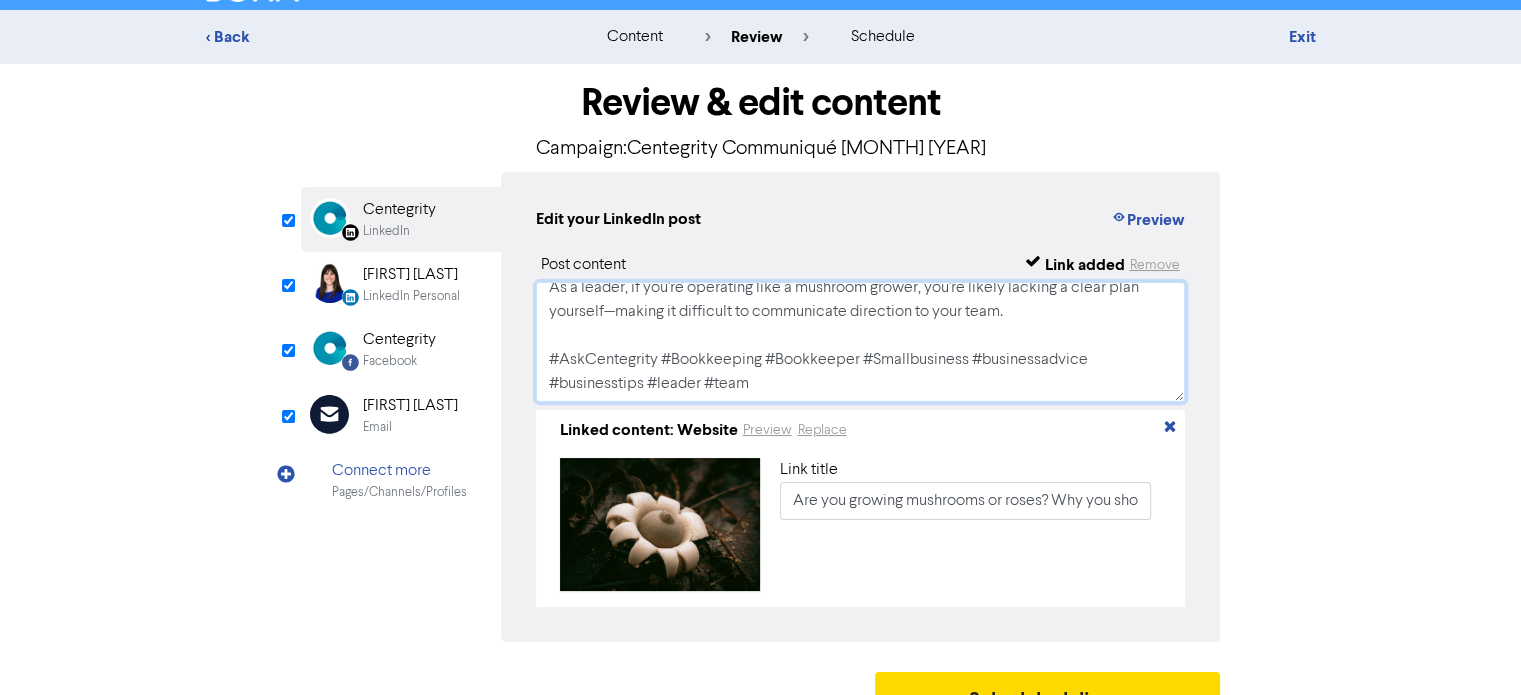 type on "As a leader, if you're operating like a mushroom grower, you're likely lacking a clear plan yourself—making it difficult to communicate direction to your team.
#AskCentegrity #Bookkeeping #Bookkeeper #Smallbusiness #businessadvice #businesstips #leader #team" 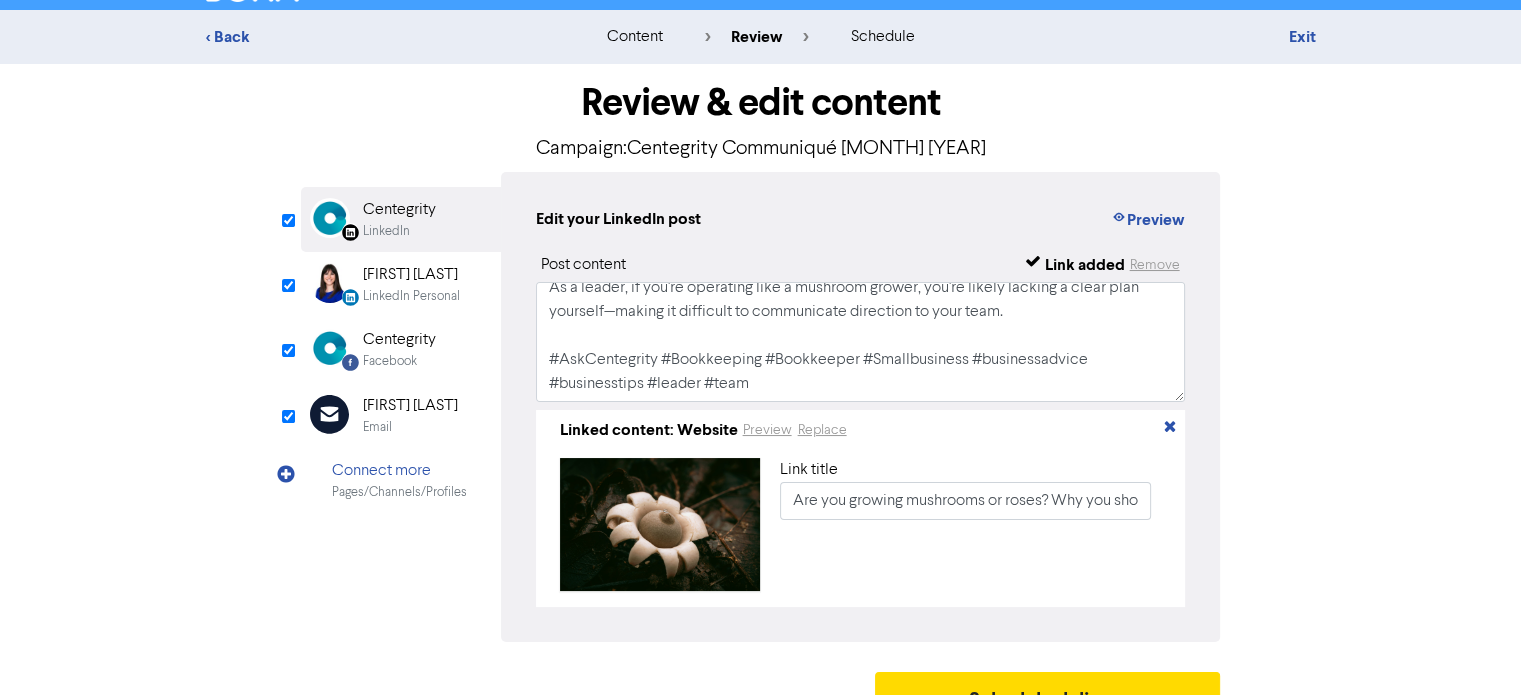 click on "LinkedIn Personal" at bounding box center [411, 296] 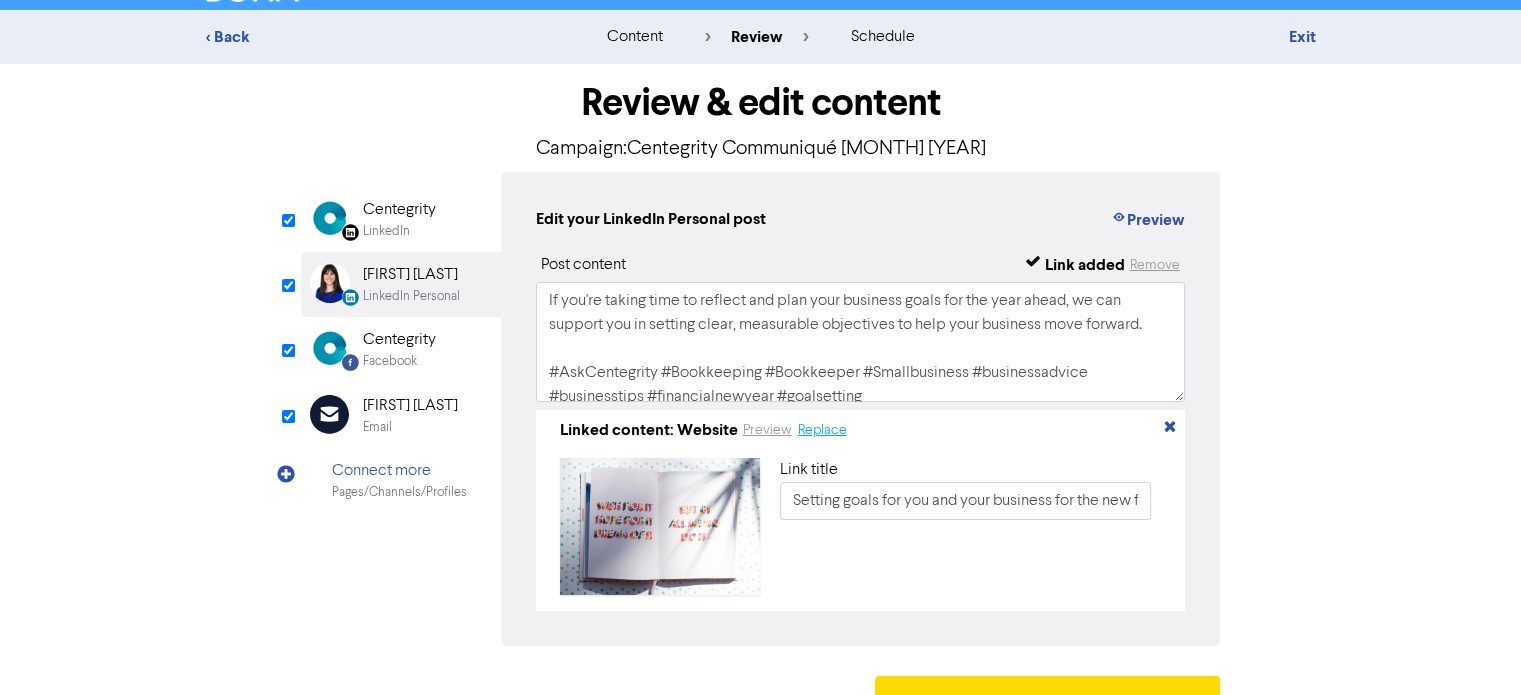 click on "Replace" at bounding box center [822, 430] 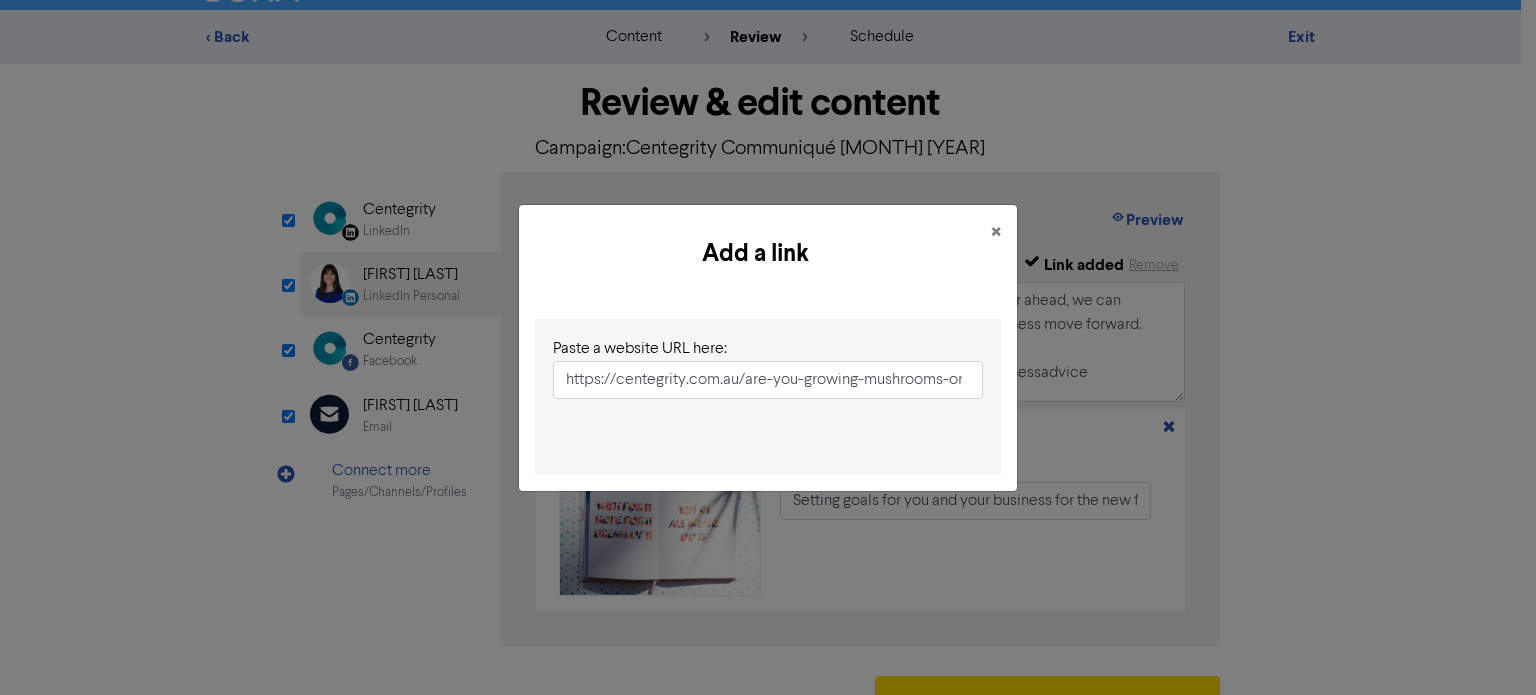 scroll, scrollTop: 0, scrollLeft: 411, axis: horizontal 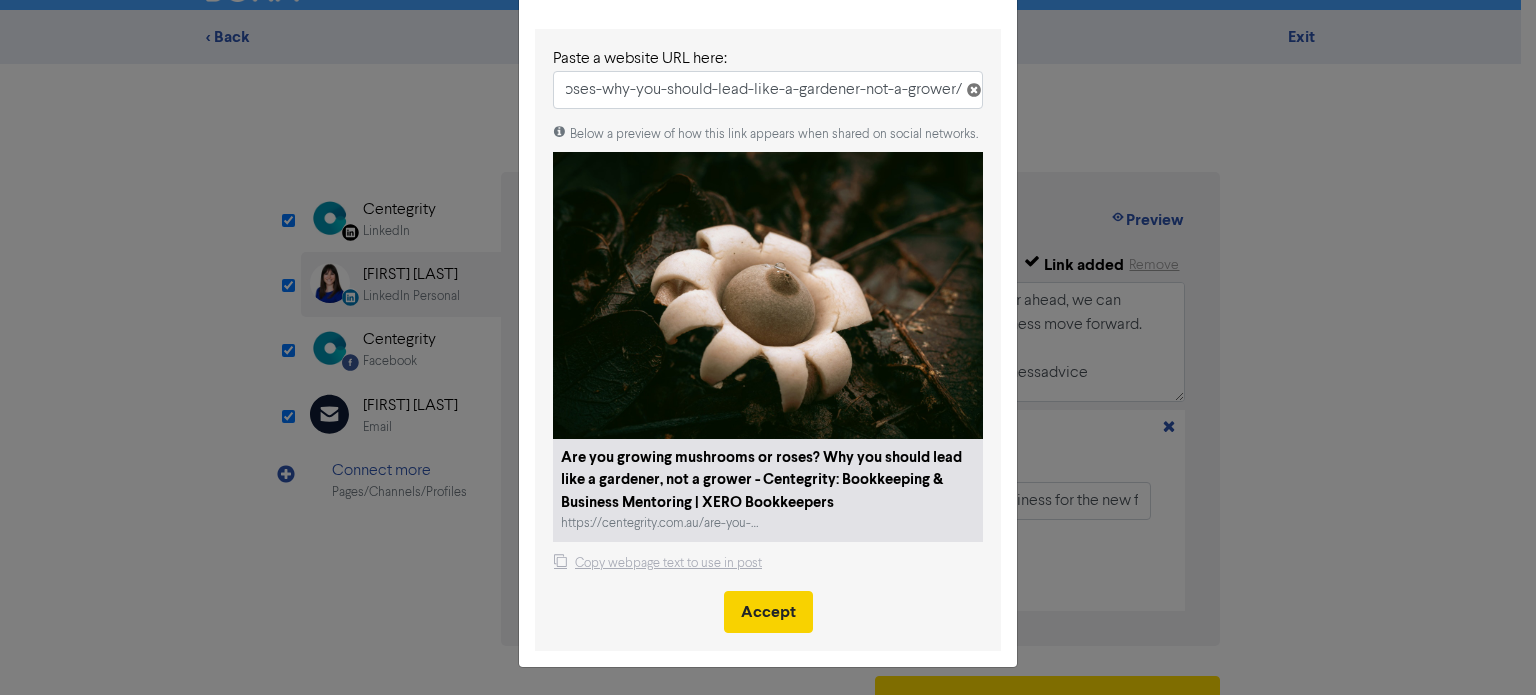 type on "https://centegrity.com.au/are-you-growing-mushrooms-or-roses-why-you-should-lead-like-a-gardener-not-a-grower/" 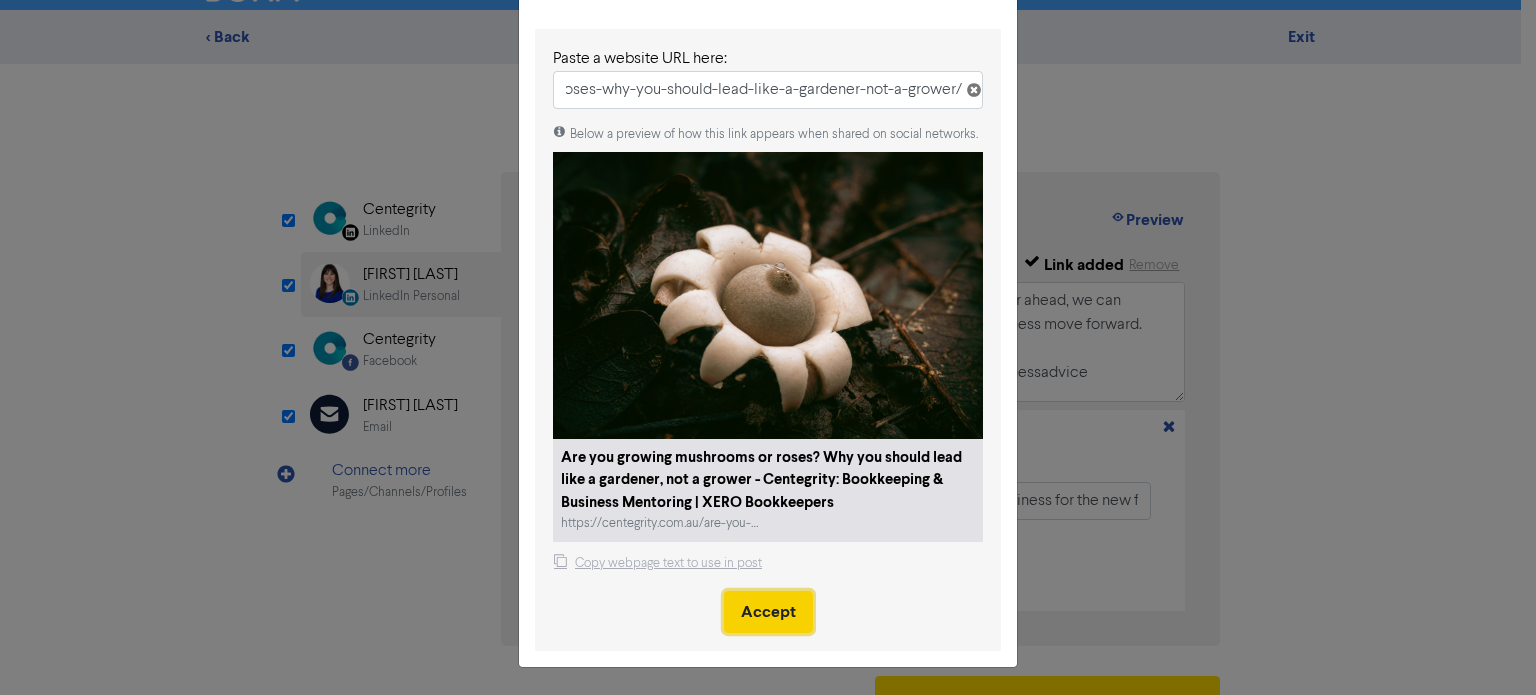 scroll, scrollTop: 0, scrollLeft: 0, axis: both 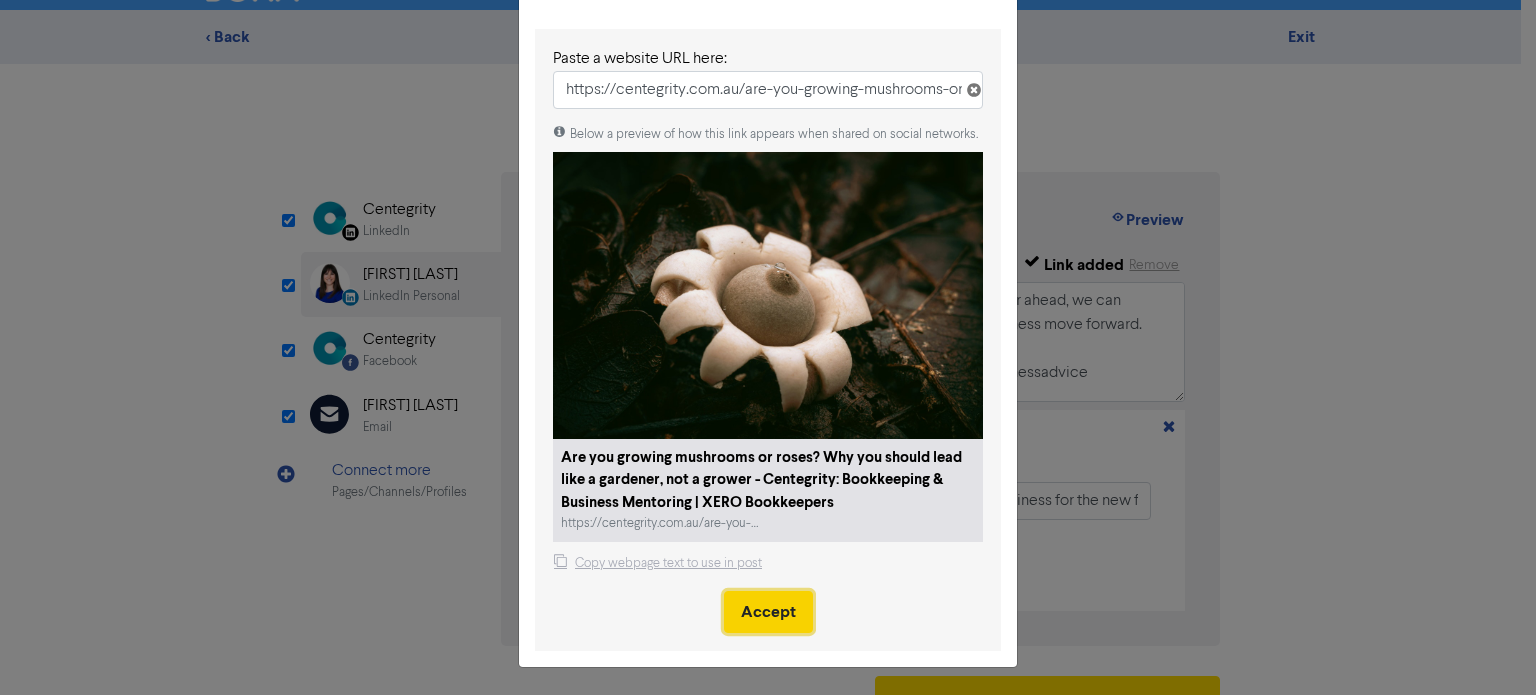 drag, startPoint x: 794, startPoint y: 606, endPoint x: 785, endPoint y: 594, distance: 15 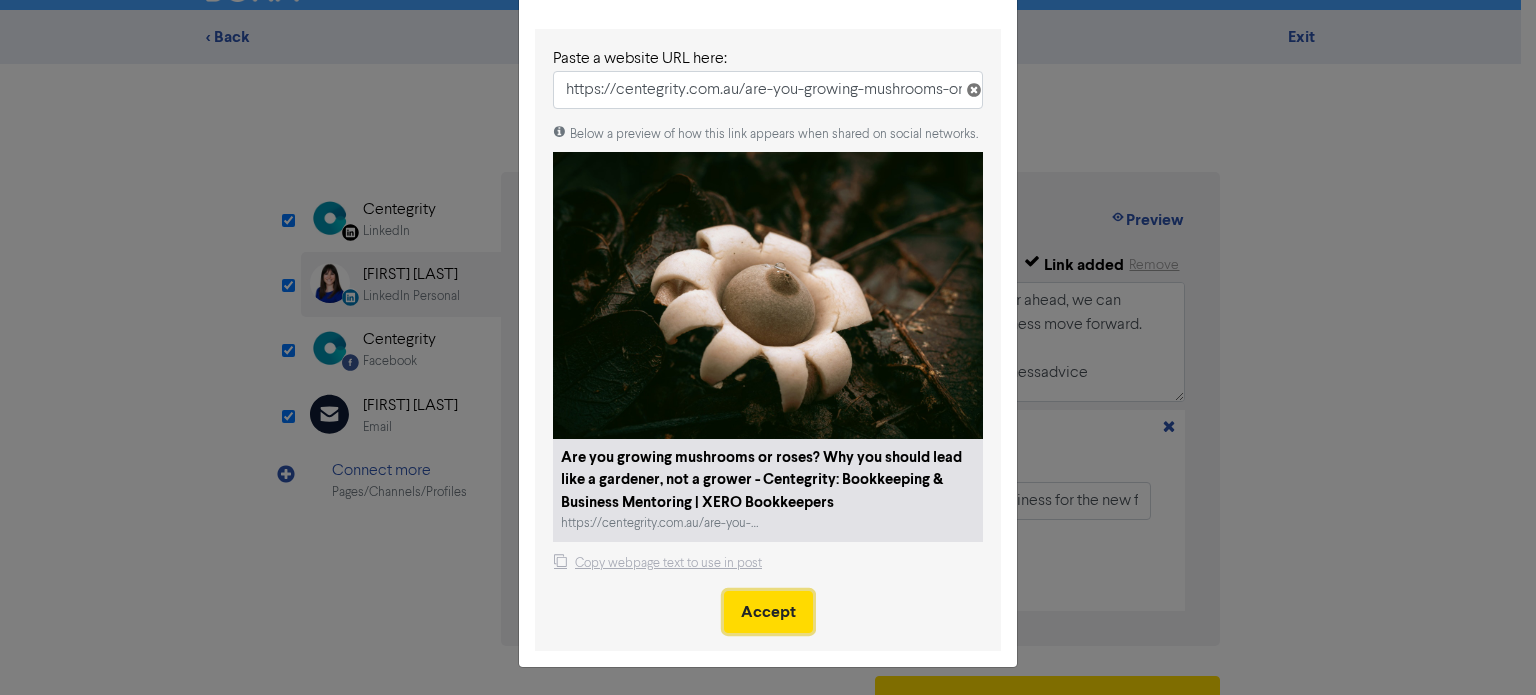 click on "Accept" at bounding box center (768, 612) 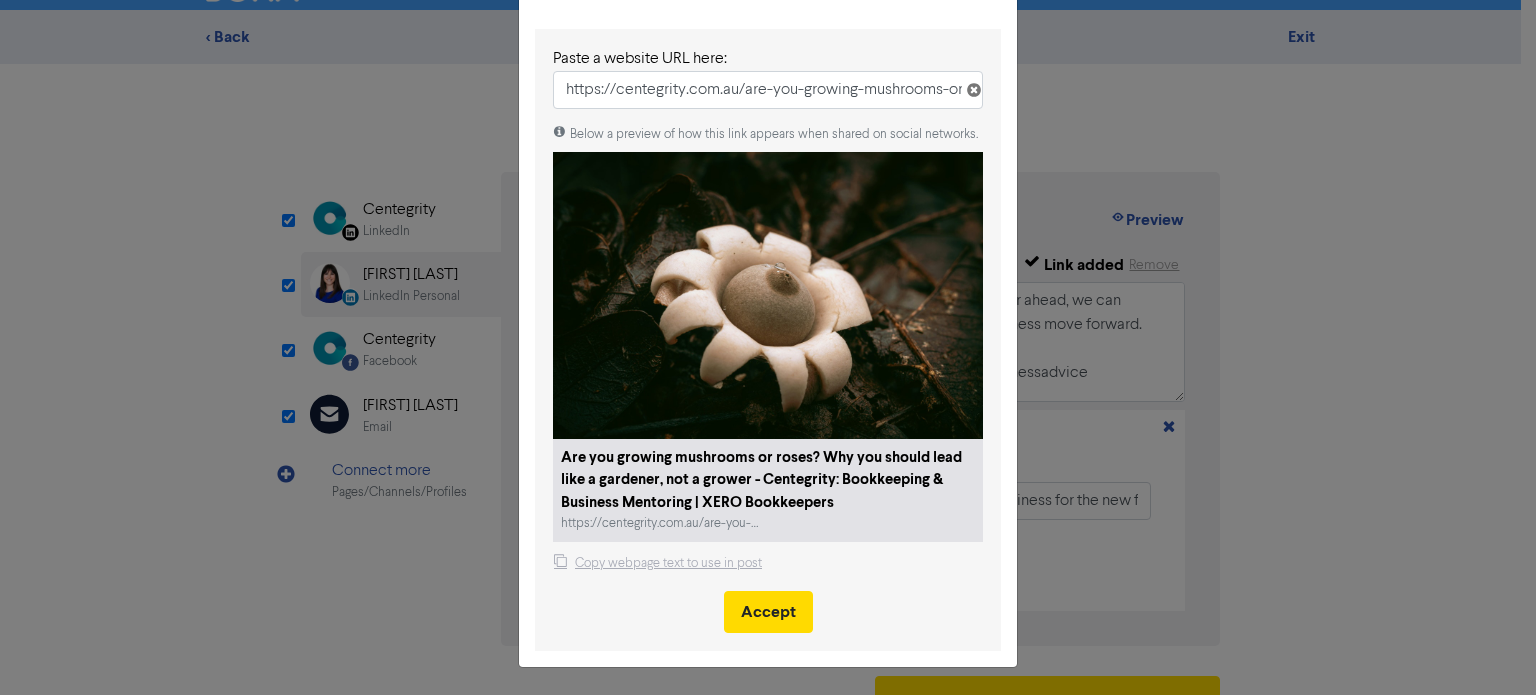 type 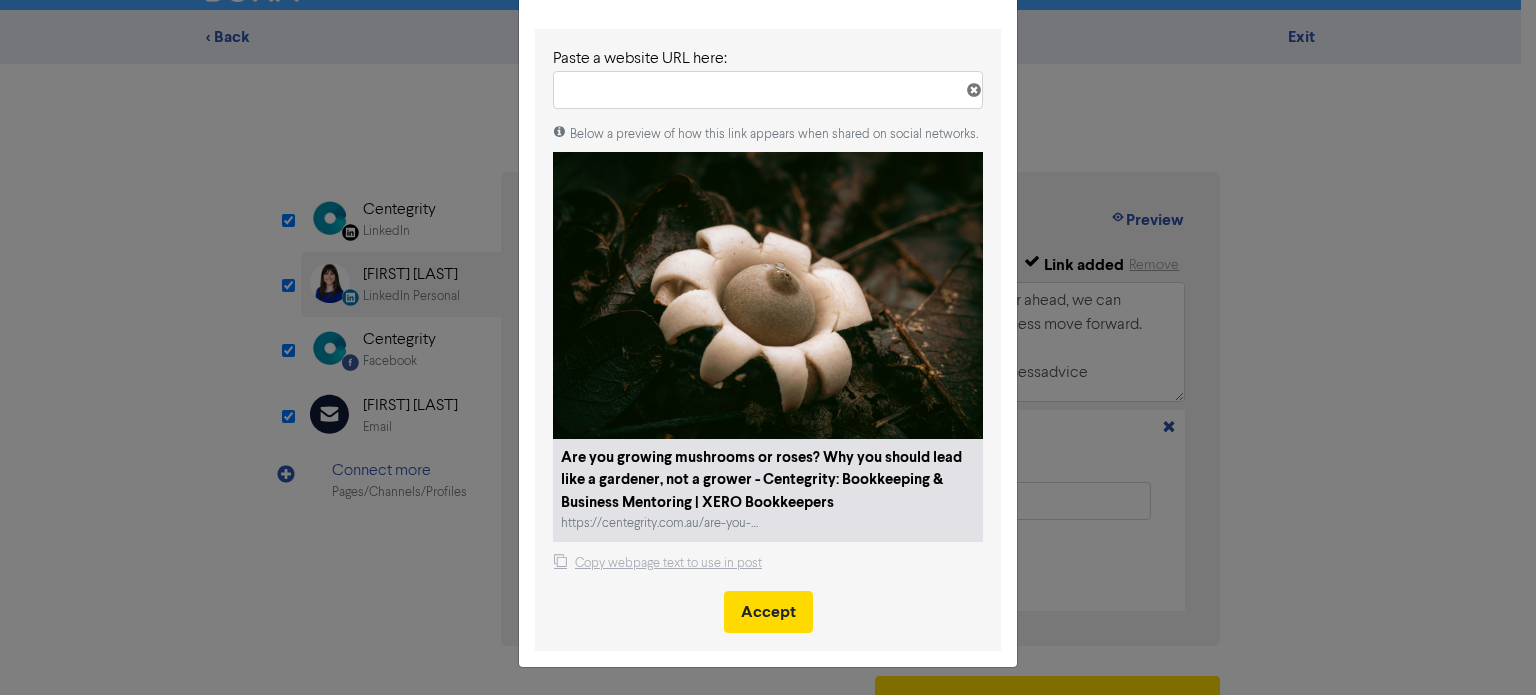 scroll, scrollTop: 0, scrollLeft: 0, axis: both 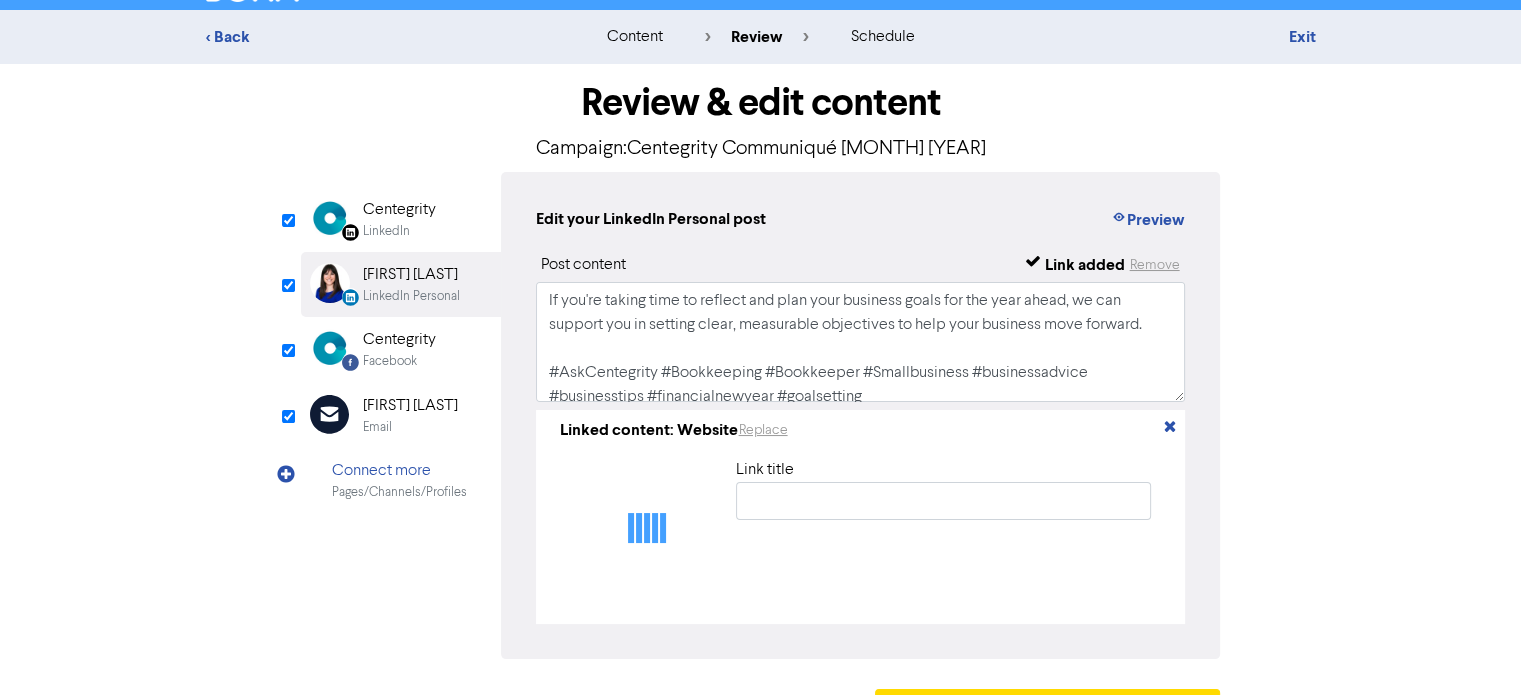 type on "Are you growing mushrooms or roses? Why you should lead like a gardener, not a grower - Centegrity: Bookkeeping & Business Mentoring | XERO Bookkeepers" 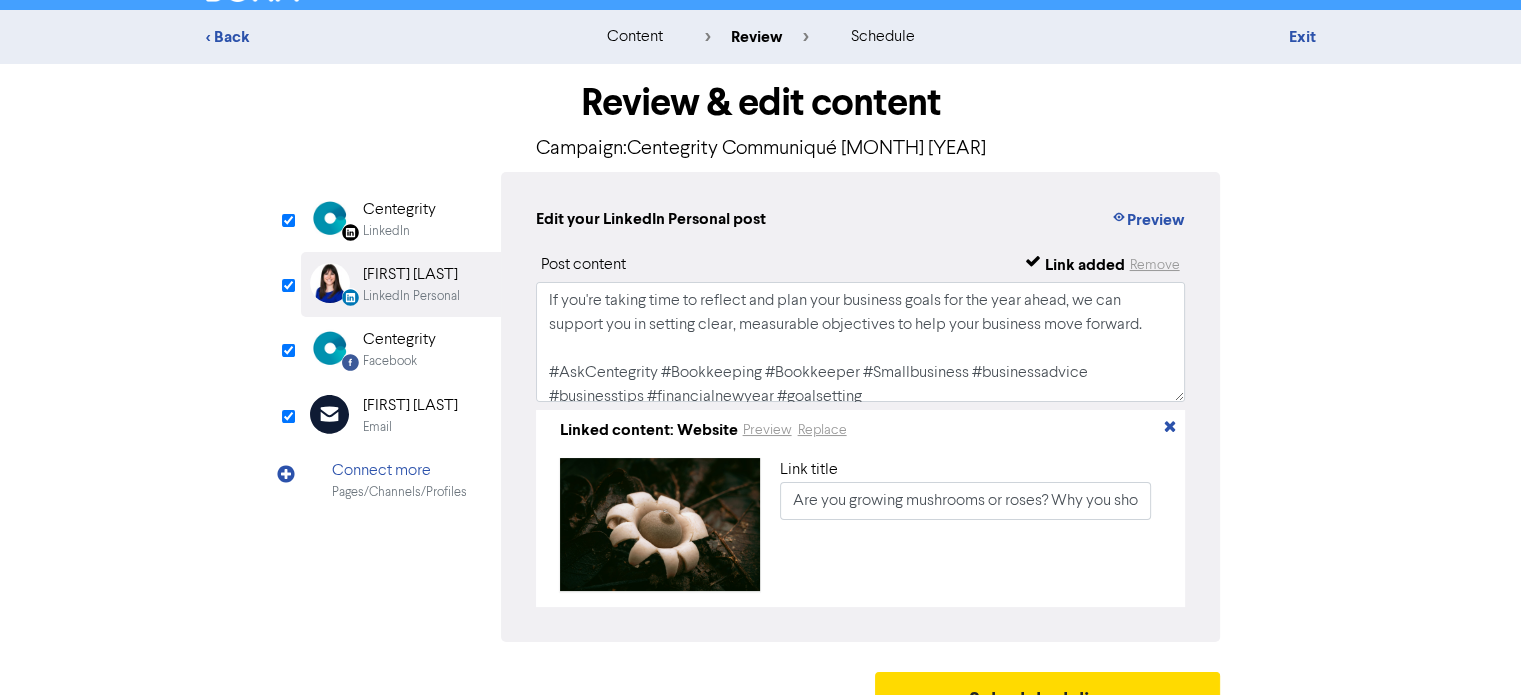 click on "Facebook" at bounding box center (399, 361) 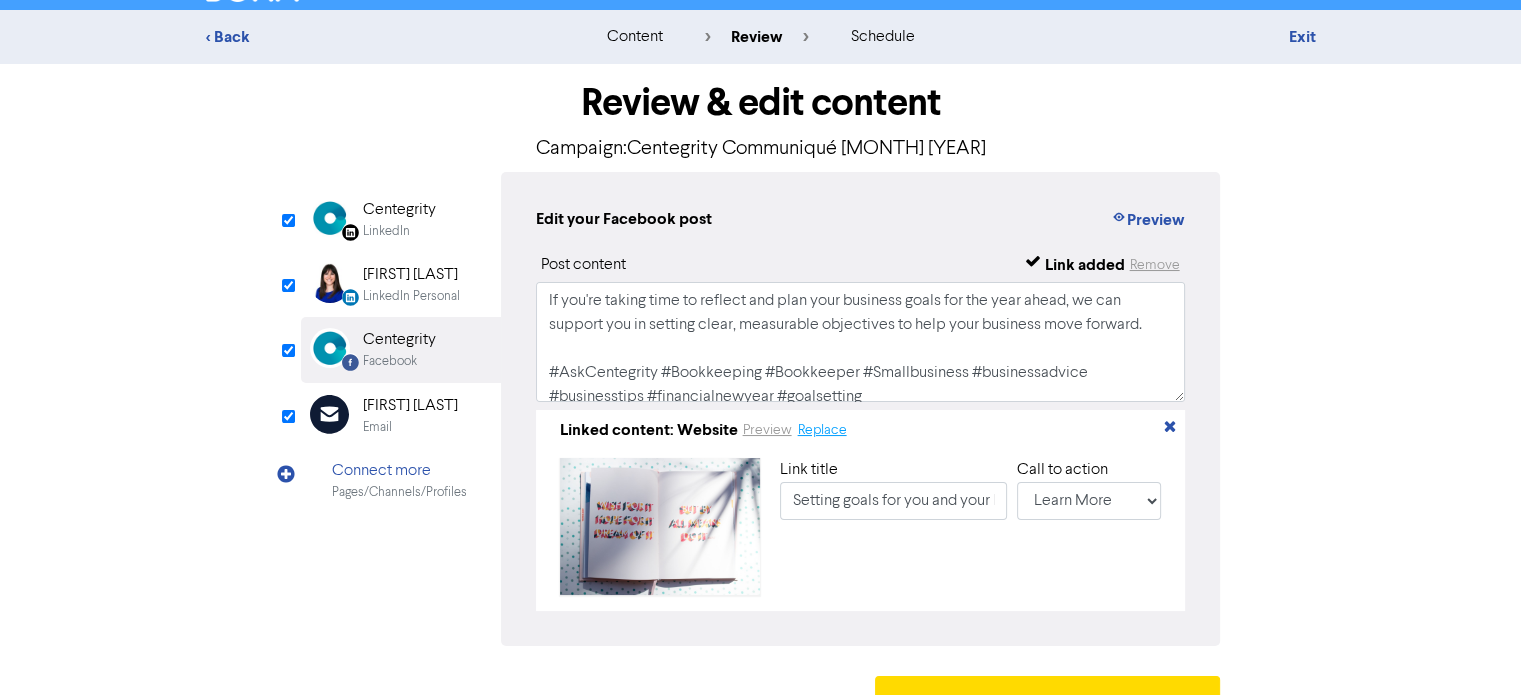 click on "Replace" at bounding box center (822, 430) 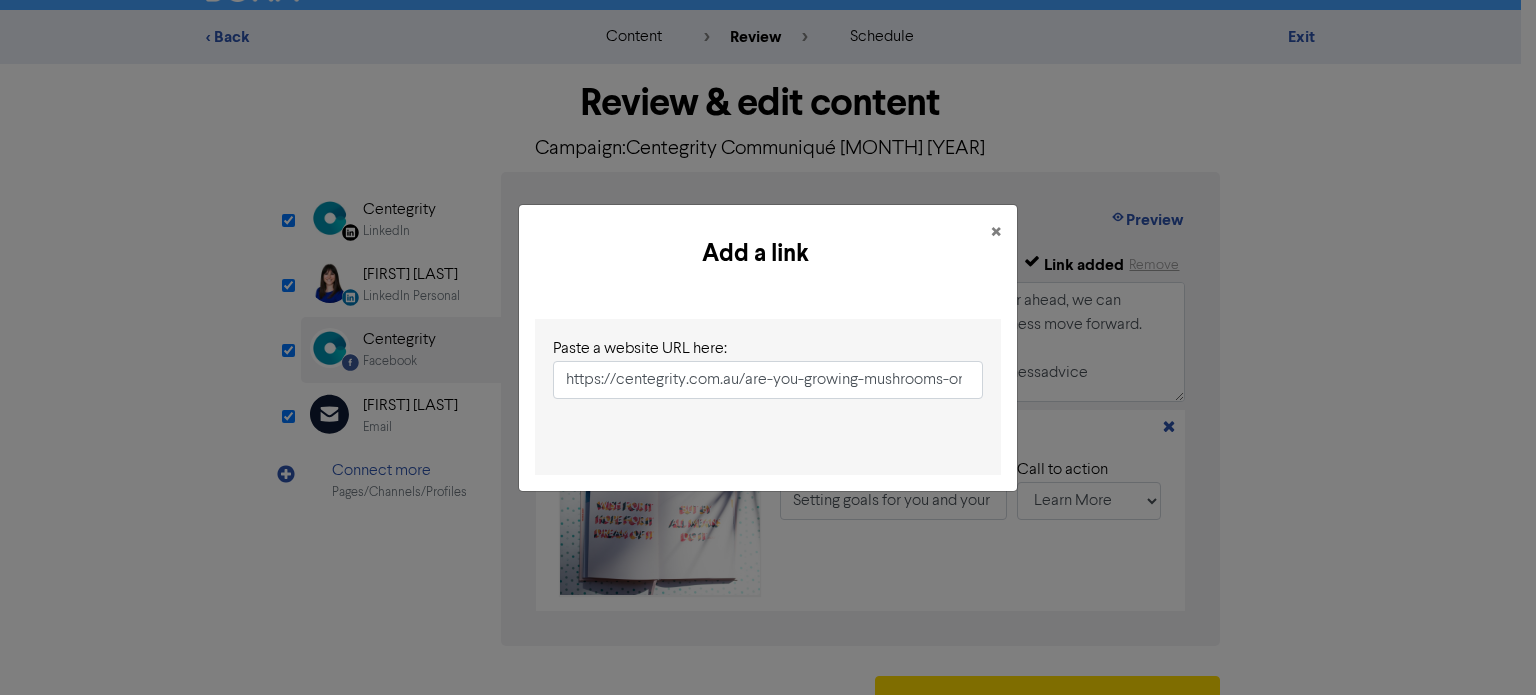 scroll, scrollTop: 0, scrollLeft: 411, axis: horizontal 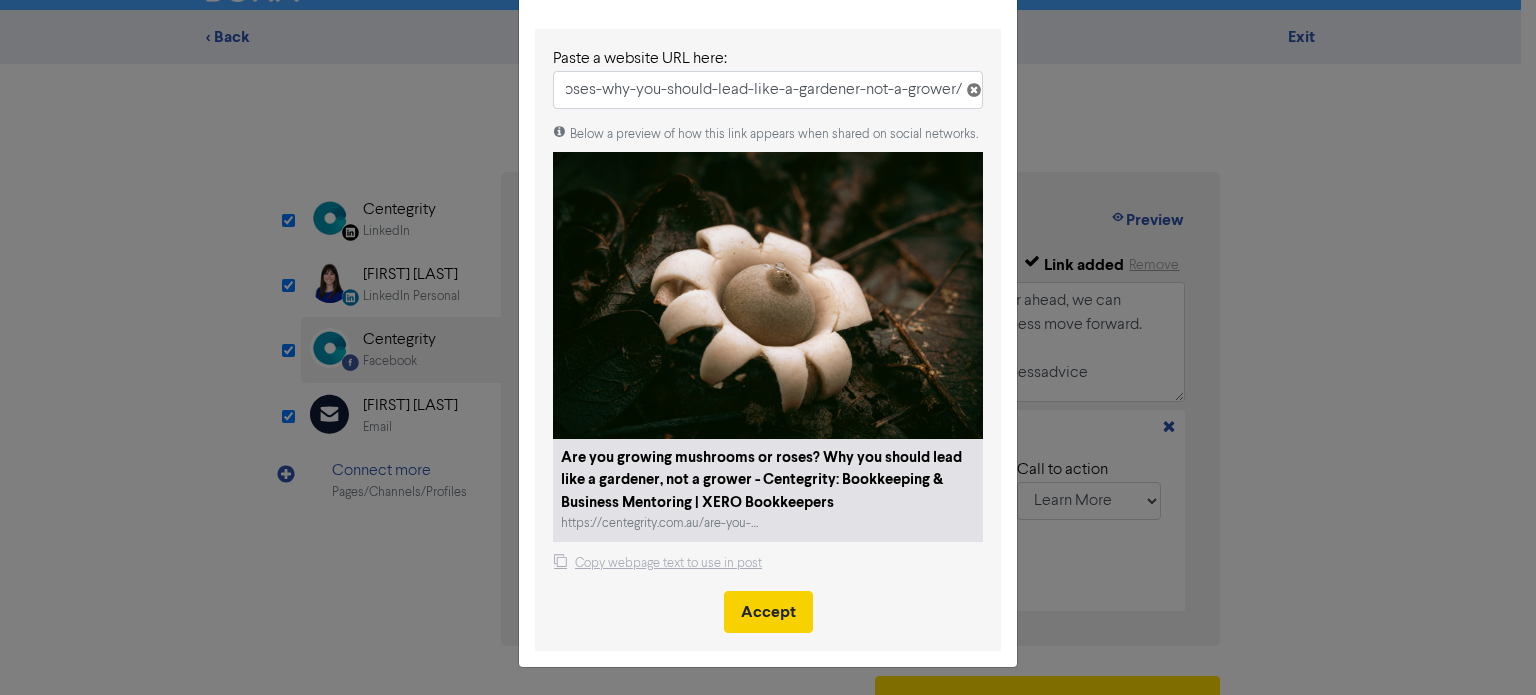 type on "https://centegrity.com.au/are-you-growing-mushrooms-or-roses-why-you-should-lead-like-a-gardener-not-a-grower/" 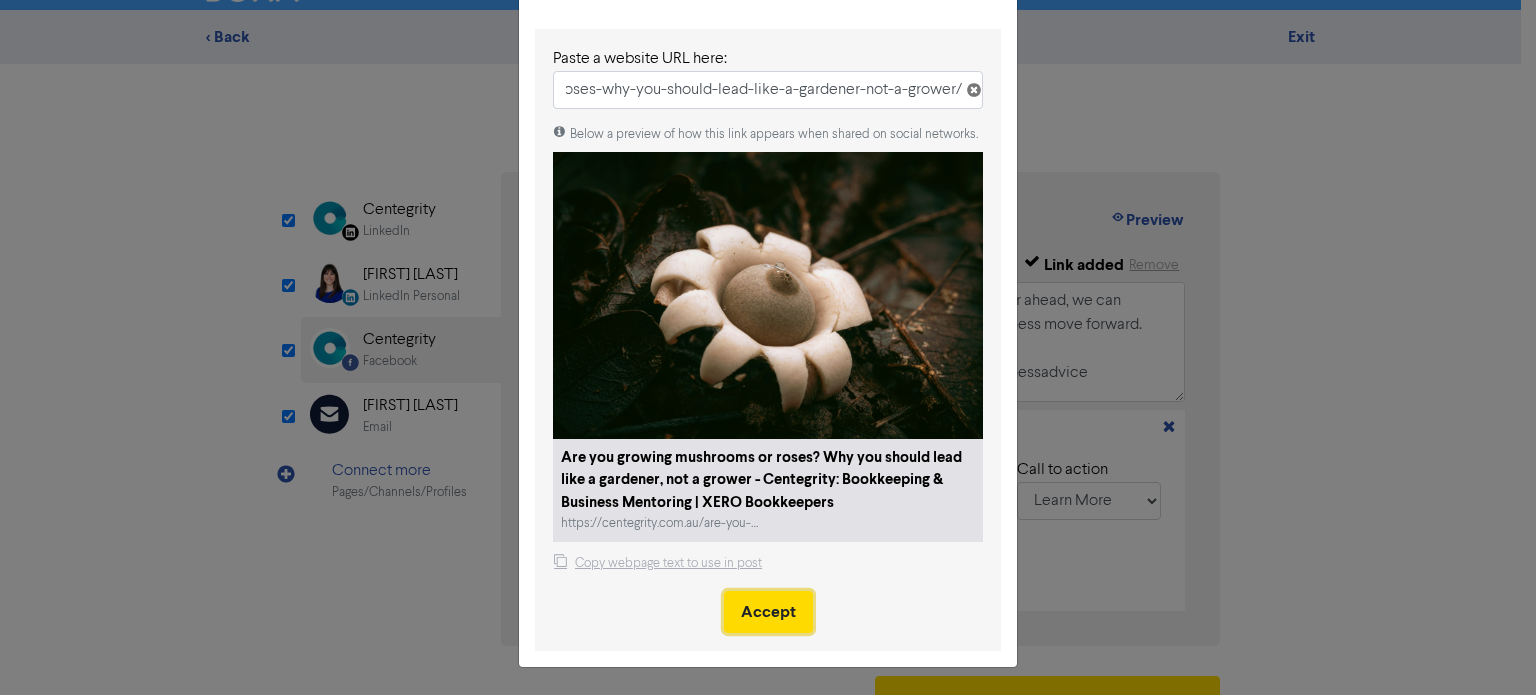 click on "Accept" at bounding box center (768, 612) 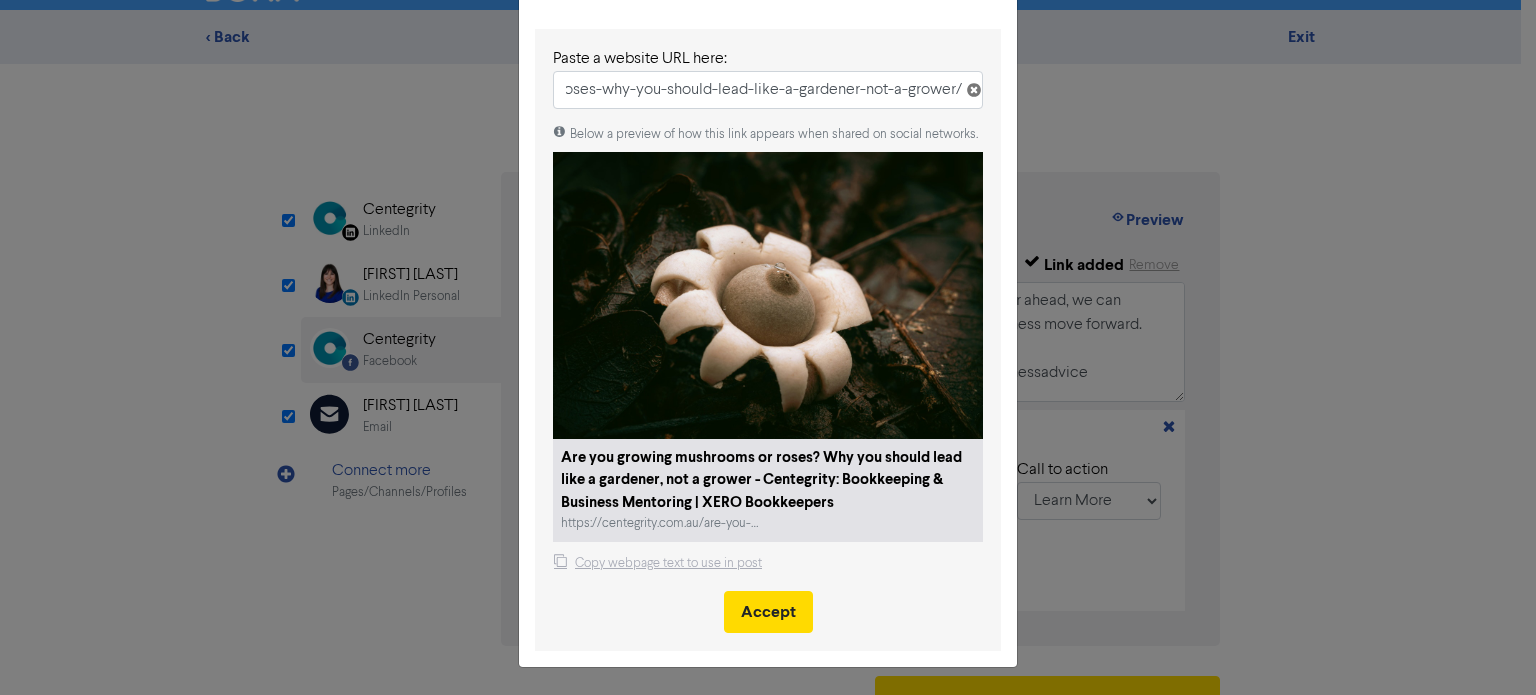 type 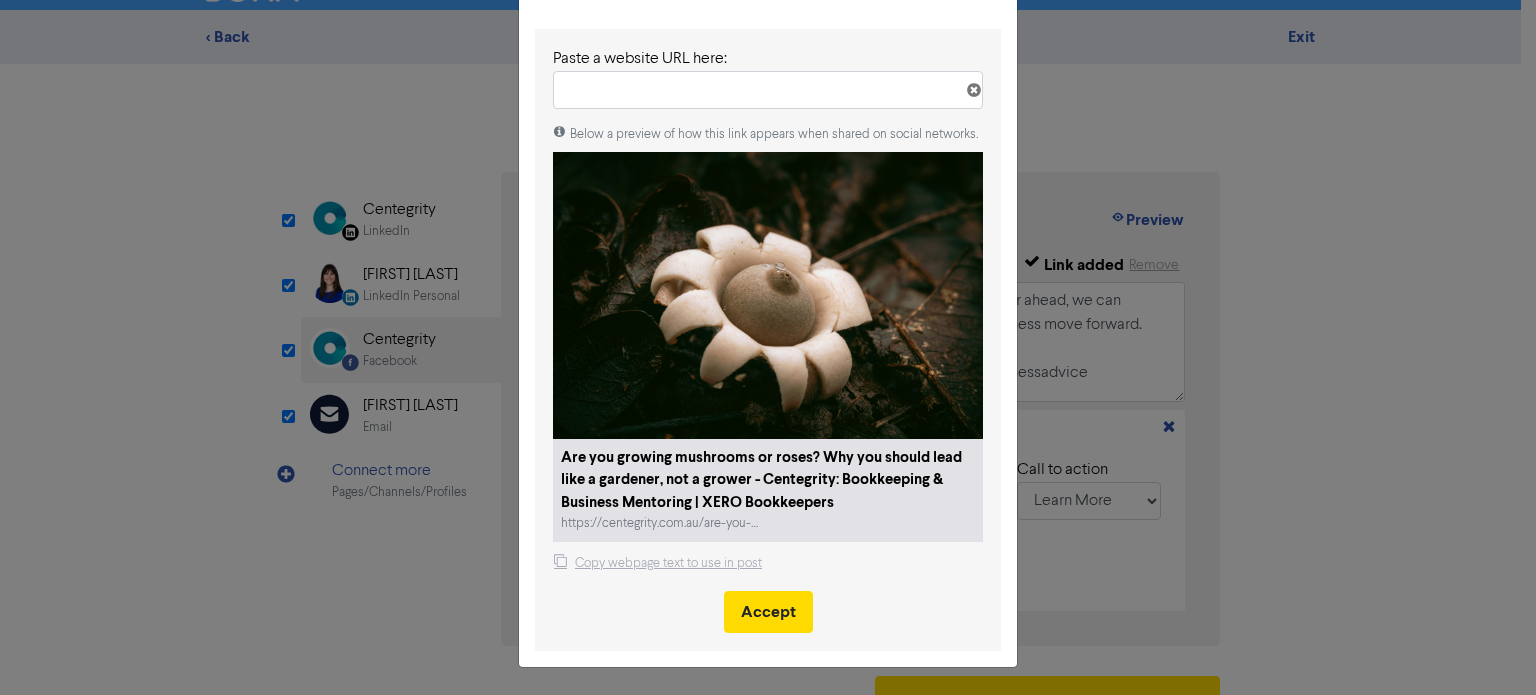 scroll, scrollTop: 0, scrollLeft: 0, axis: both 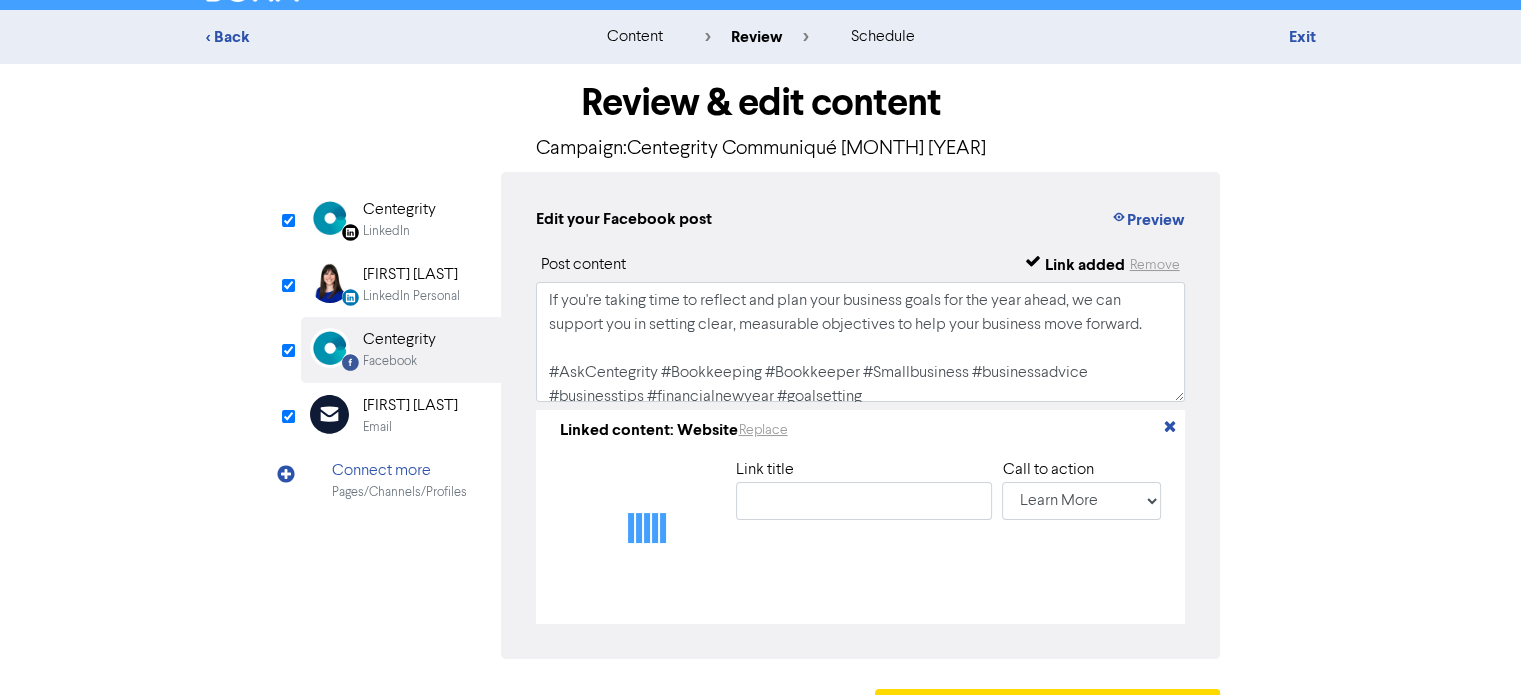 type on "Are you growing mushrooms or roses? Why you should lead like a gardener, not a grower - Centegrity: Bookkeeping & Business Mentoring | XERO Bookkeepers" 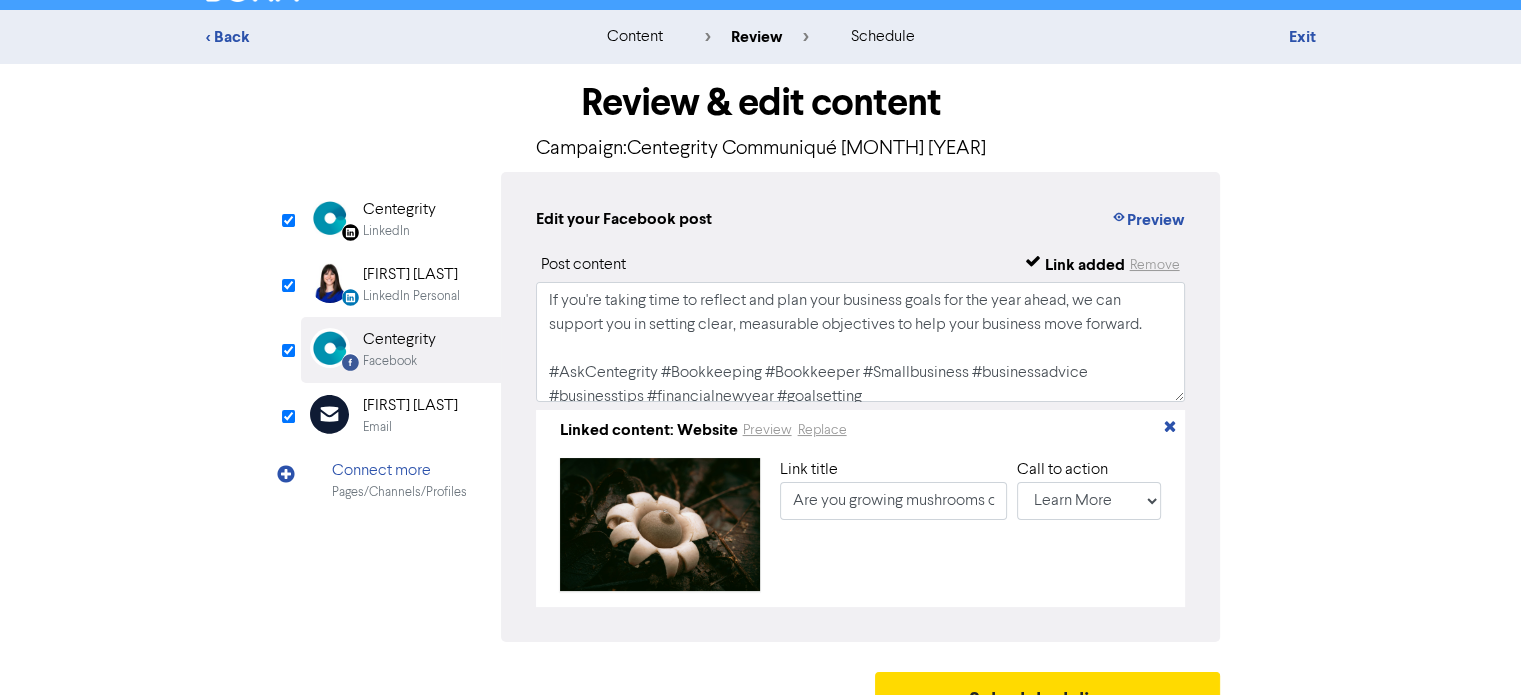 click on "LinkedIn" at bounding box center (386, 231) 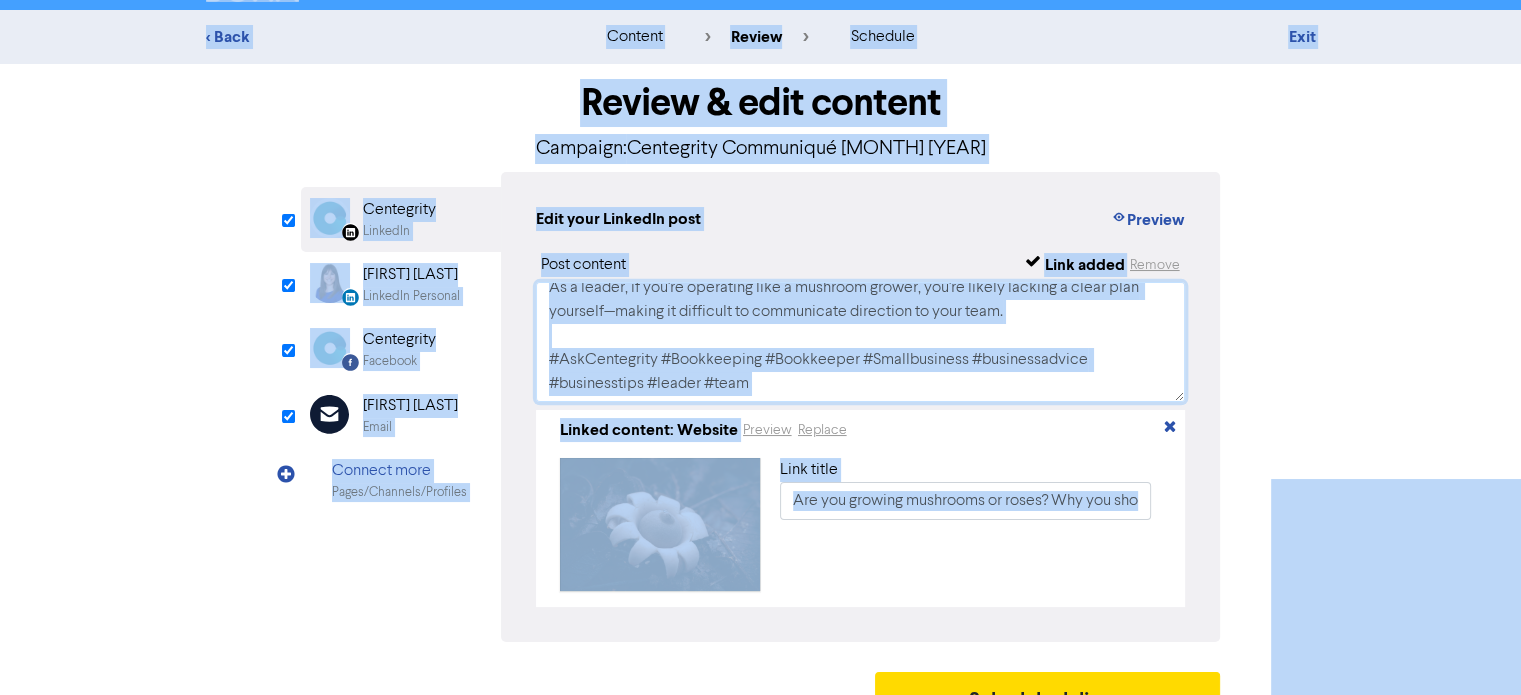 click on "As a leader, if you're operating like a mushroom grower, you're likely lacking a clear plan yourself—making it difficult to communicate direction to your team.
#AskCentegrity #Bookkeeping #Bookkeeper #Smallbusiness #businessadvice #businesstips #leader #team" at bounding box center [861, 342] 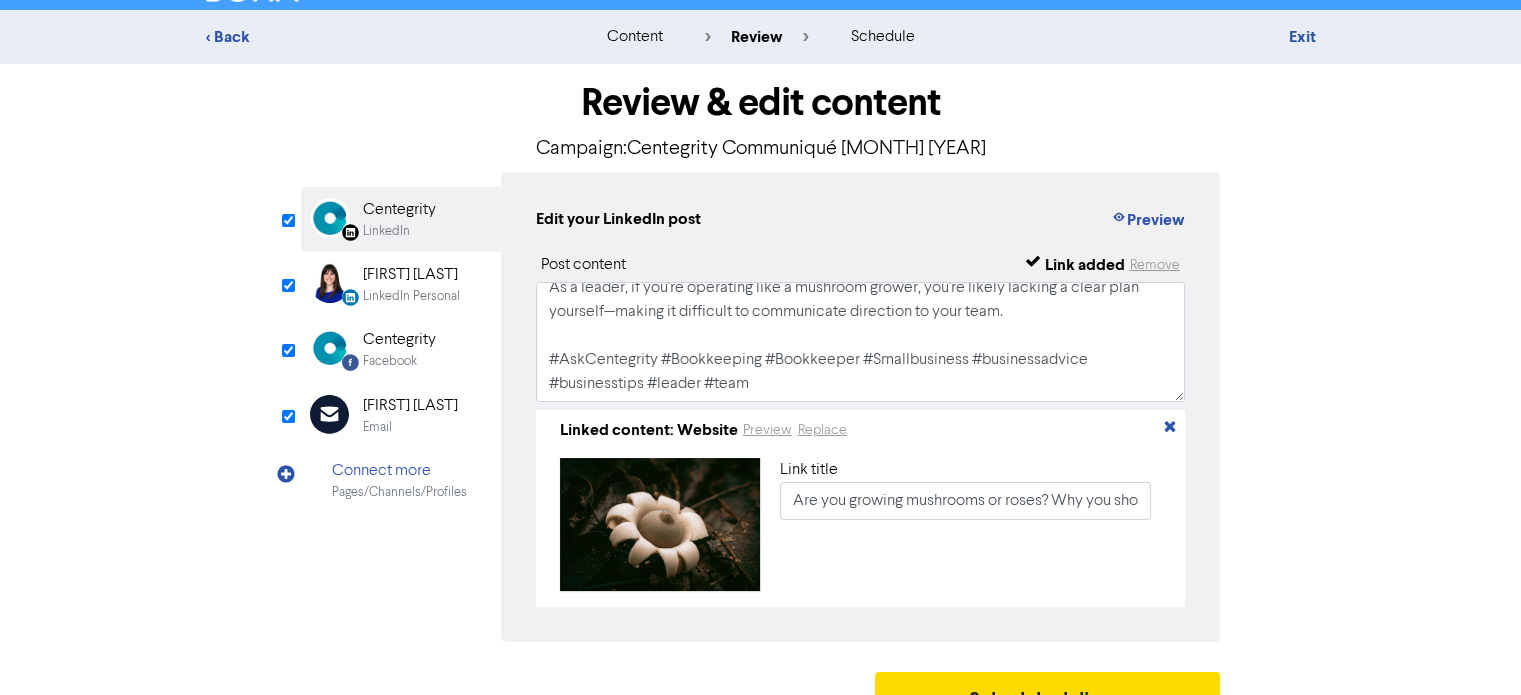 click on "LinkedIn Personal" at bounding box center (411, 296) 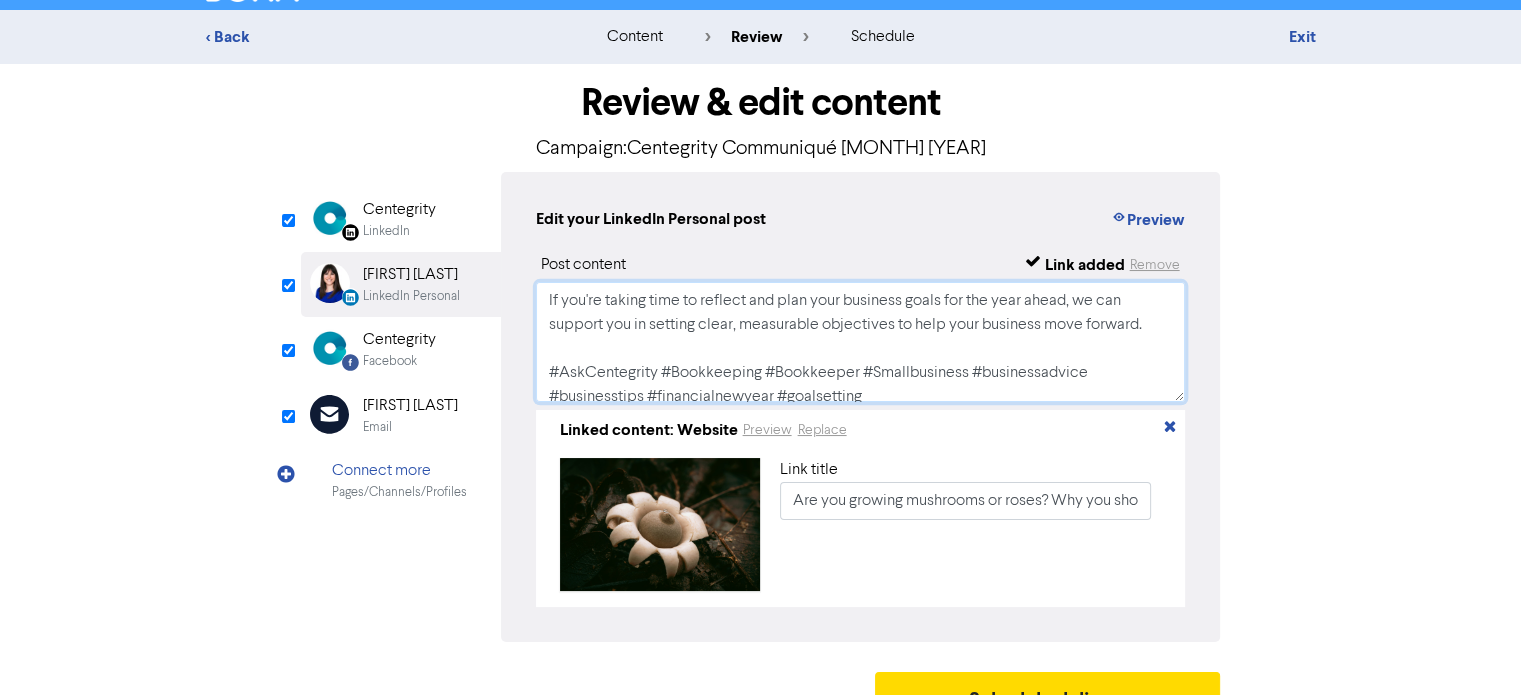 click on "If you're taking time to reflect and plan your business goals for the year ahead, we can support you in setting clear, measurable objectives to help your business move forward.
#AskCentegrity #Bookkeeping #Bookkeeper #Smallbusiness #businessadvice #businesstips #financialnewyear #goalsetting" at bounding box center (861, 342) 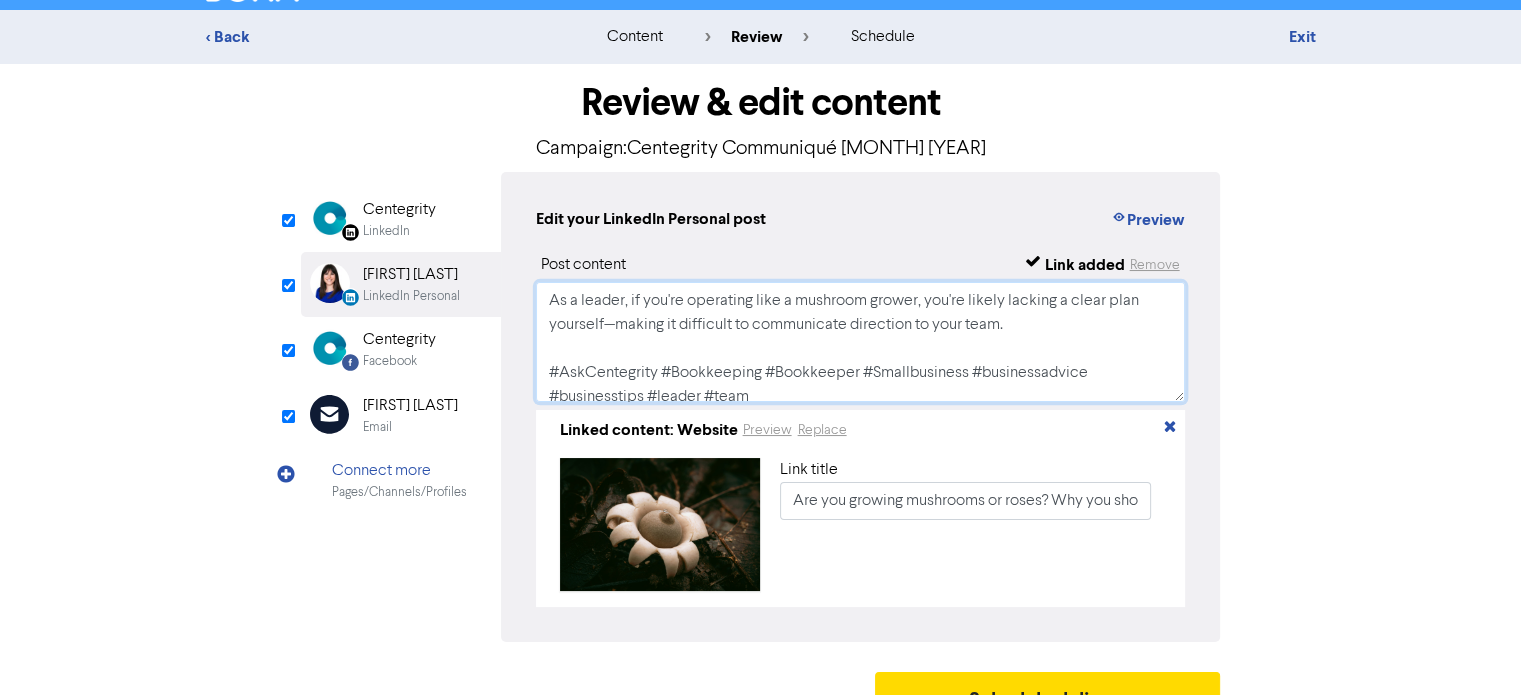 scroll, scrollTop: 5, scrollLeft: 0, axis: vertical 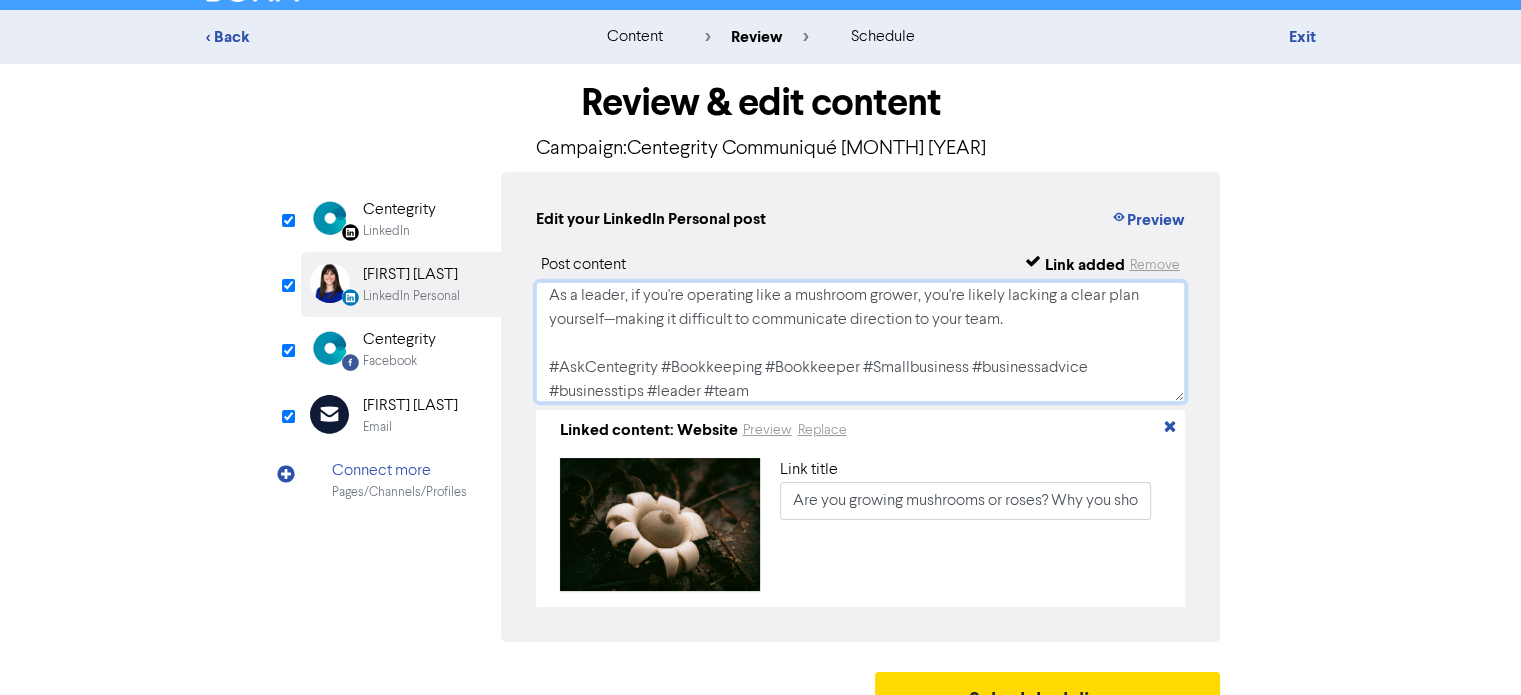 type on "As a leader, if you're operating like a mushroom grower, you're likely lacking a clear plan yourself—making it difficult to communicate direction to your team.
#AskCentegrity #Bookkeeping #Bookkeeper #Smallbusiness #businessadvice #businesstips #leader #team" 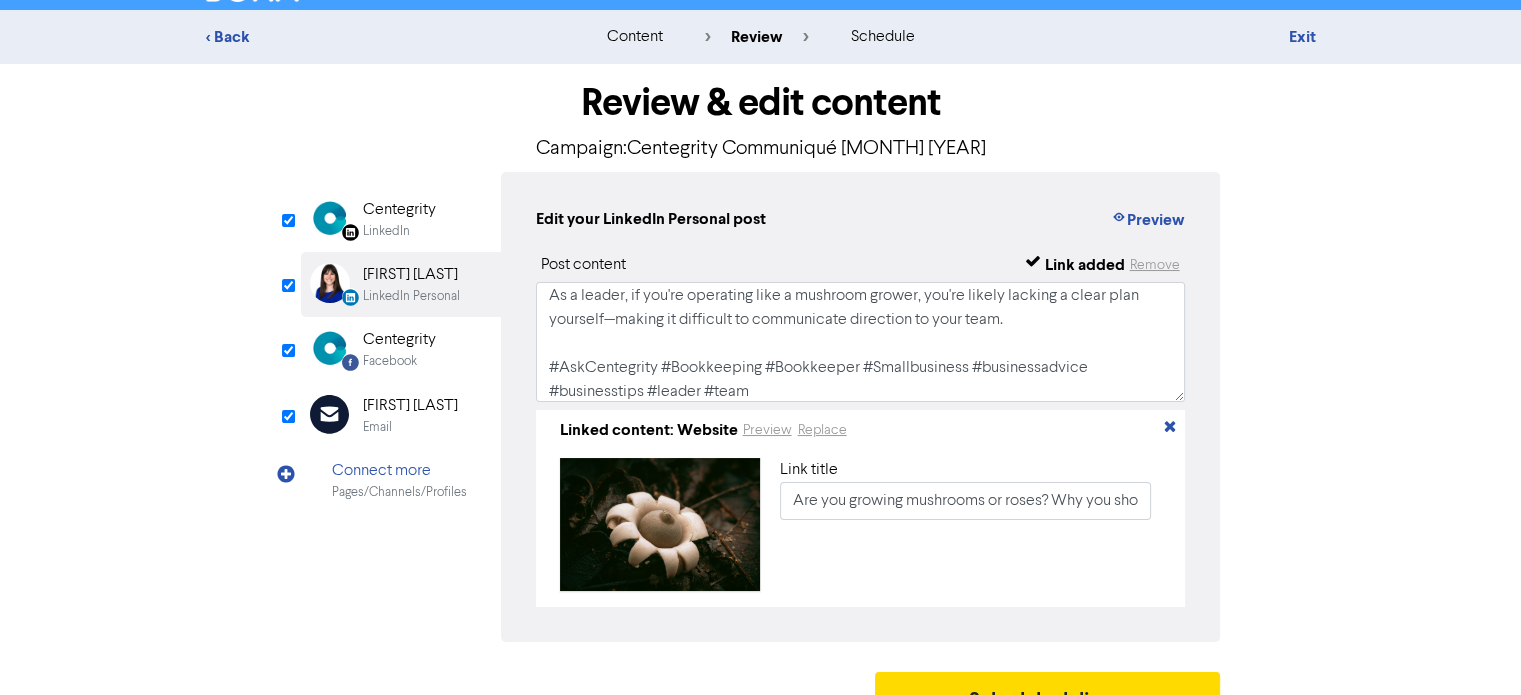 click on "Facebook
Created with Sketch.
Centegrity Facebook" at bounding box center (401, 349) 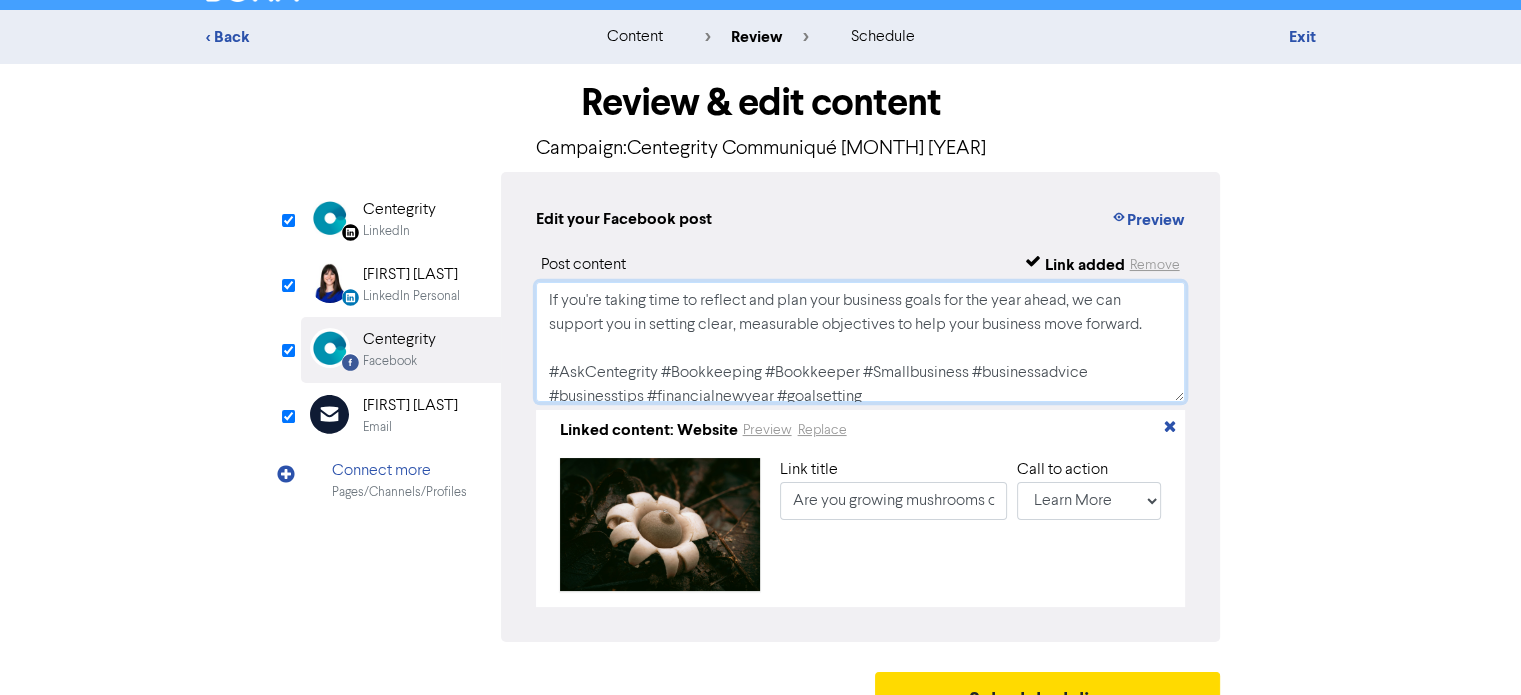 click on "If you're taking time to reflect and plan your business goals for the year ahead, we can support you in setting clear, measurable objectives to help your business move forward.
#AskCentegrity #Bookkeeping #Bookkeeper #Smallbusiness #businessadvice #businesstips #financialnewyear #goalsetting" at bounding box center (861, 342) 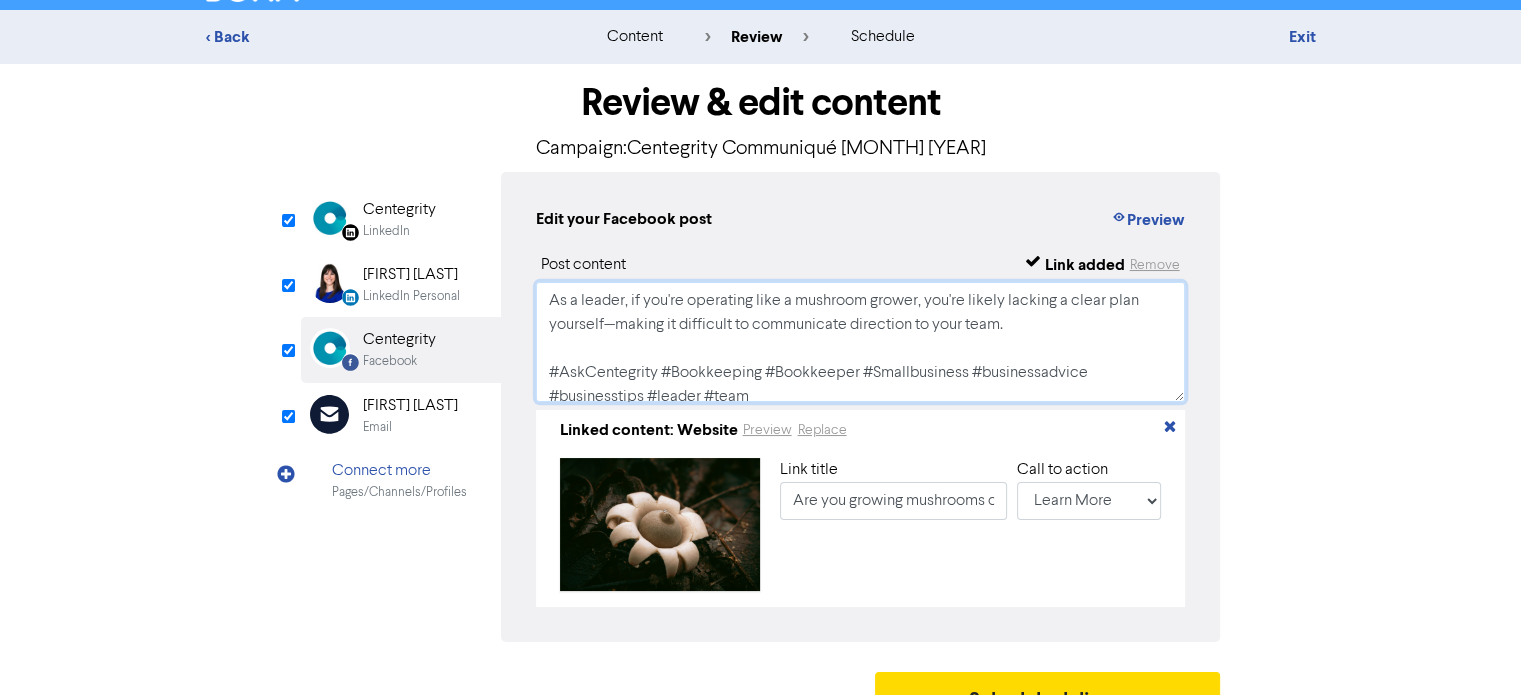 scroll, scrollTop: 5, scrollLeft: 0, axis: vertical 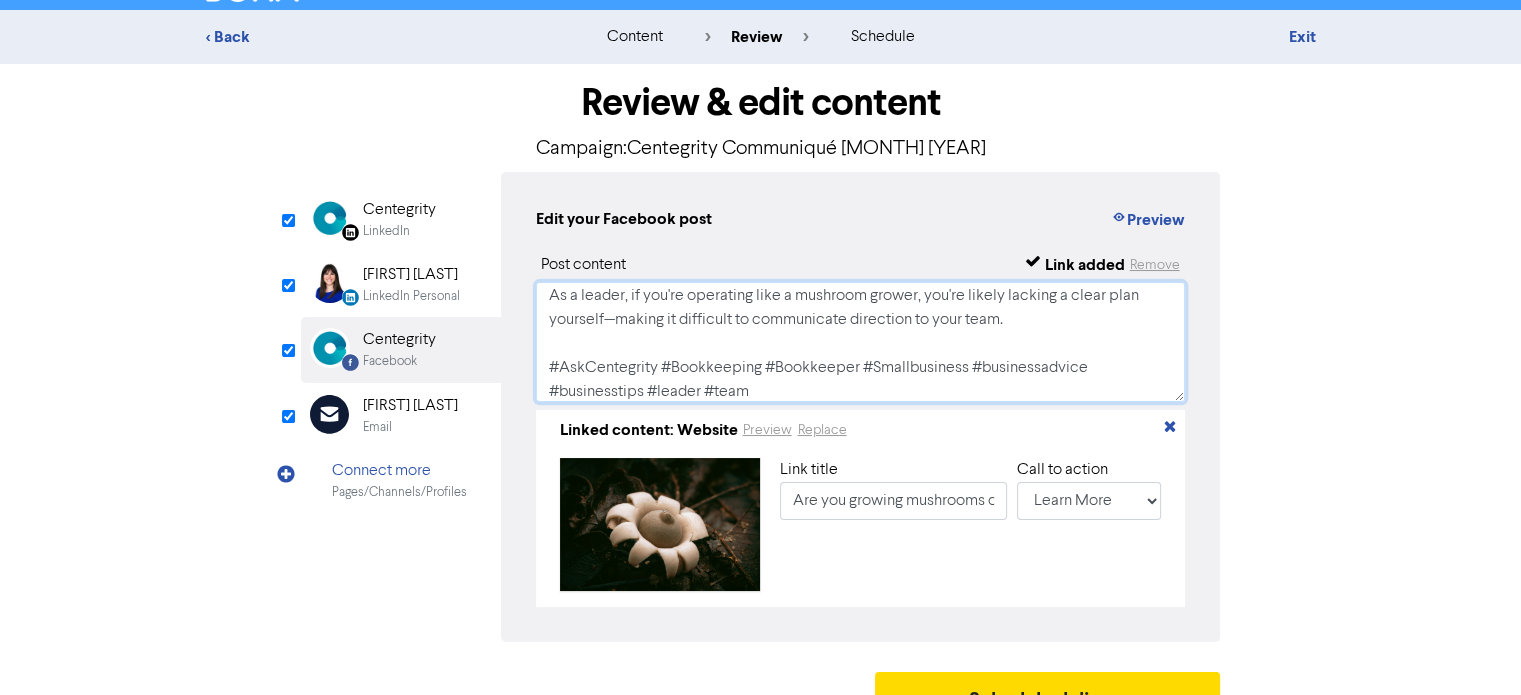 type on "As a leader, if you're operating like a mushroom grower, you're likely lacking a clear plan yourself—making it difficult to communicate direction to your team.
#AskCentegrity #Bookkeeping #Bookkeeper #Smallbusiness #businessadvice #businesstips #leader #team" 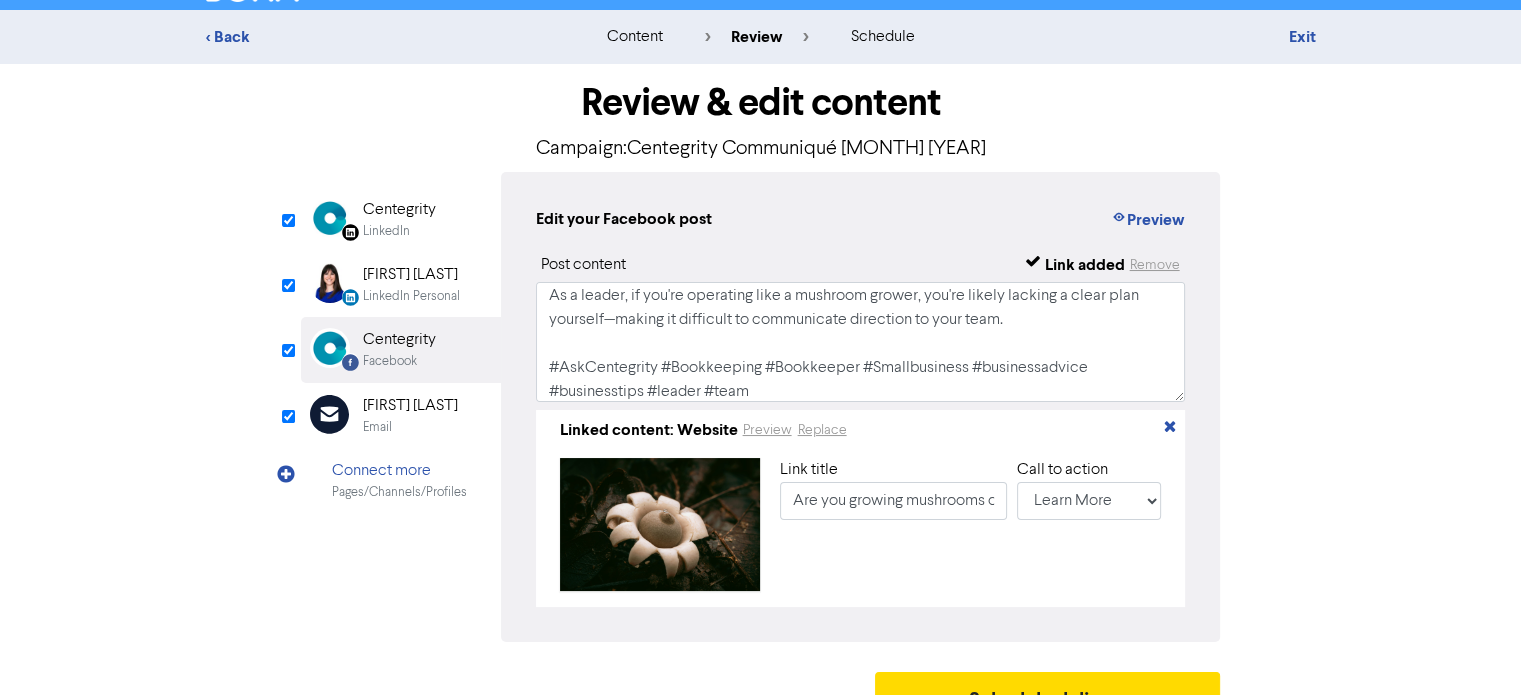 click on "< Back content review schedule Exit Review & edit content Campaign:  Centegrity Communiqué [MONTH] [YEAR]
LinkedIn Page
Created with Sketch.
Centegrity  LinkedIn
LinkedIn Personal
Created with Sketch.
[FIRST] [LAST] LinkedIn Personal
Facebook
Created with Sketch.
Centegrity Facebook
Email
Created with Sketch.
[FIRST] [LAST] Email Connect more Pages/Channels/Profiles Edit your LinkedIn post Preview Post content Link added Remove Linked content: Website Preview Replace Link title Edit your LinkedIn Personal post Preview Post content Remove" at bounding box center (760, 371) 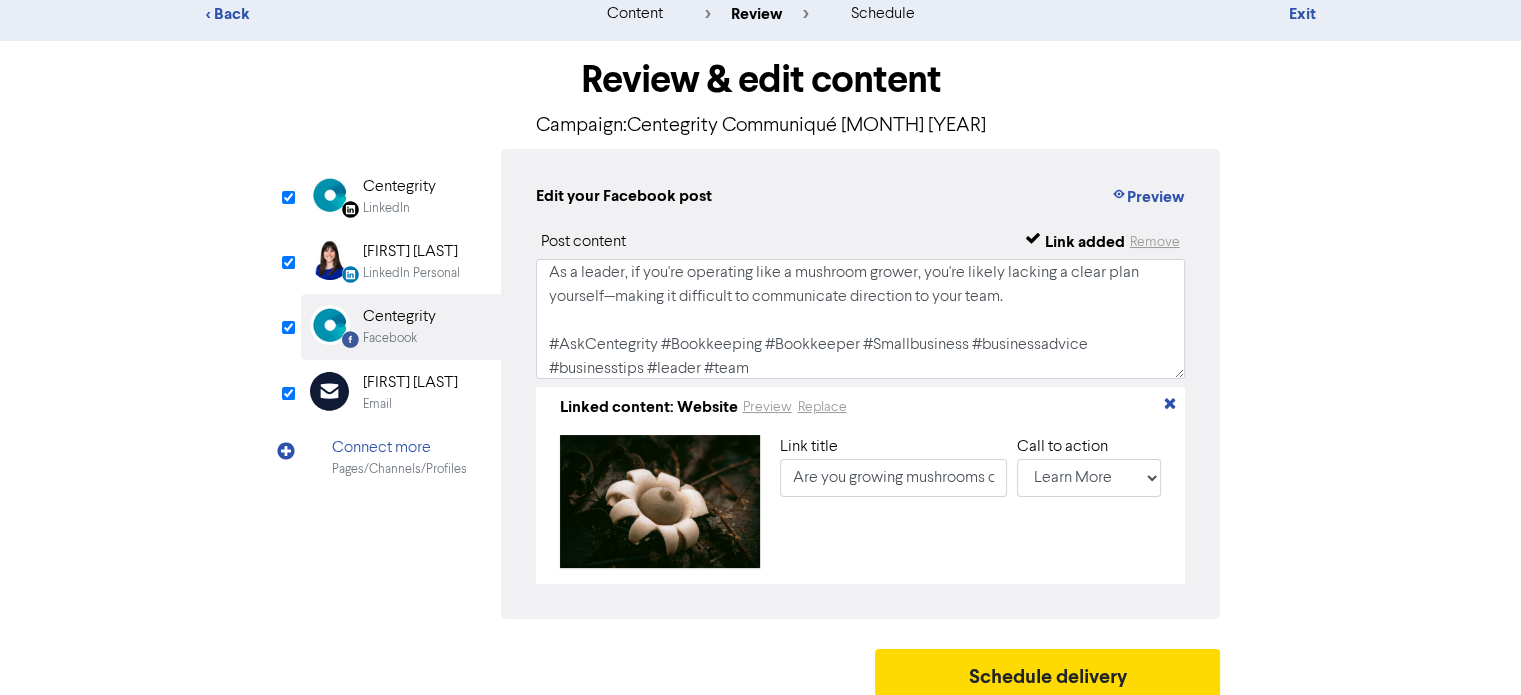 scroll, scrollTop: 76, scrollLeft: 0, axis: vertical 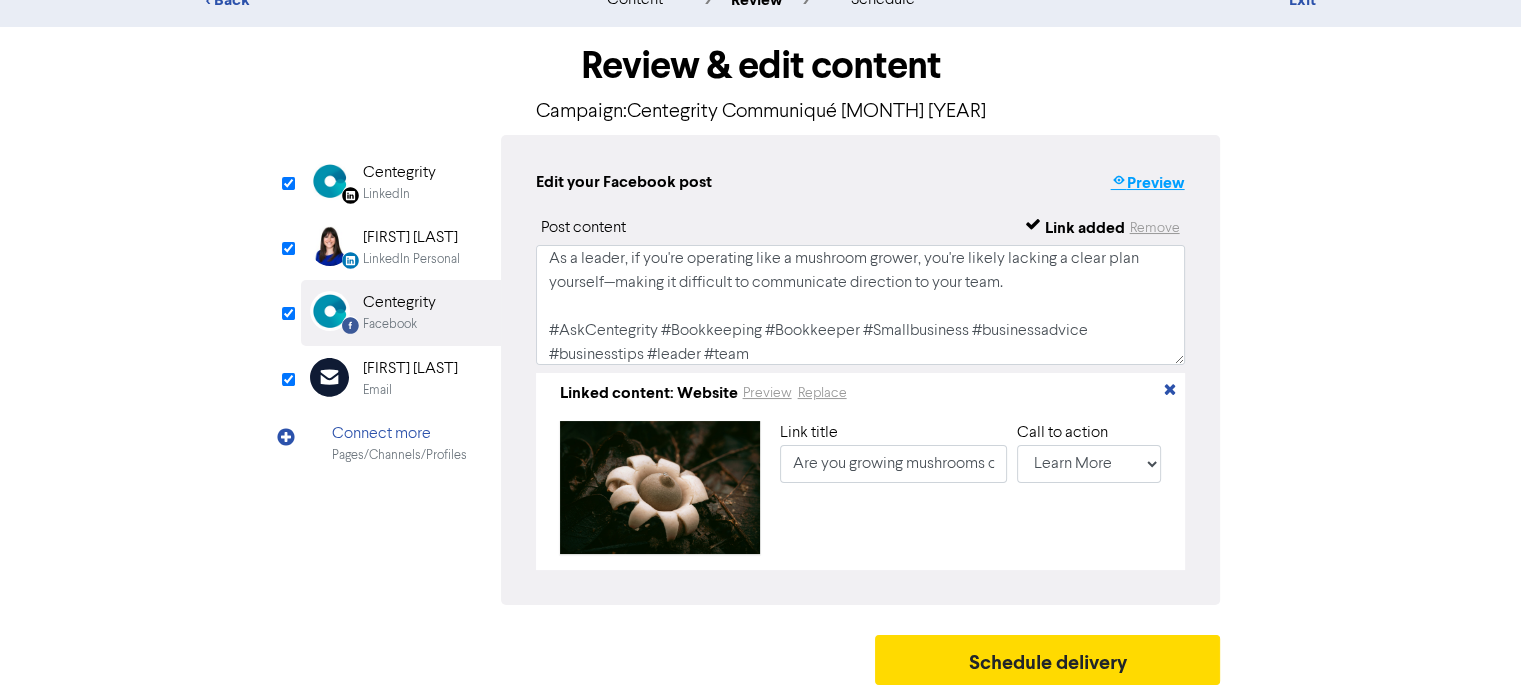 click on "Preview" at bounding box center [1147, 183] 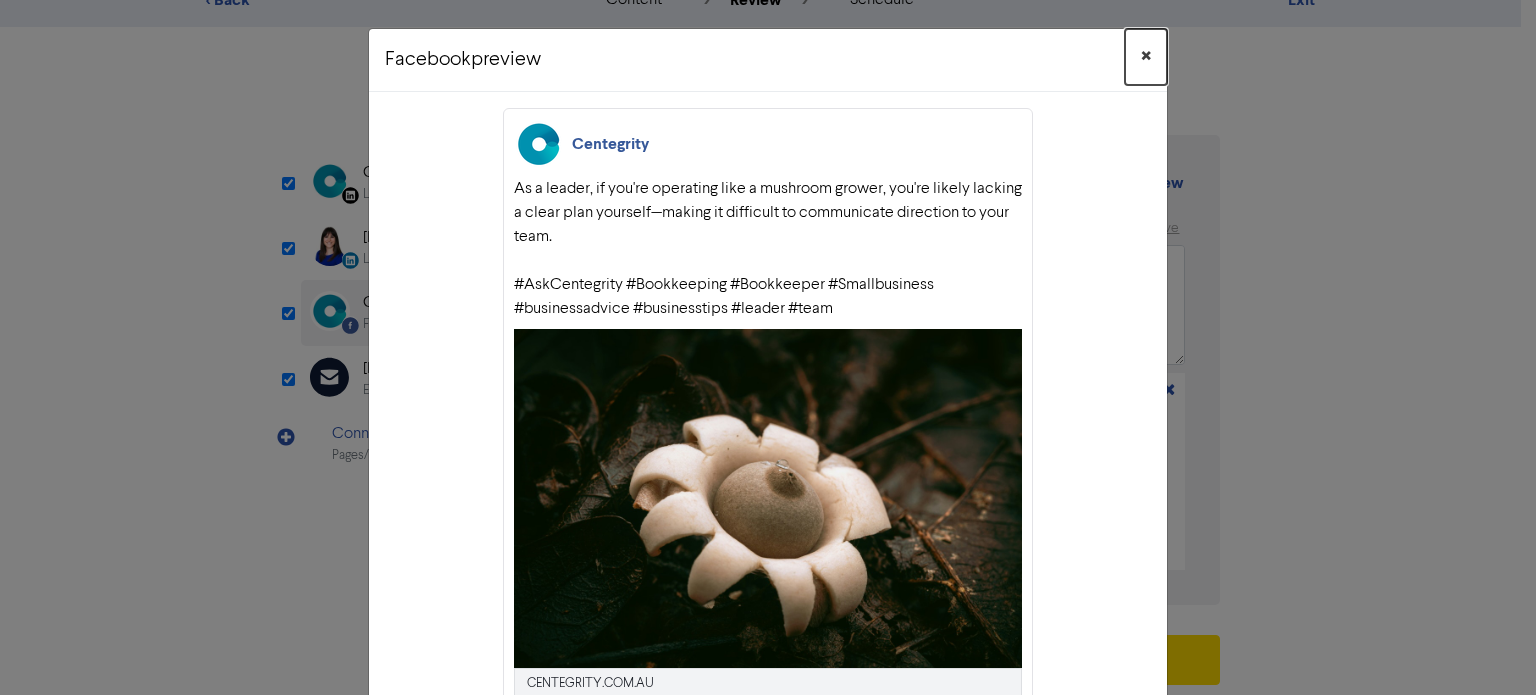 click on "×" at bounding box center (1146, 57) 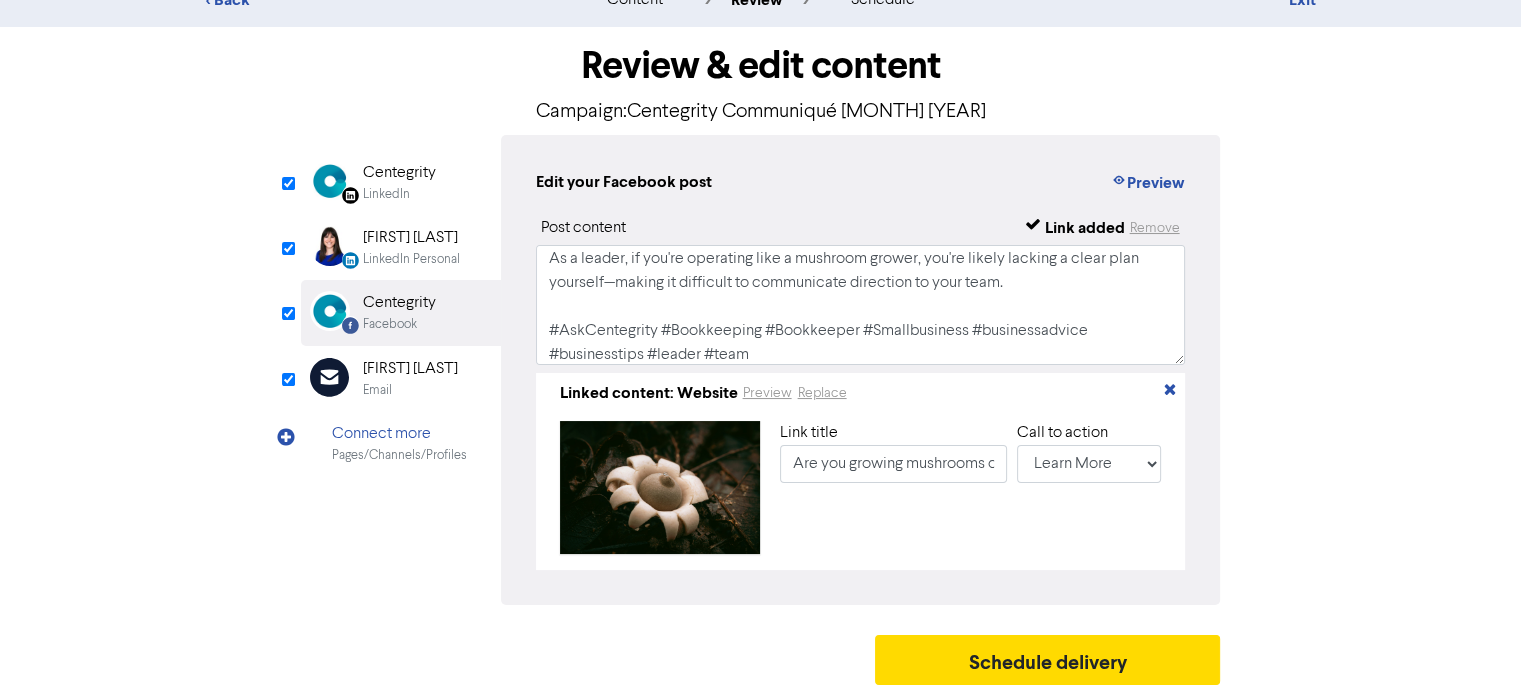 click on "LinkedIn Personal
Created with Sketch.
Centegrity  LinkedIn" at bounding box center (401, 182) 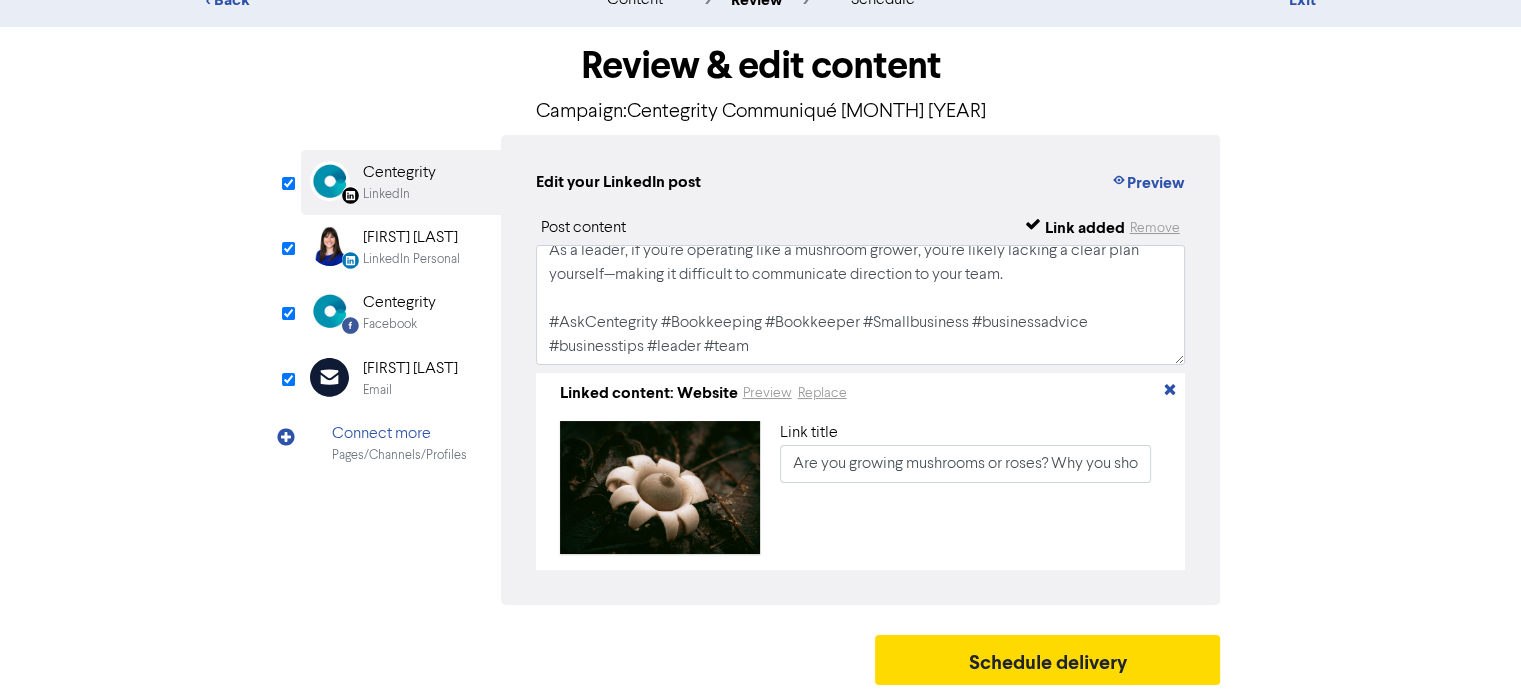 click on "Email" at bounding box center (410, 390) 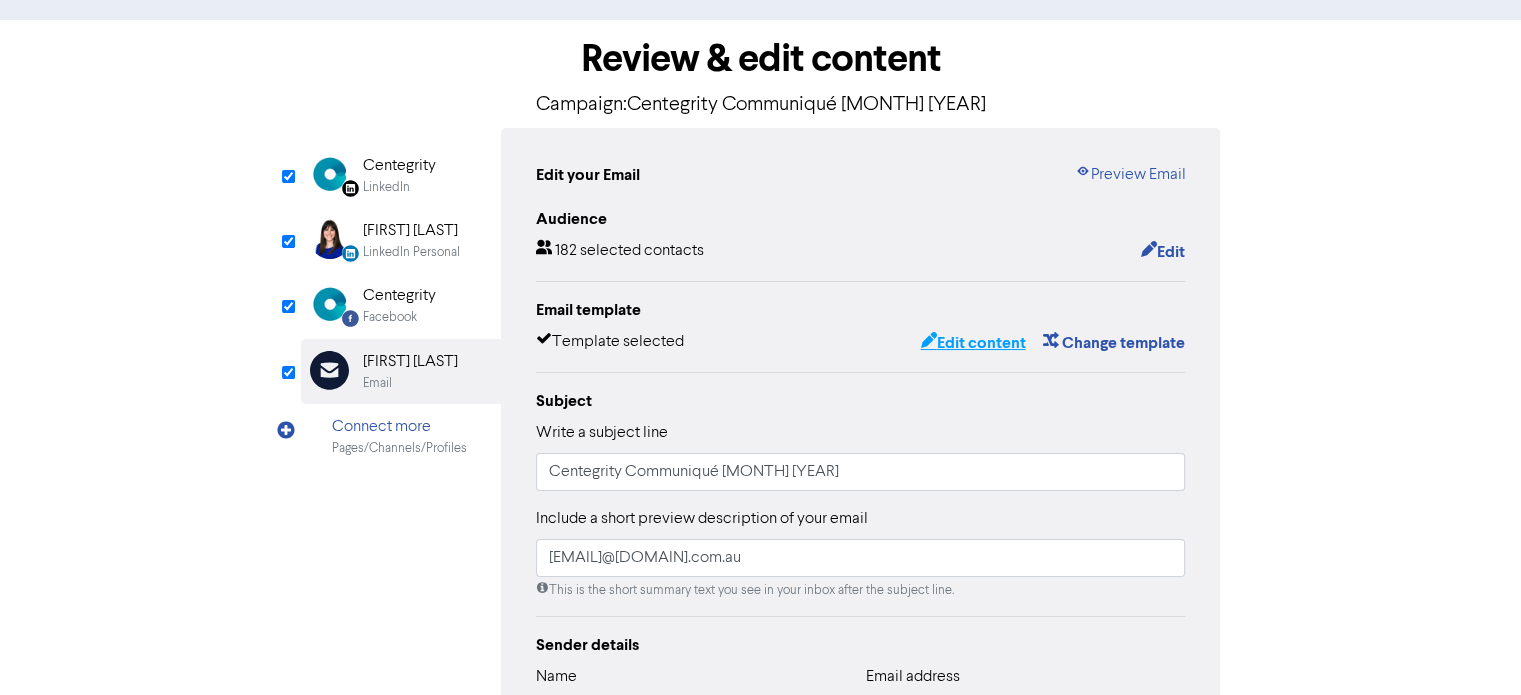 click on "Edit content" at bounding box center (972, 343) 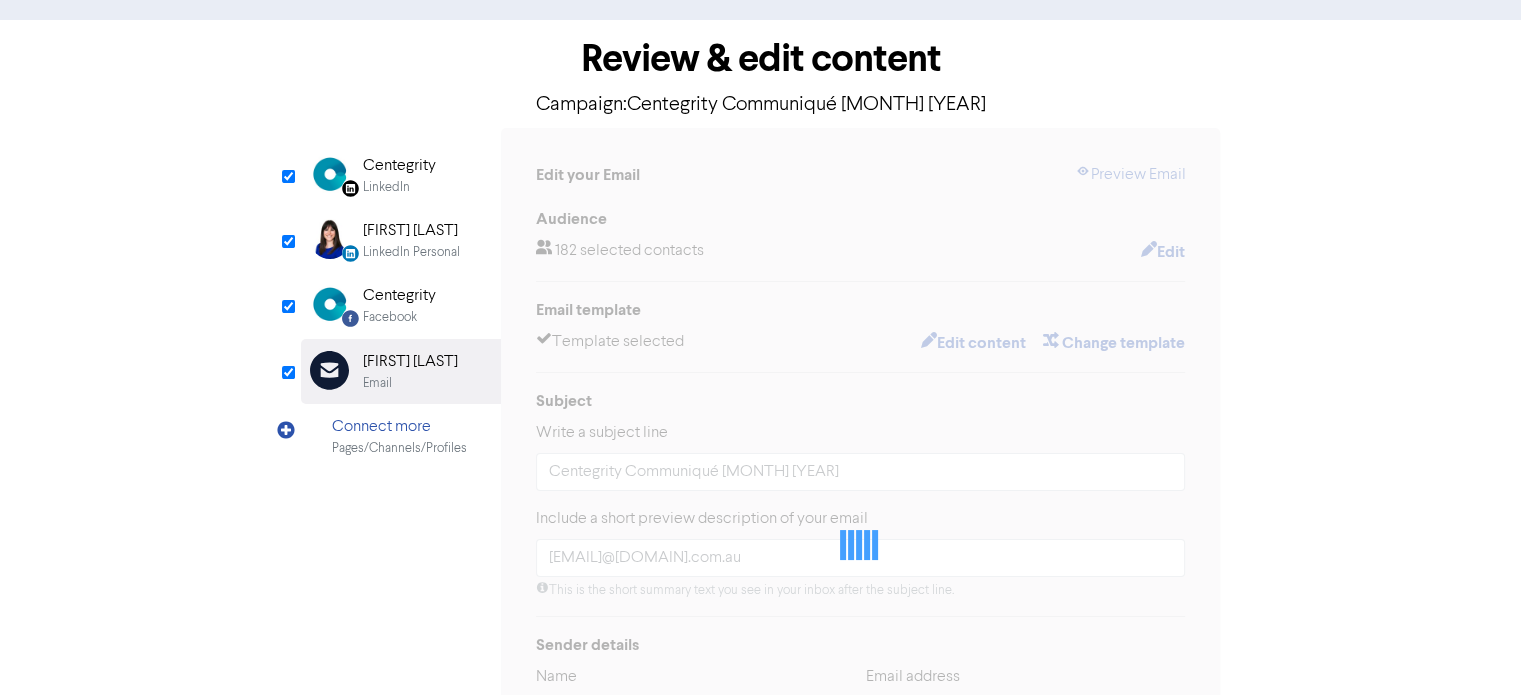 scroll, scrollTop: 0, scrollLeft: 0, axis: both 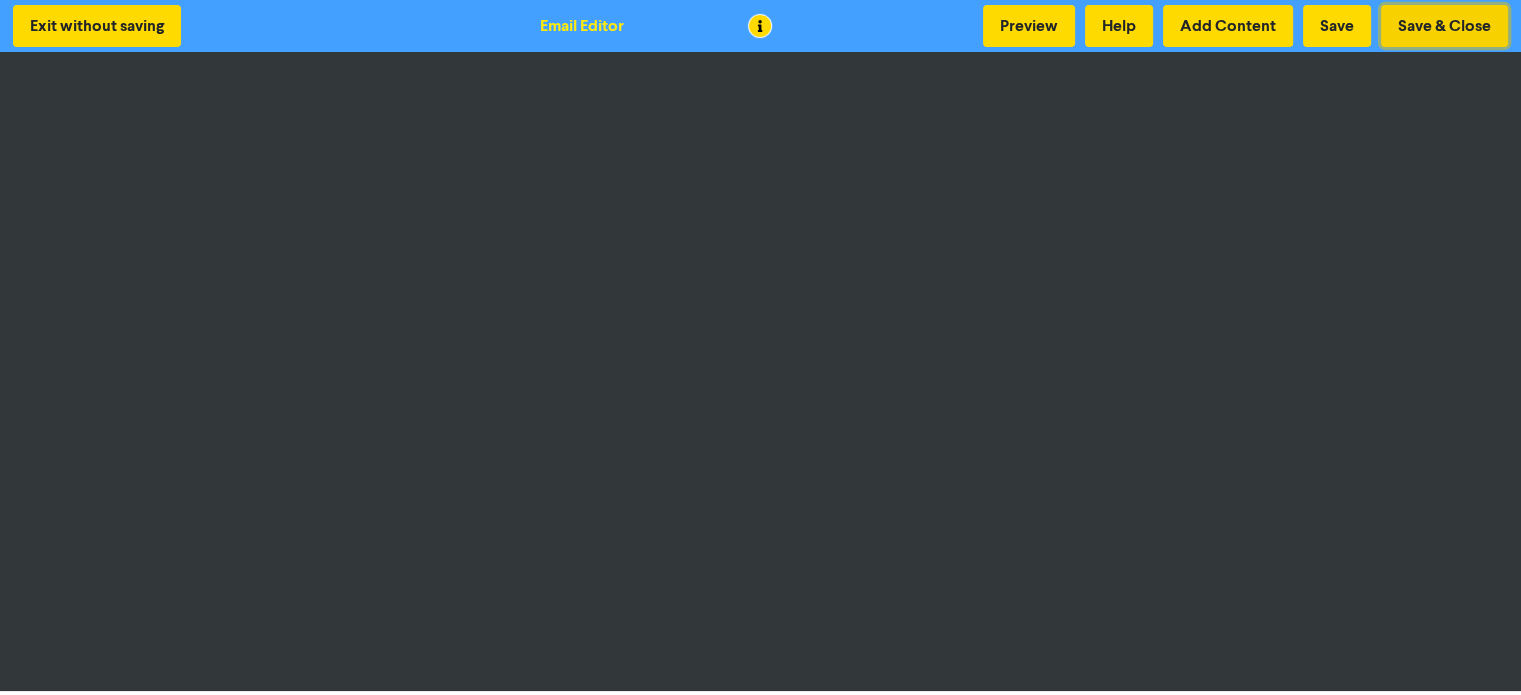 click on "Save & Close" at bounding box center [1444, 26] 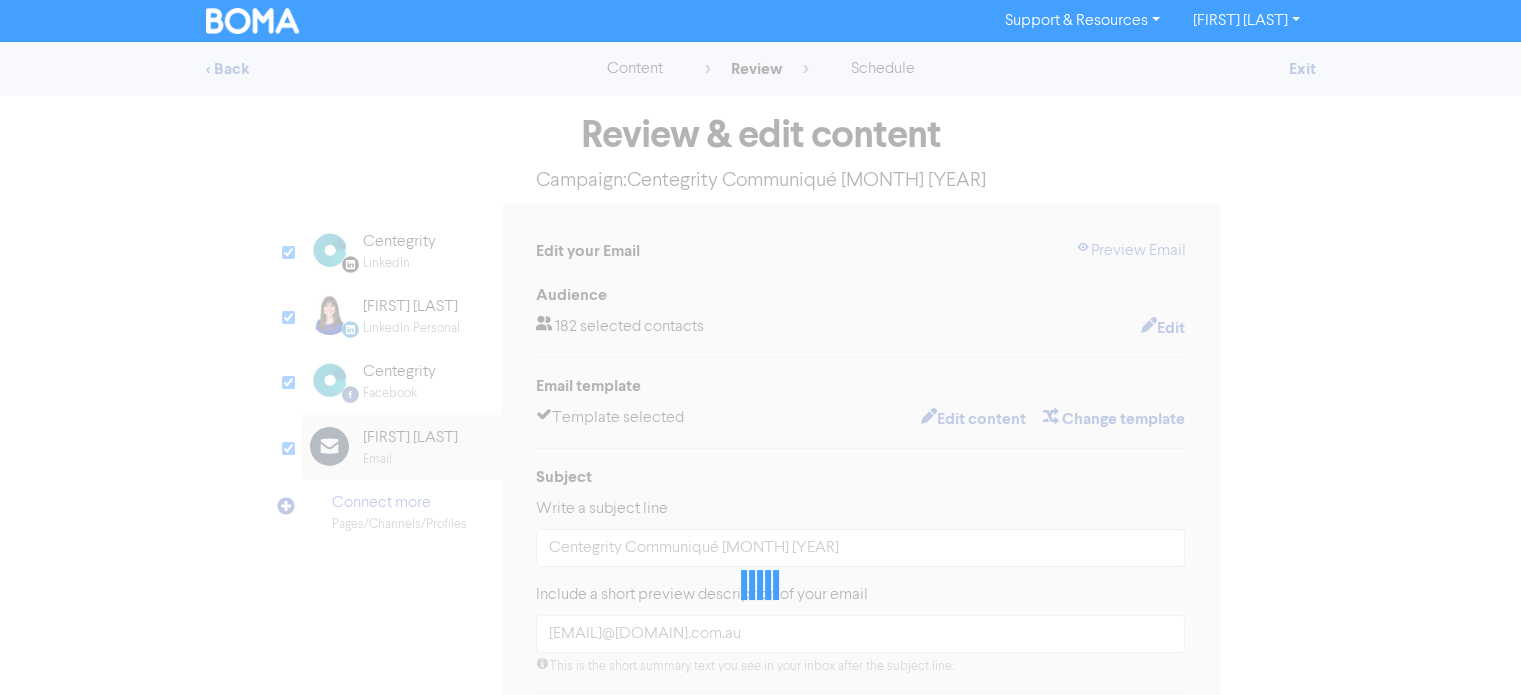 scroll, scrollTop: 432, scrollLeft: 0, axis: vertical 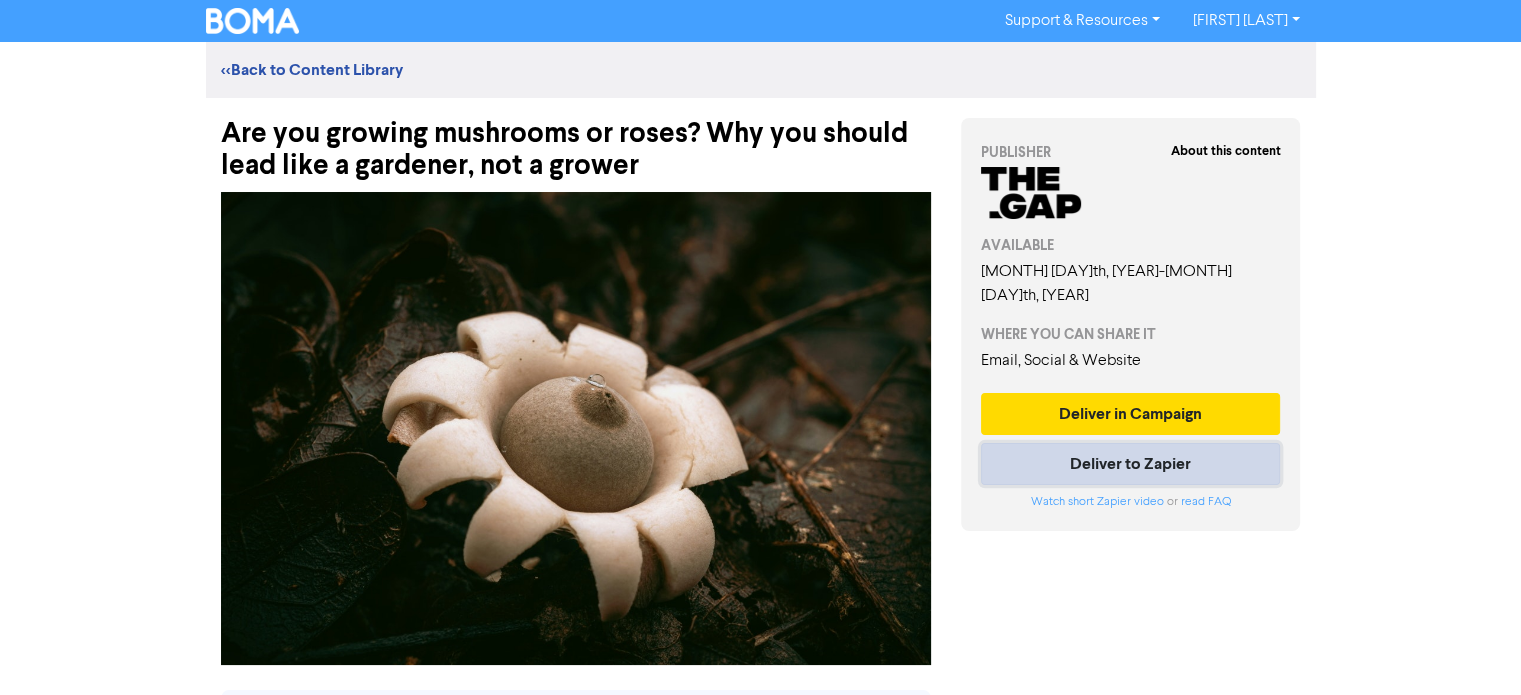 click on "Deliver to Zapier" at bounding box center [1131, 464] 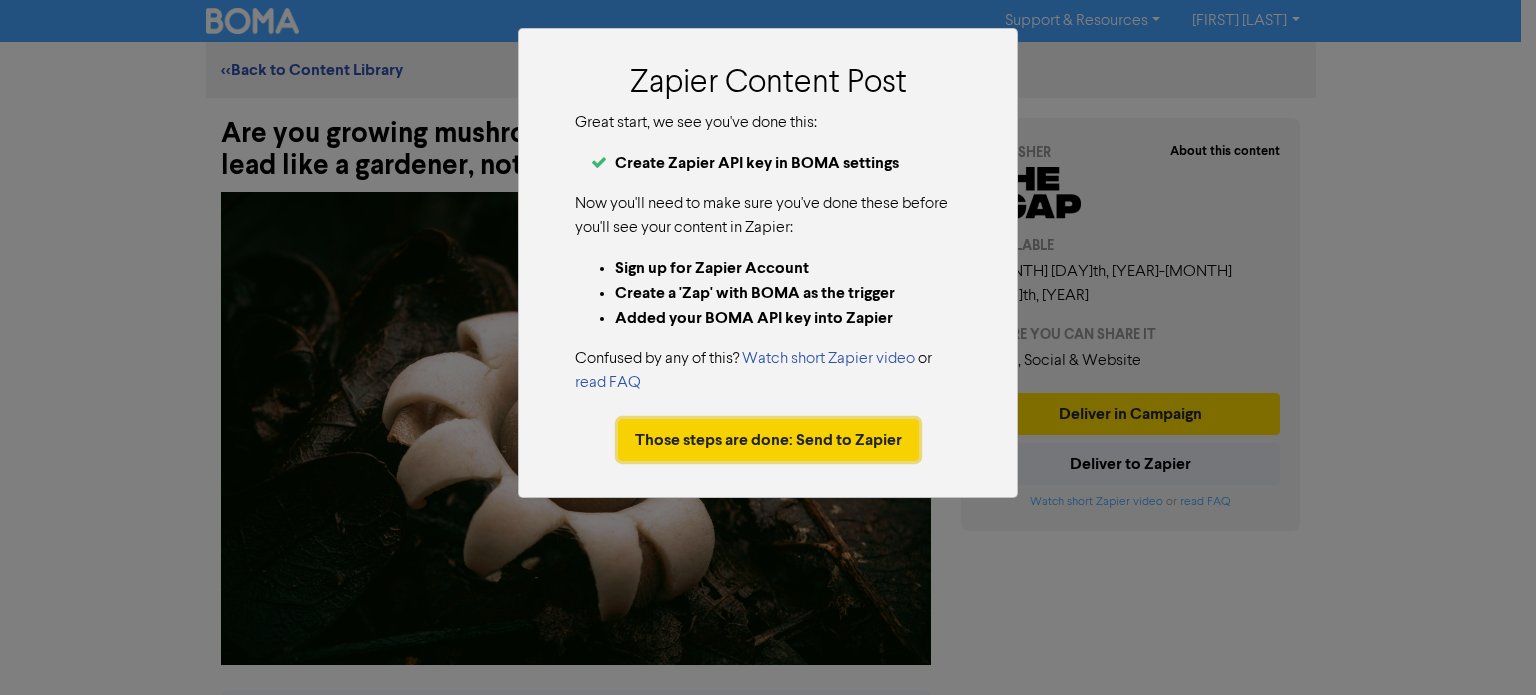 click on "Those steps are done: Send to Zapier" at bounding box center [768, 440] 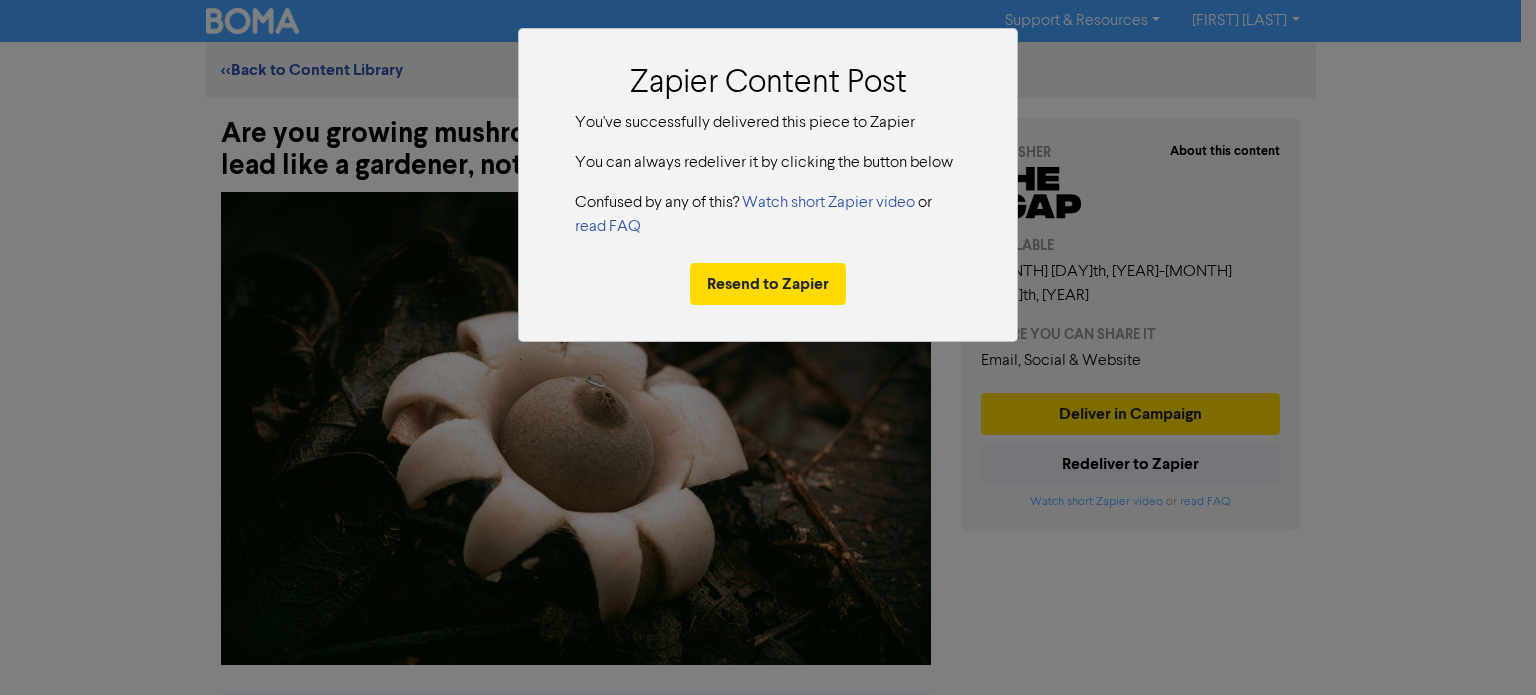 click on "Zapier Content Post You've successfully delivered this piece to Zapier You can always redeliver it by clicking the button below Confused by any of this?   Watch short Zapier video   or   read FAQ Resend to Zapier" at bounding box center (768, 347) 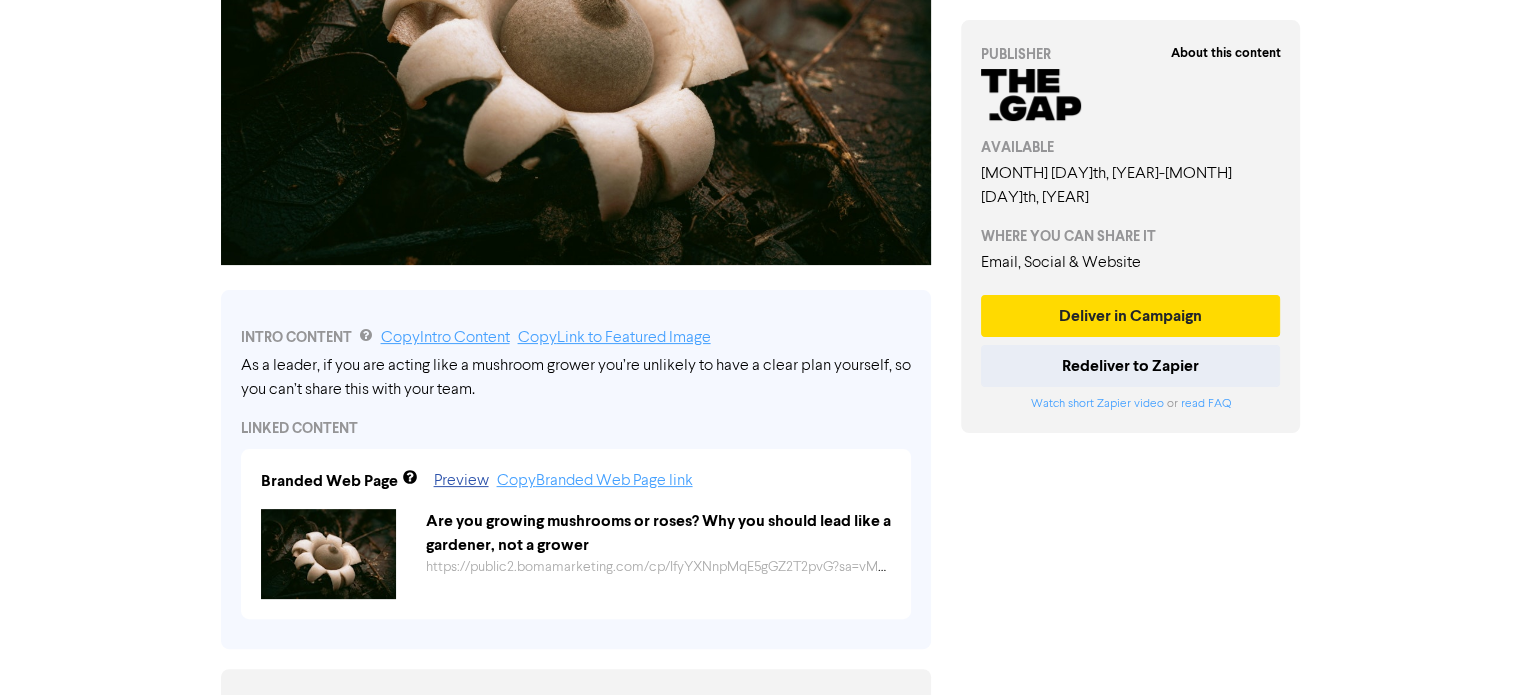 scroll, scrollTop: 100, scrollLeft: 0, axis: vertical 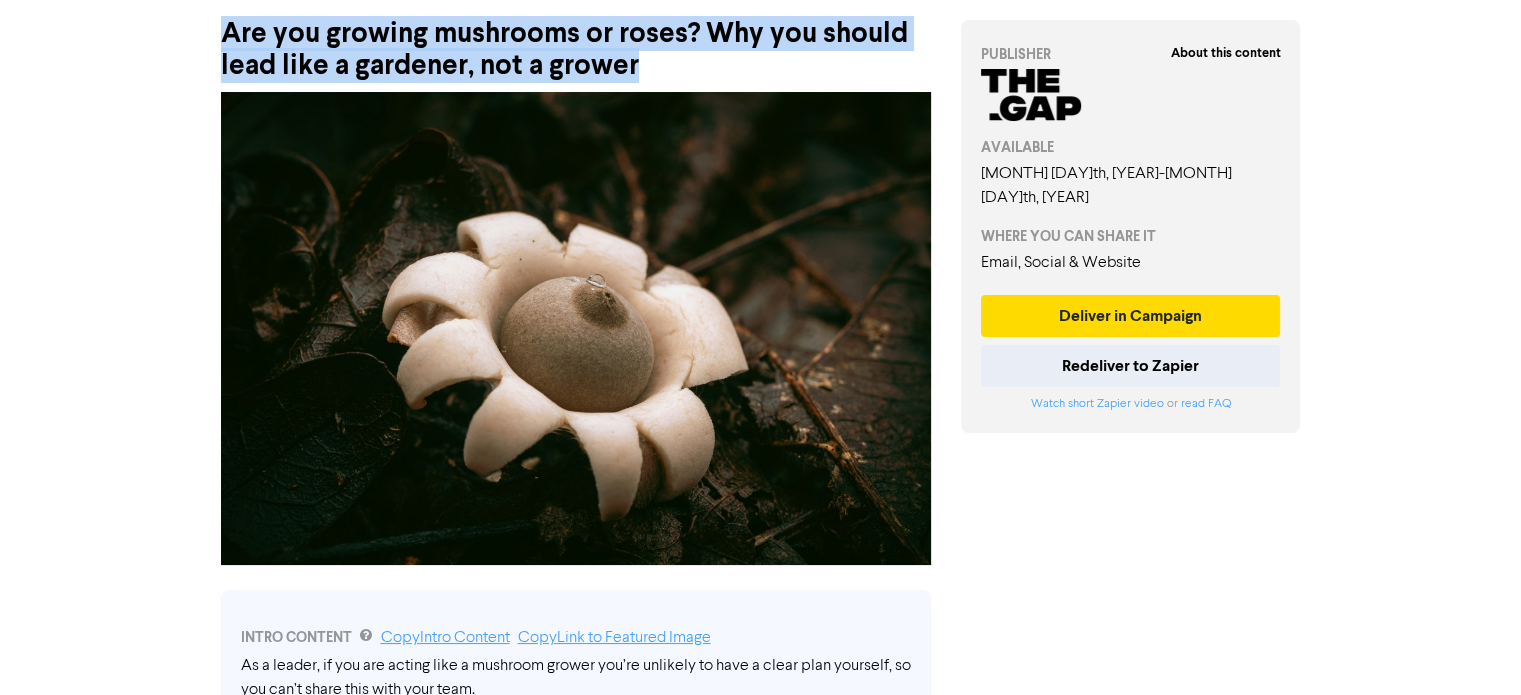 drag, startPoint x: 648, startPoint y: 68, endPoint x: 219, endPoint y: 40, distance: 429.91278 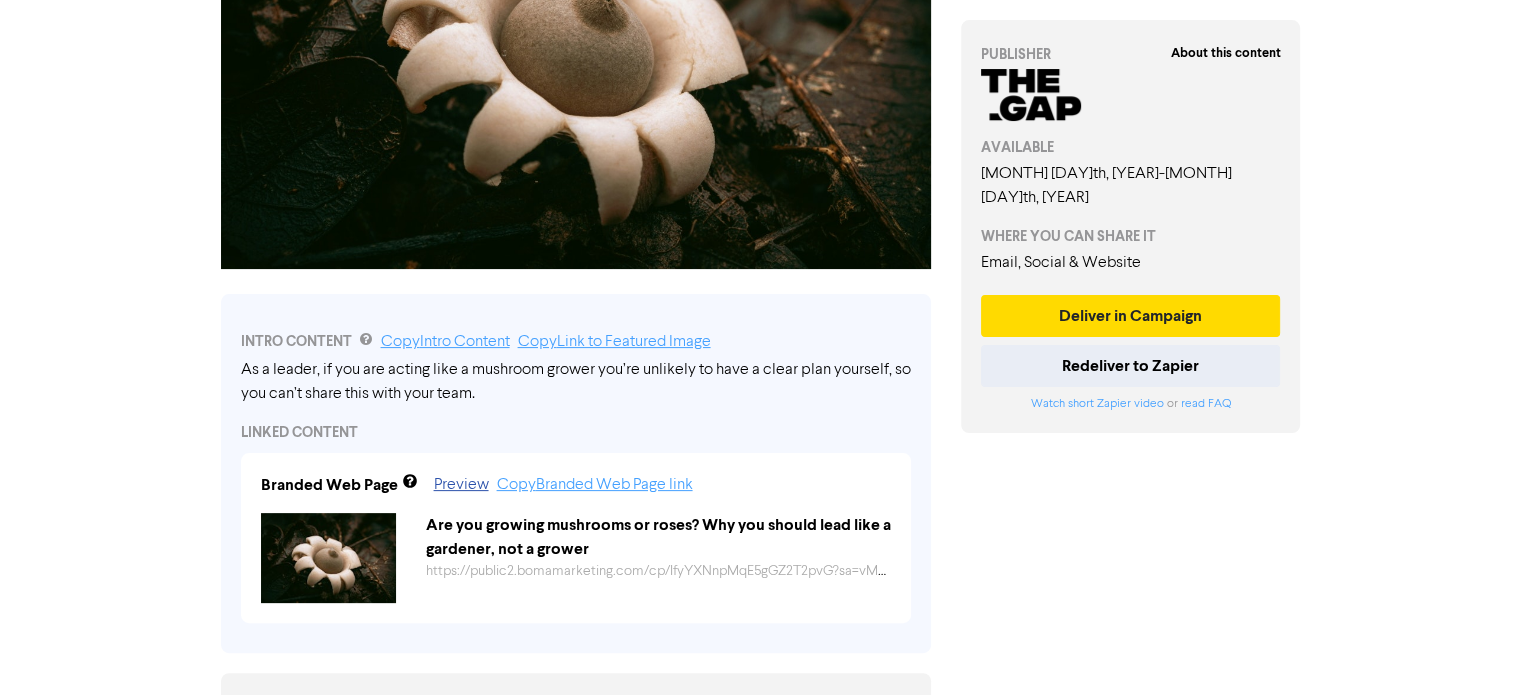 scroll, scrollTop: 400, scrollLeft: 0, axis: vertical 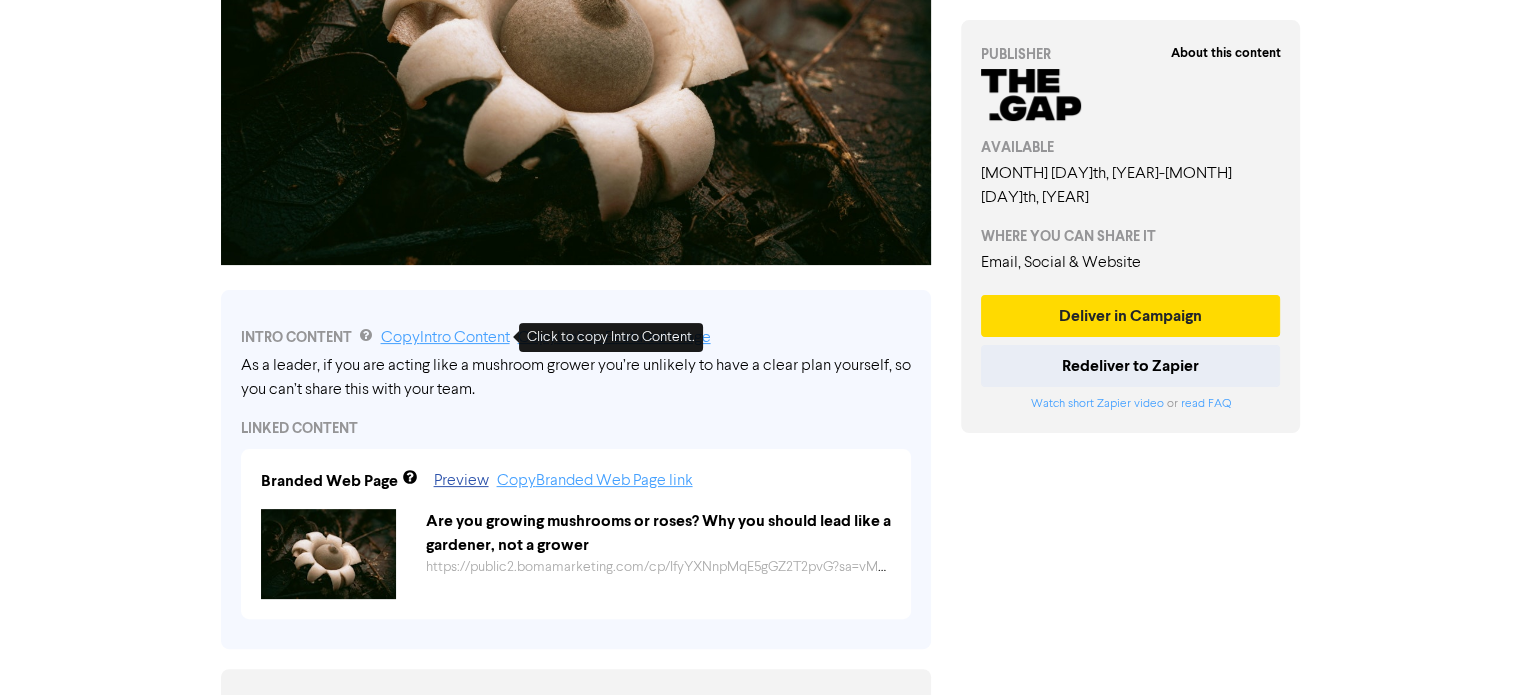 click on "Copy  Intro Content" at bounding box center (445, 338) 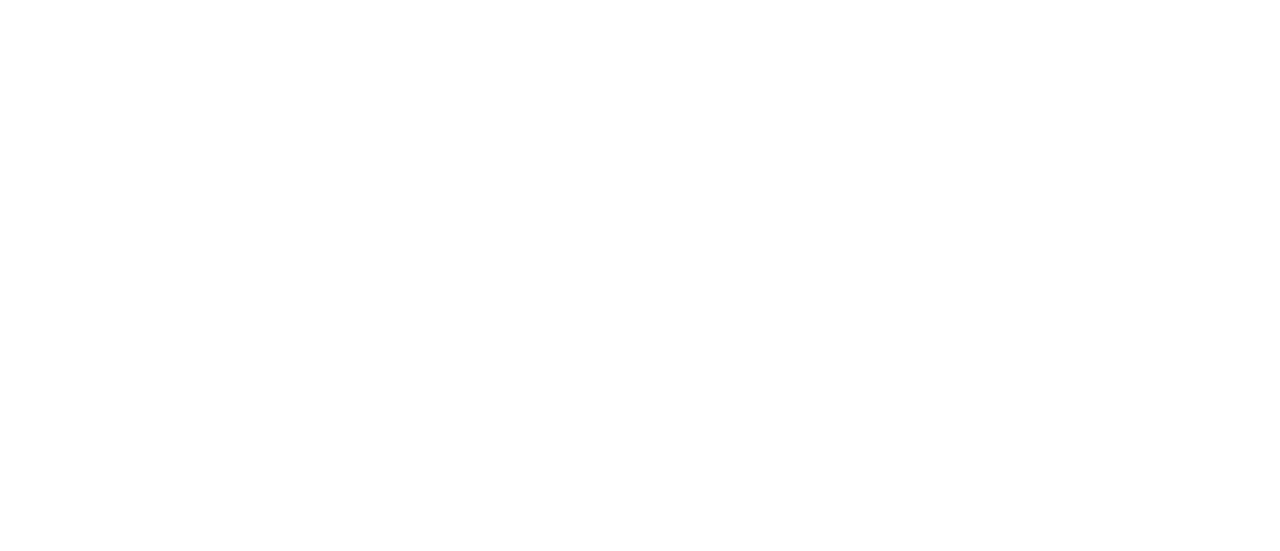 scroll, scrollTop: 0, scrollLeft: 0, axis: both 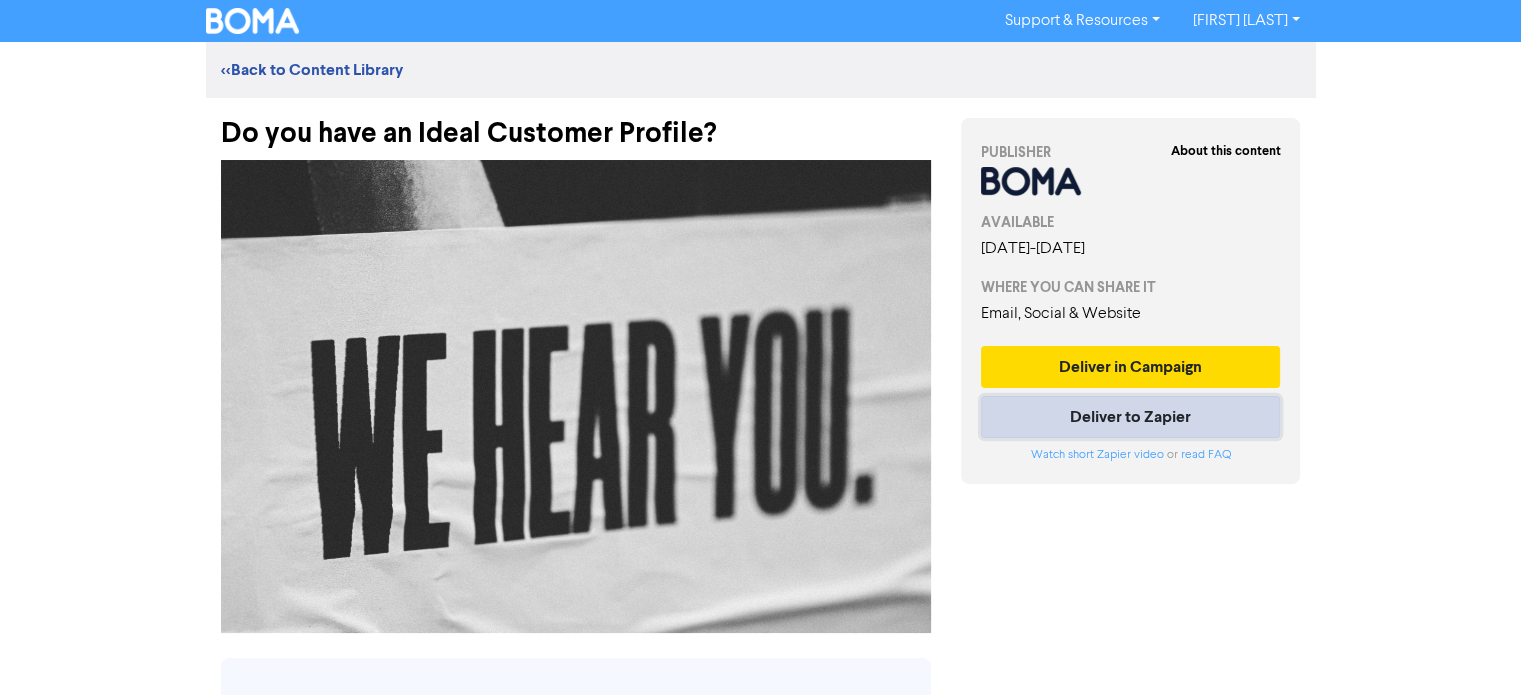 click on "Deliver to Zapier" at bounding box center [1131, 417] 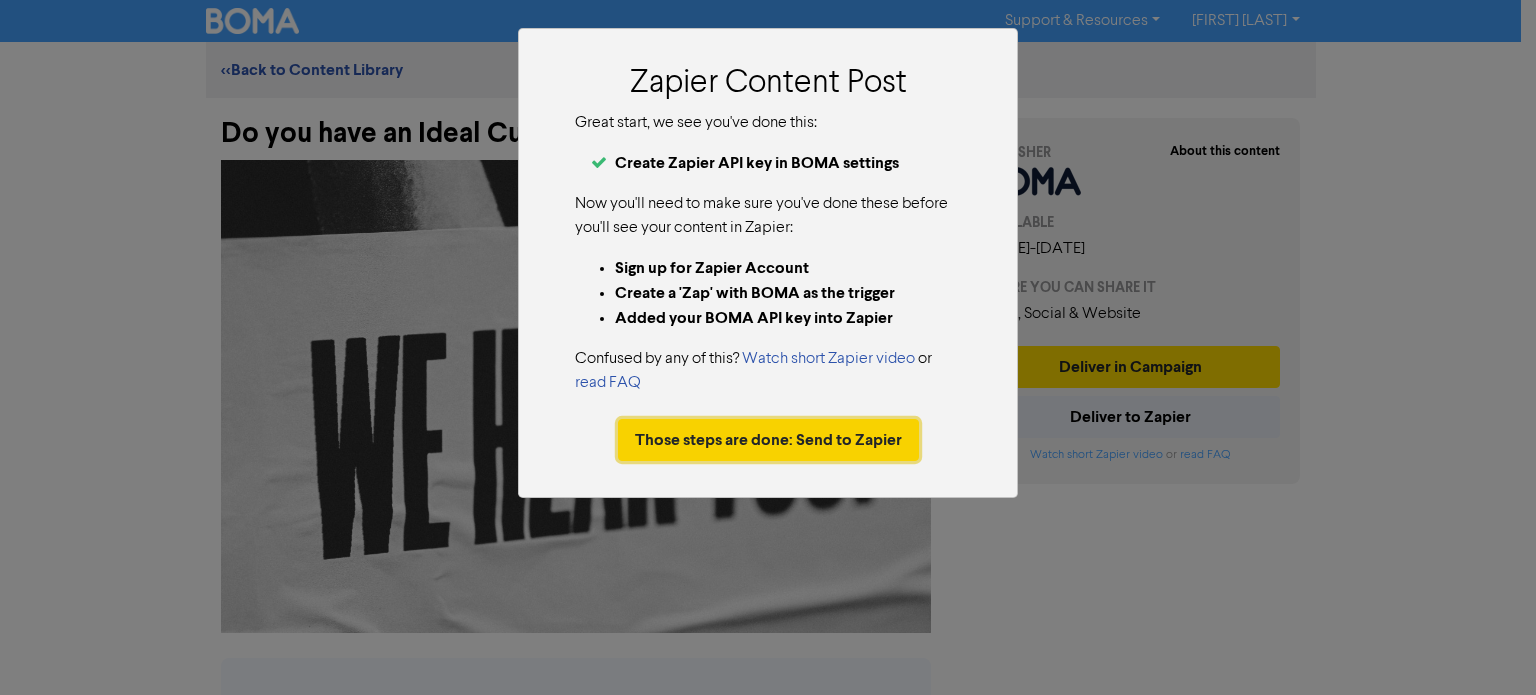 click on "Those steps are done: Send to Zapier" at bounding box center [768, 440] 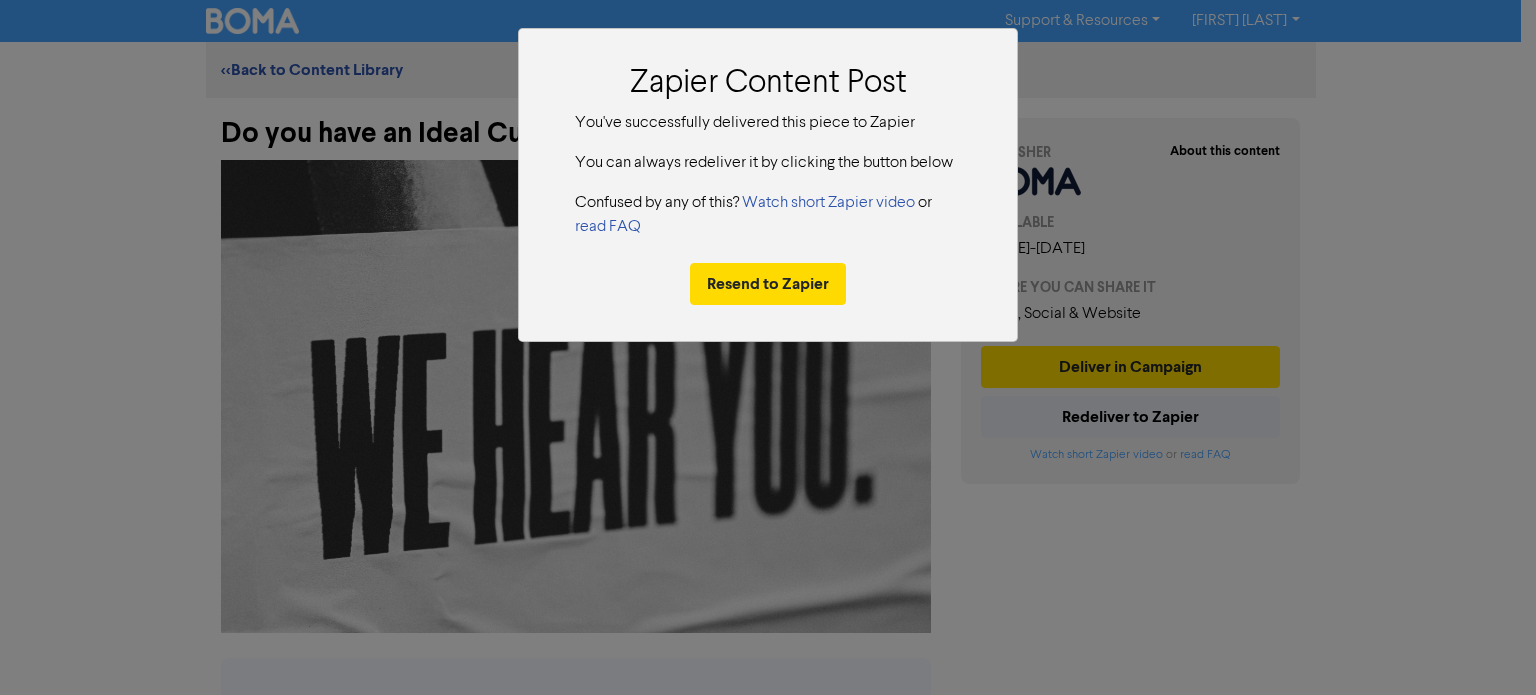 click on "Zapier Content Post You've successfully delivered this piece to Zapier You can always redeliver it by clicking the button below Confused by any of this?   Watch short Zapier video   or   read FAQ Resend to Zapier" at bounding box center [768, 347] 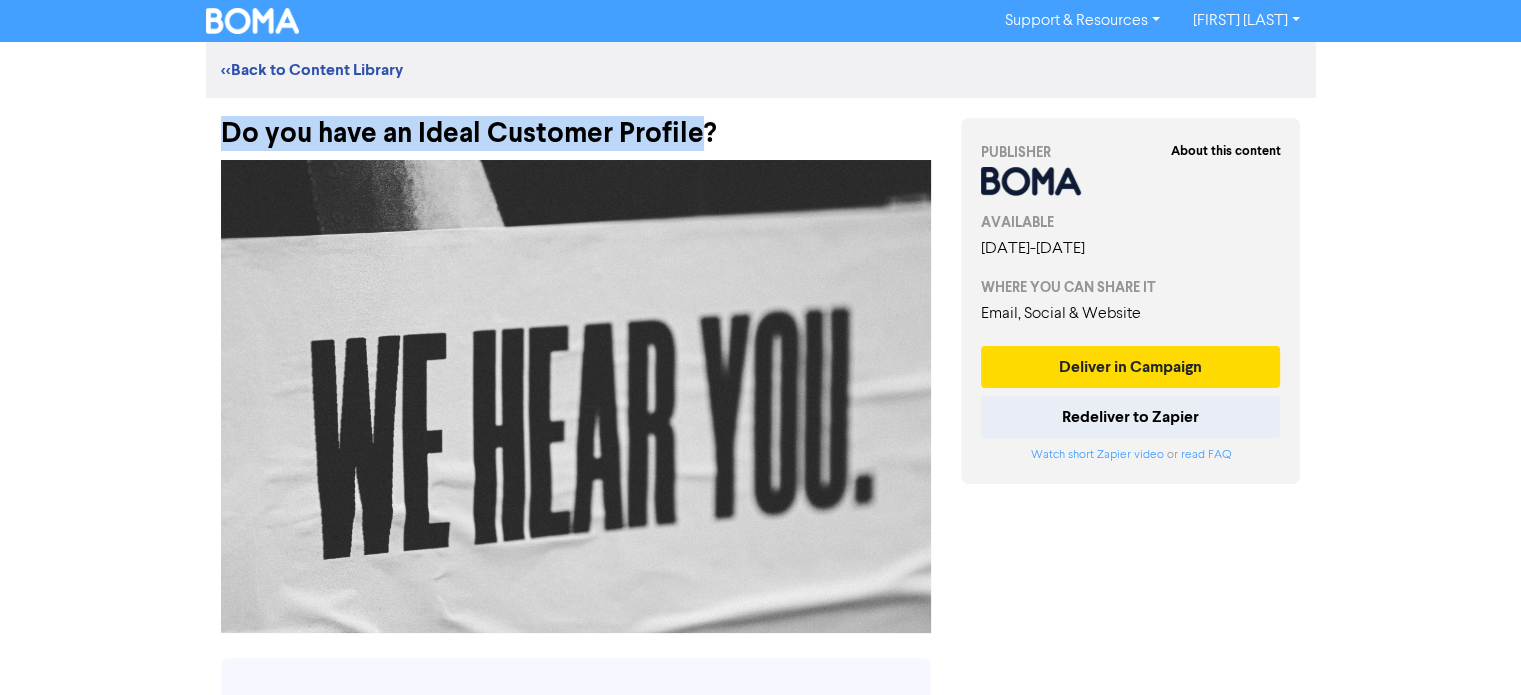 drag, startPoint x: 700, startPoint y: 126, endPoint x: 211, endPoint y: 131, distance: 489.02557 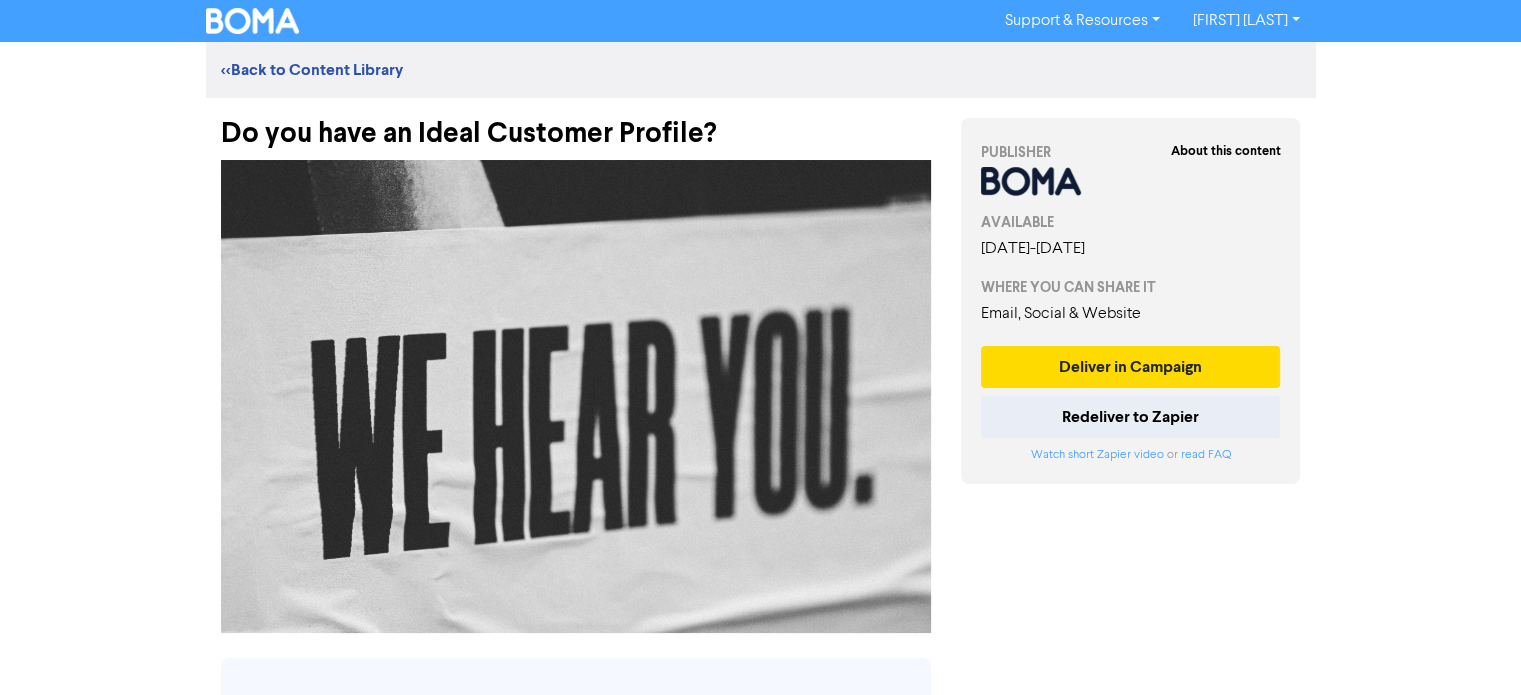 click on "About this content PUBLISHER AVAILABLE August 4th, 2025  -  July 31st, 2026 WHERE YOU CAN SHARE IT Email, Social & Website Deliver in Campaign Redeliver to Zapier Watch short Zapier video   or   read FAQ" at bounding box center (1131, 1377) 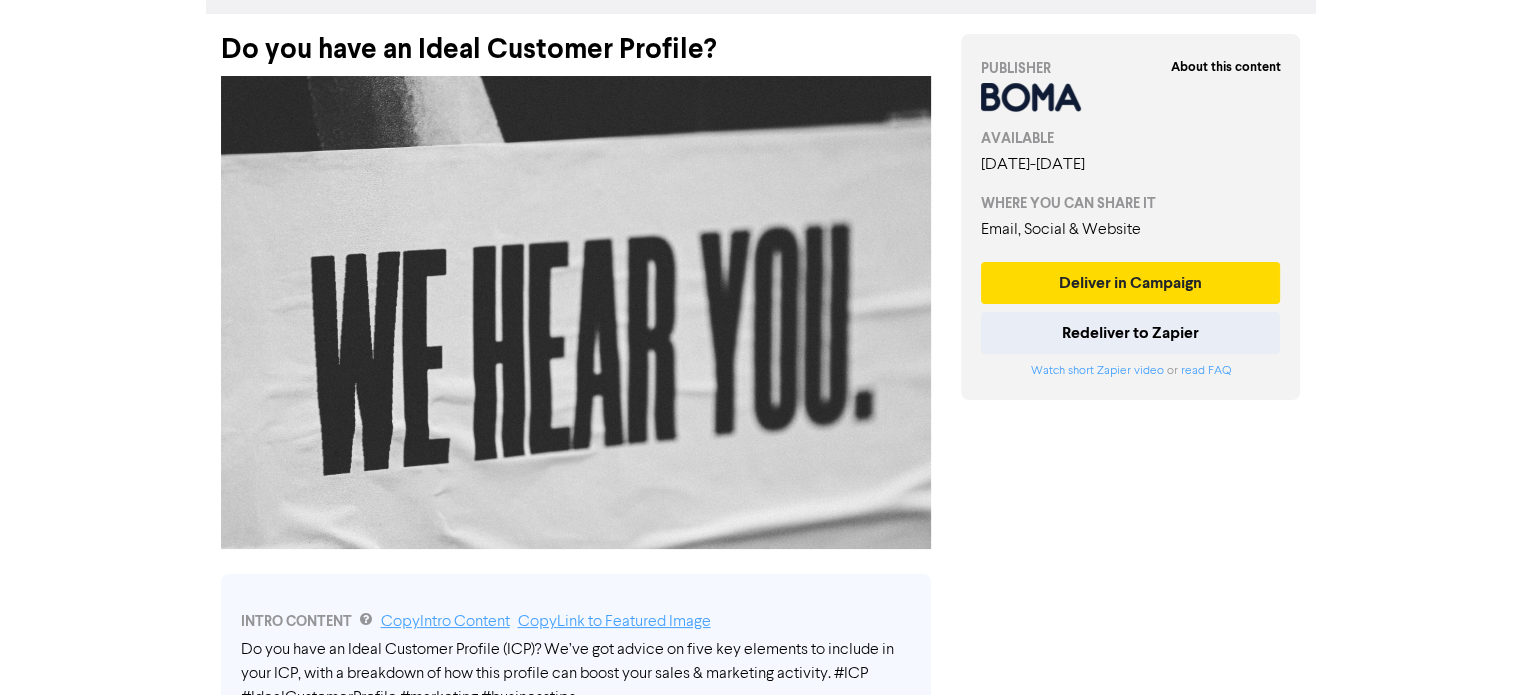 scroll, scrollTop: 0, scrollLeft: 0, axis: both 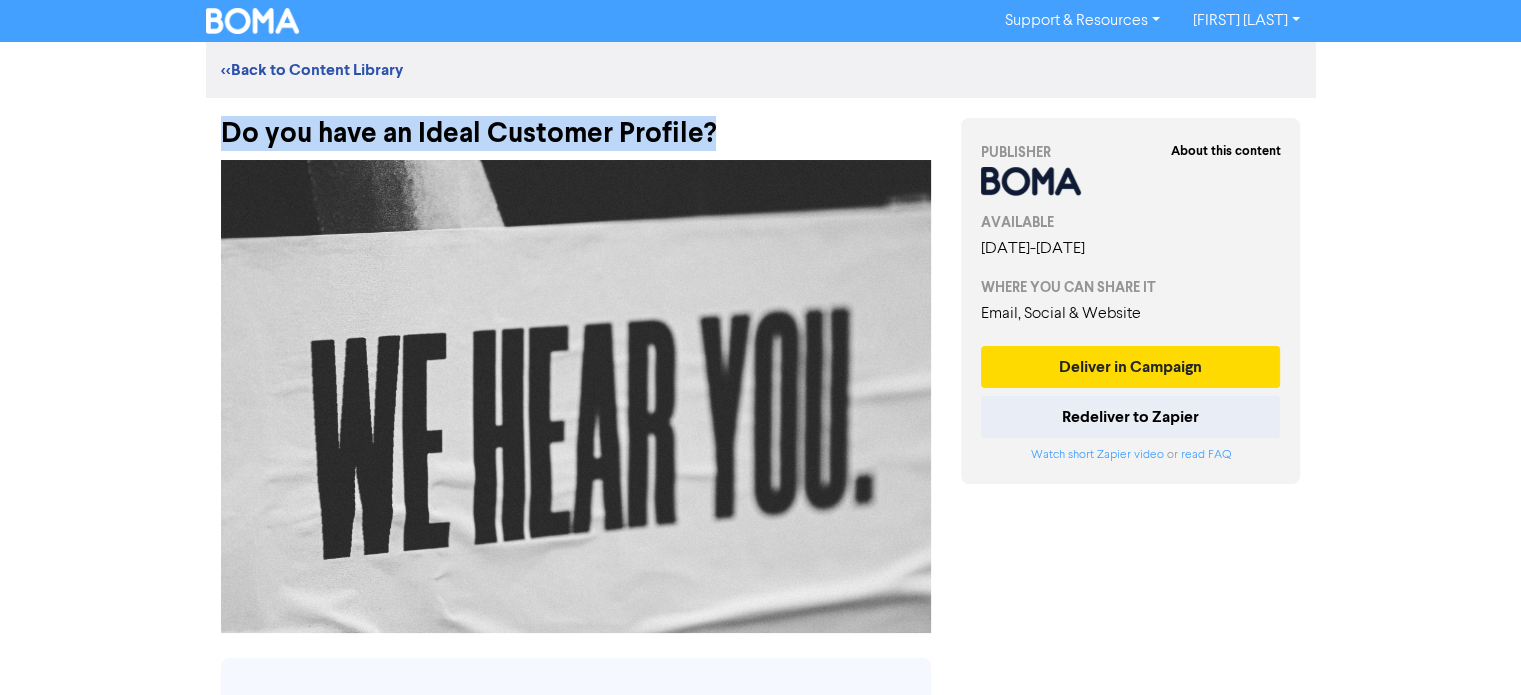 drag, startPoint x: 726, startPoint y: 137, endPoint x: 212, endPoint y: 142, distance: 514.0243 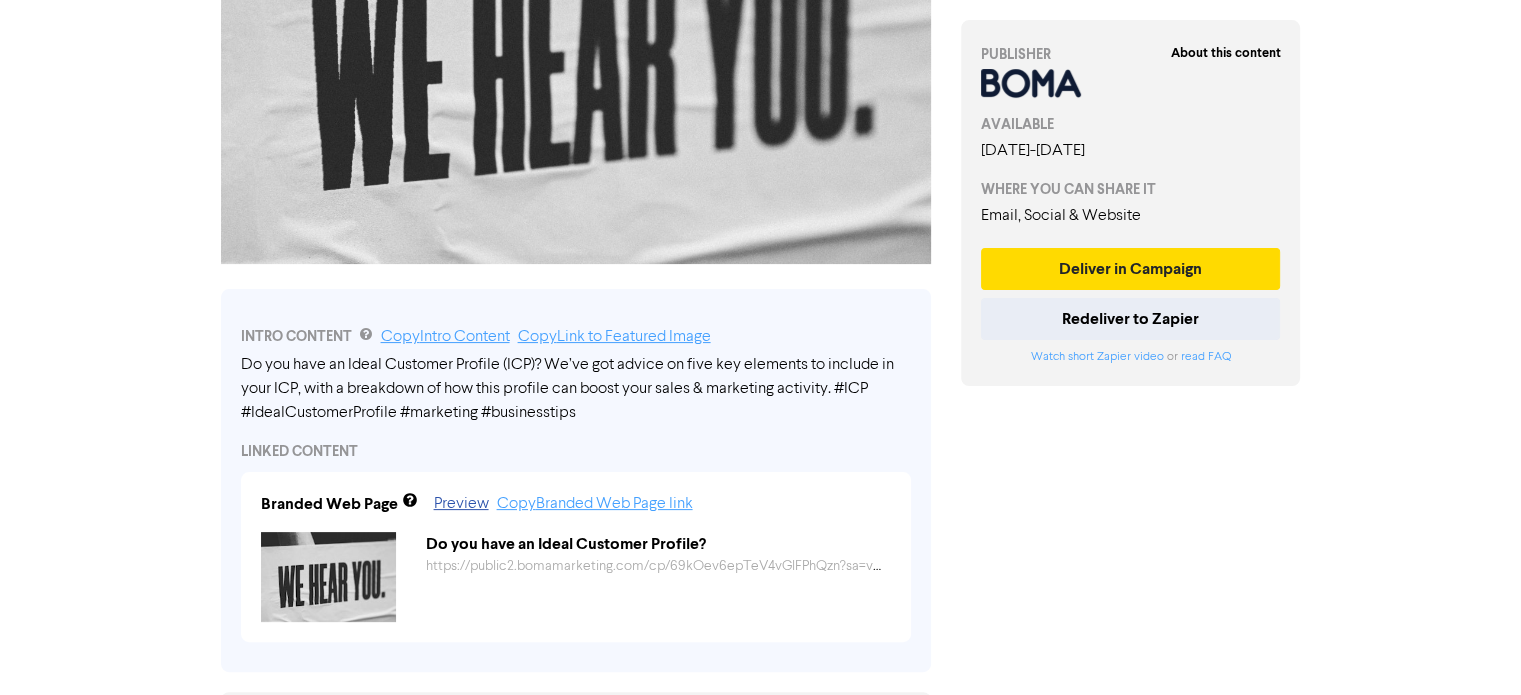 scroll, scrollTop: 400, scrollLeft: 0, axis: vertical 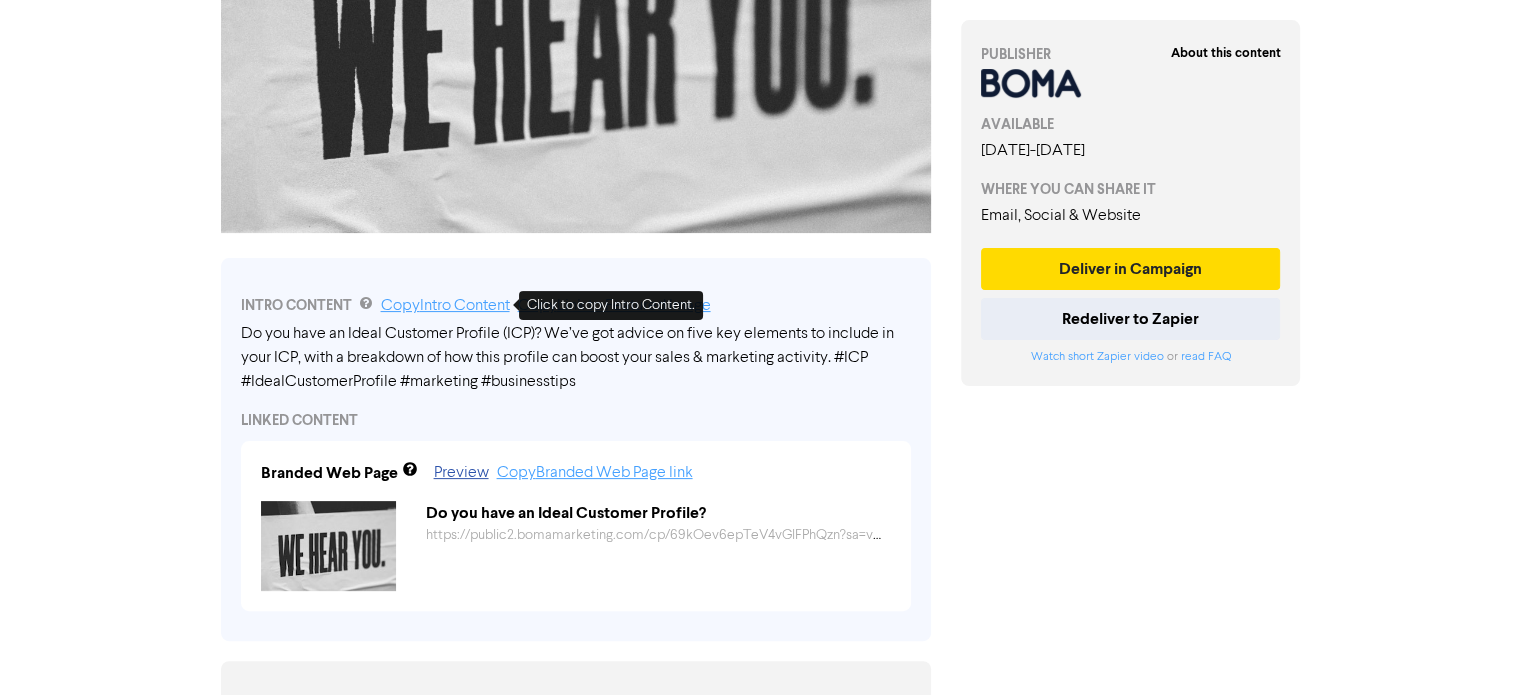 click on "Copy  Intro Content" at bounding box center [445, 306] 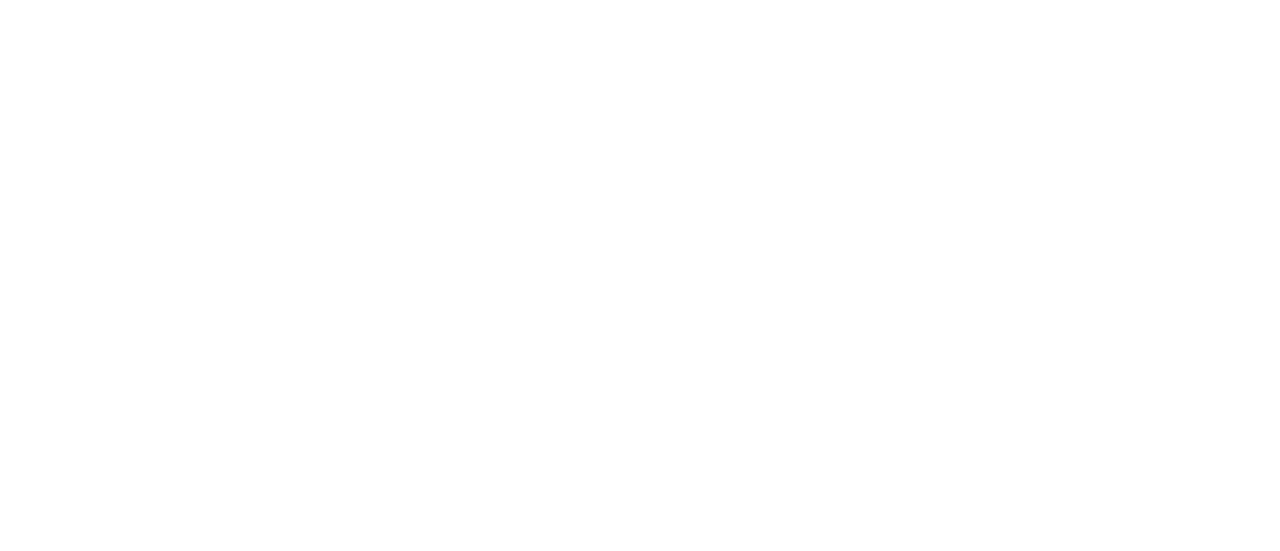 scroll, scrollTop: 0, scrollLeft: 0, axis: both 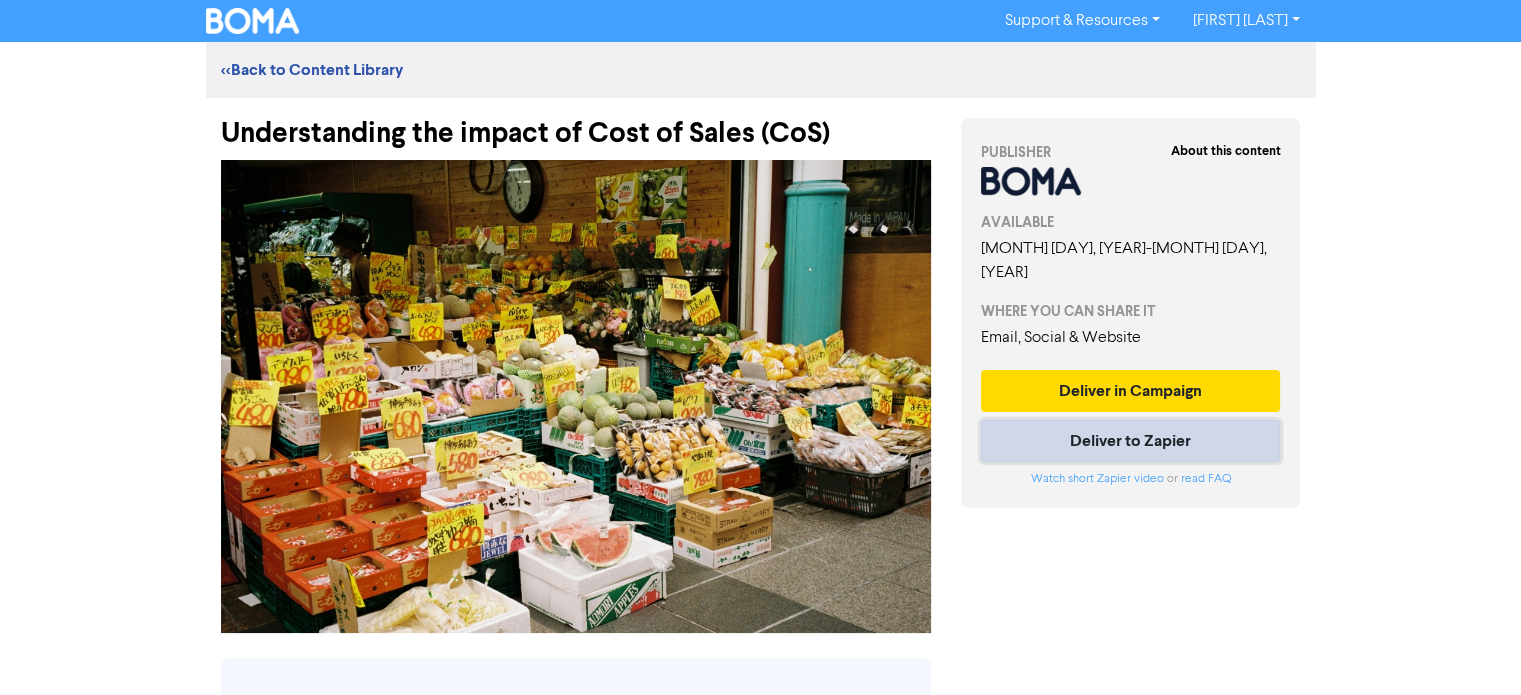 click on "Deliver to Zapier" at bounding box center [1131, 441] 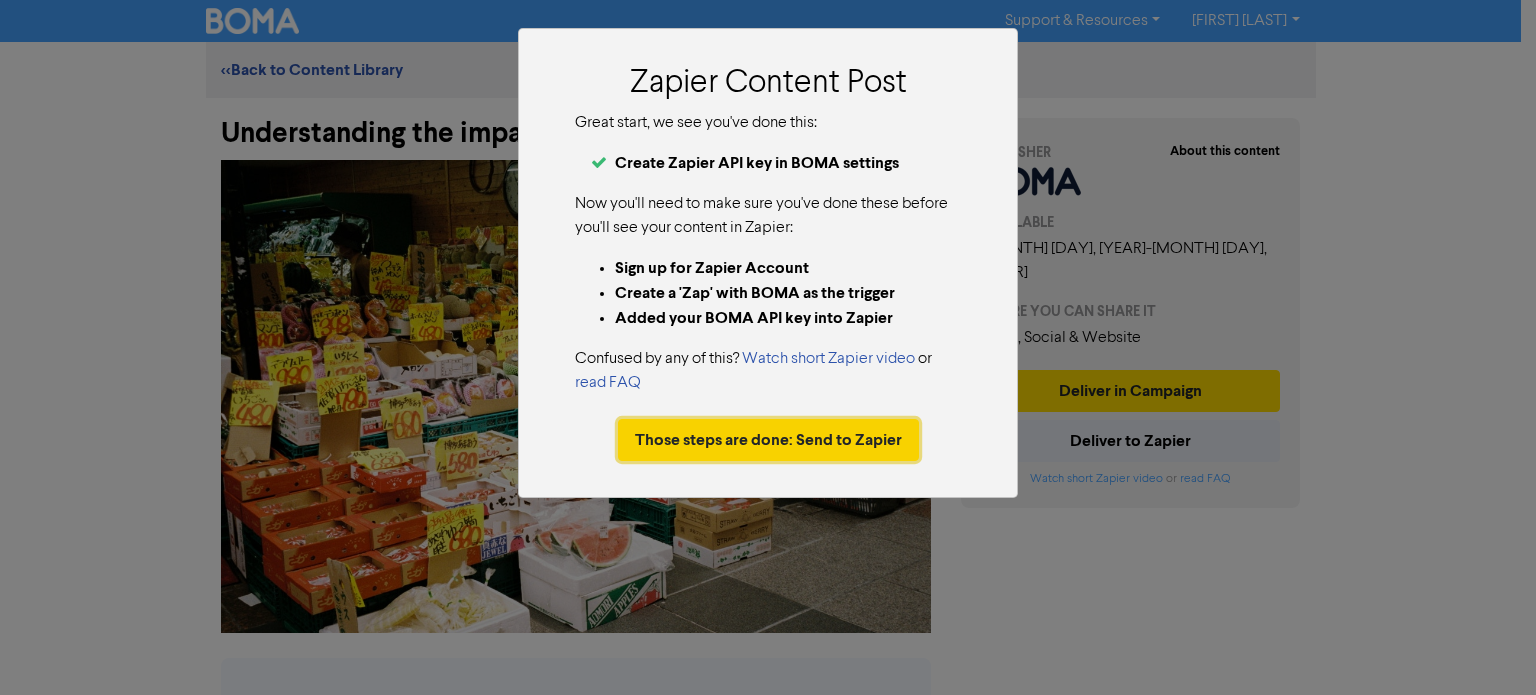 click on "Those steps are done: Send to Zapier" at bounding box center (768, 440) 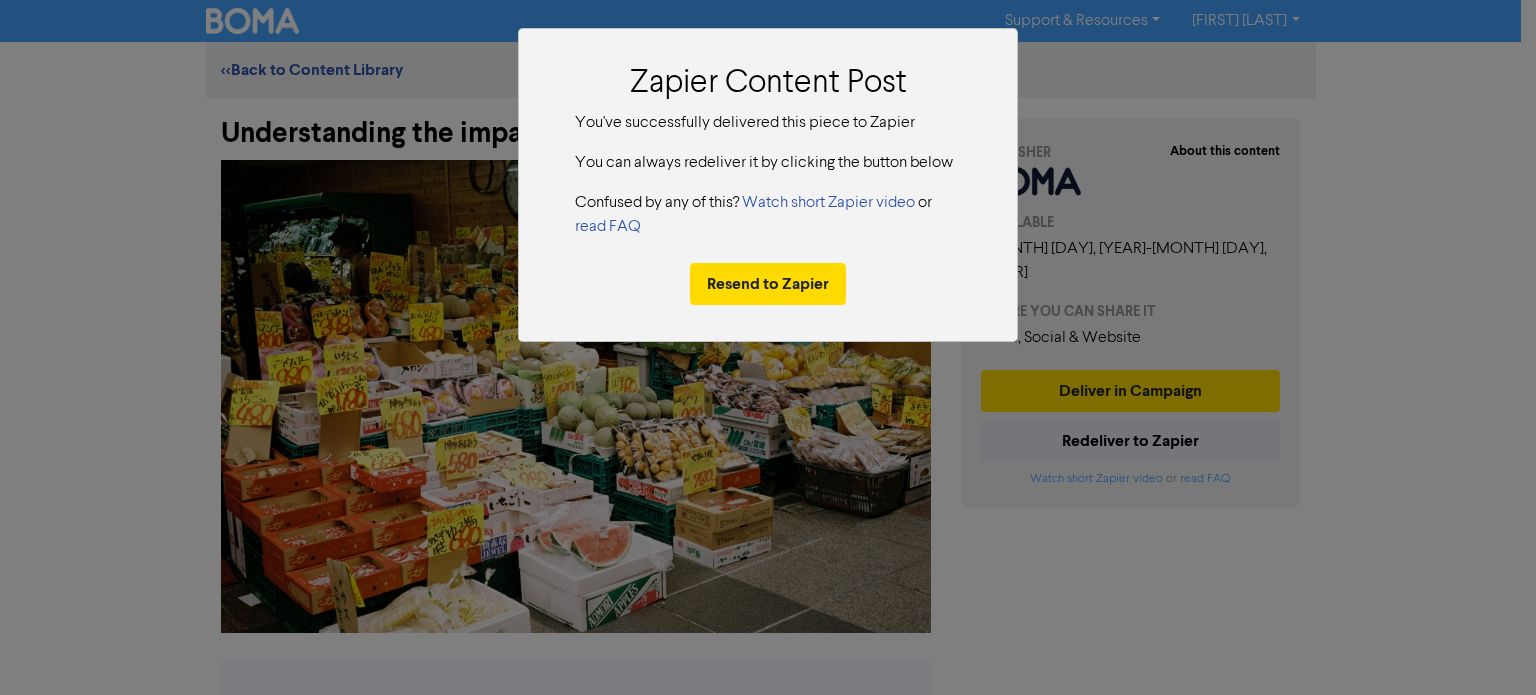 click on "Zapier Content Post You've successfully delivered this piece to Zapier You can always redeliver it by clicking the button below Confused by any of this?   Watch short Zapier video   or   read FAQ Resend to Zapier" at bounding box center [768, 347] 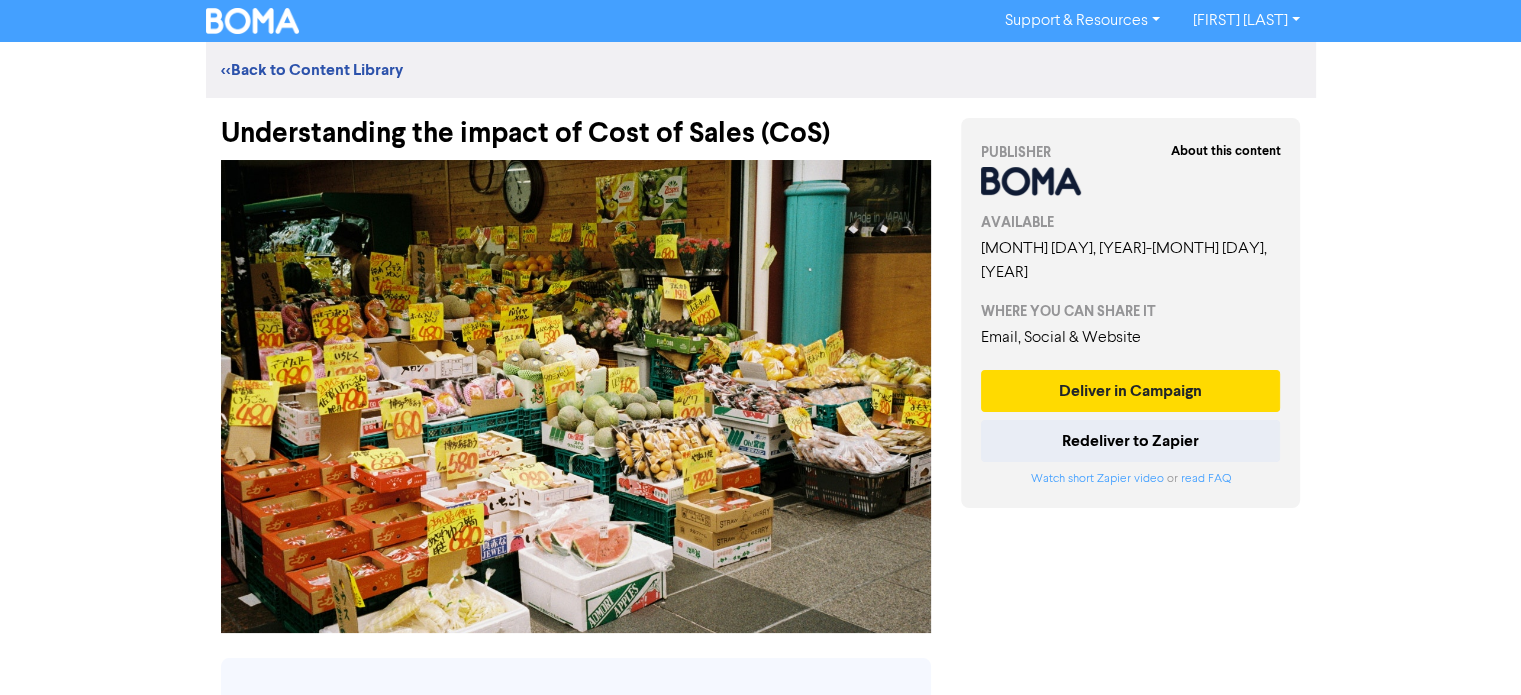 drag, startPoint x: 339, startPoint y: 355, endPoint x: 848, endPoint y: 133, distance: 555.3062 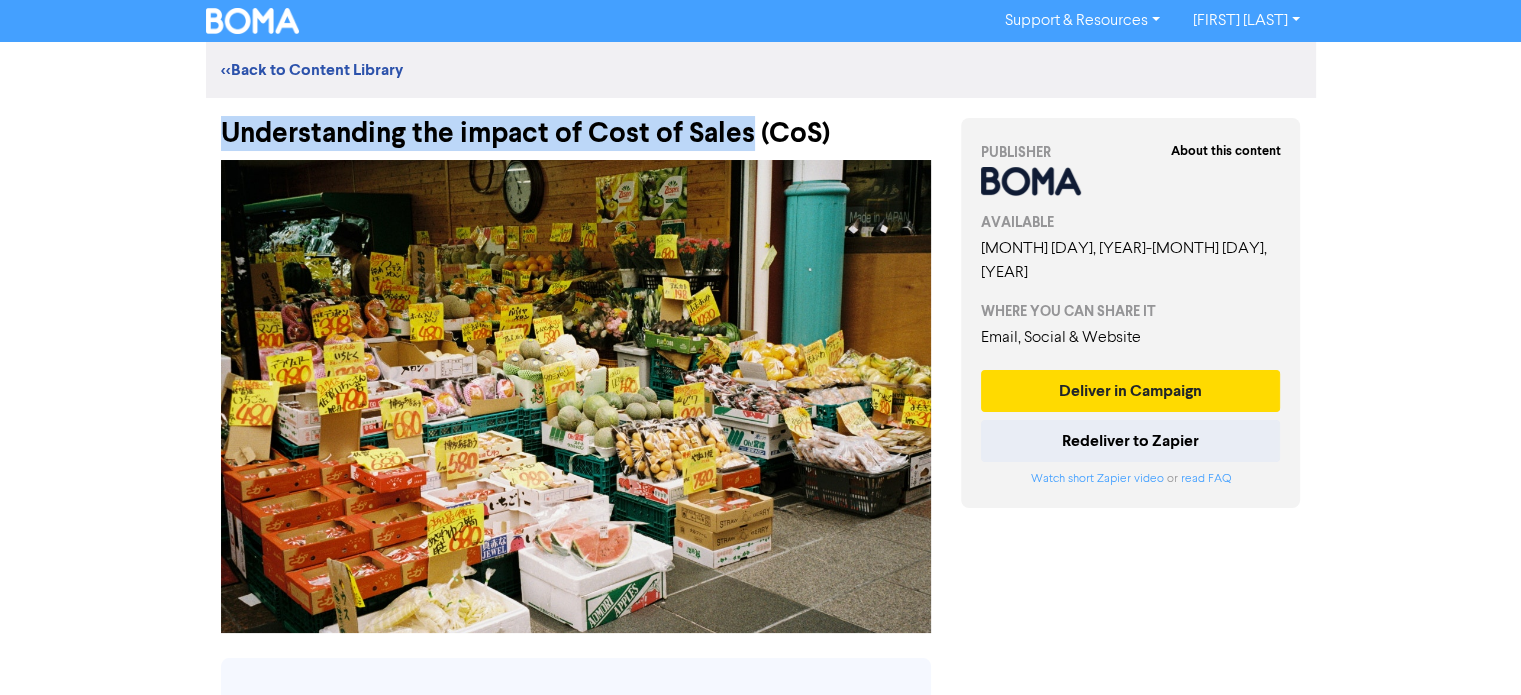 drag, startPoint x: 750, startPoint y: 133, endPoint x: 223, endPoint y: 143, distance: 527.09485 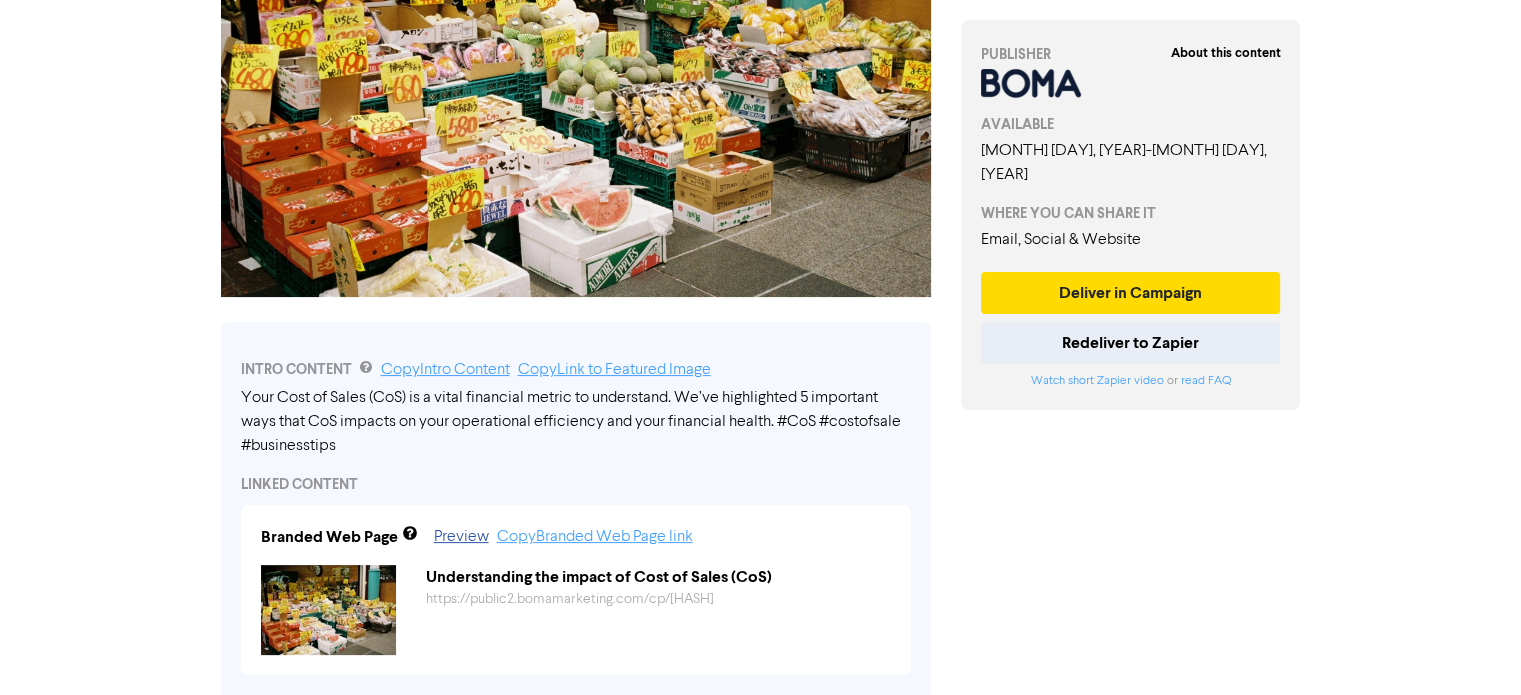 scroll, scrollTop: 400, scrollLeft: 0, axis: vertical 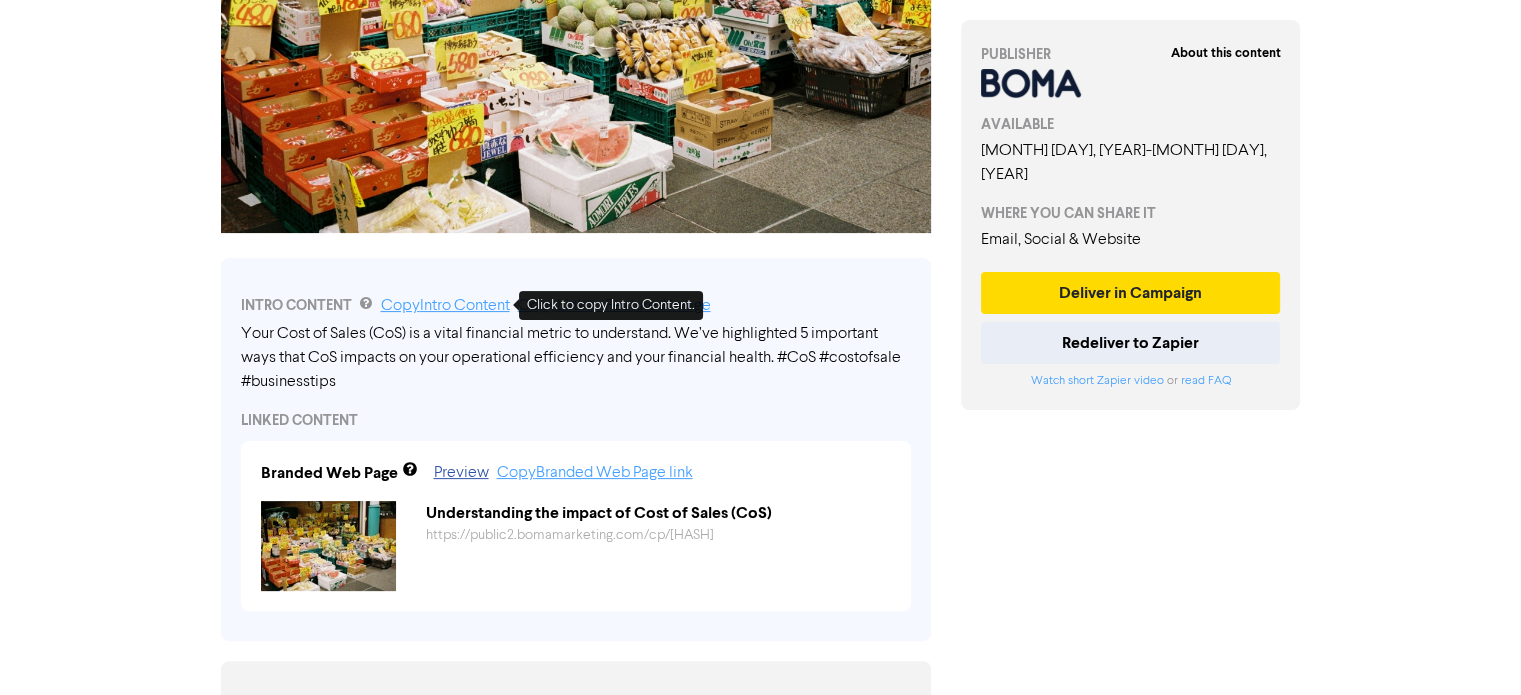click on "Copy  Intro Content" at bounding box center [445, 306] 